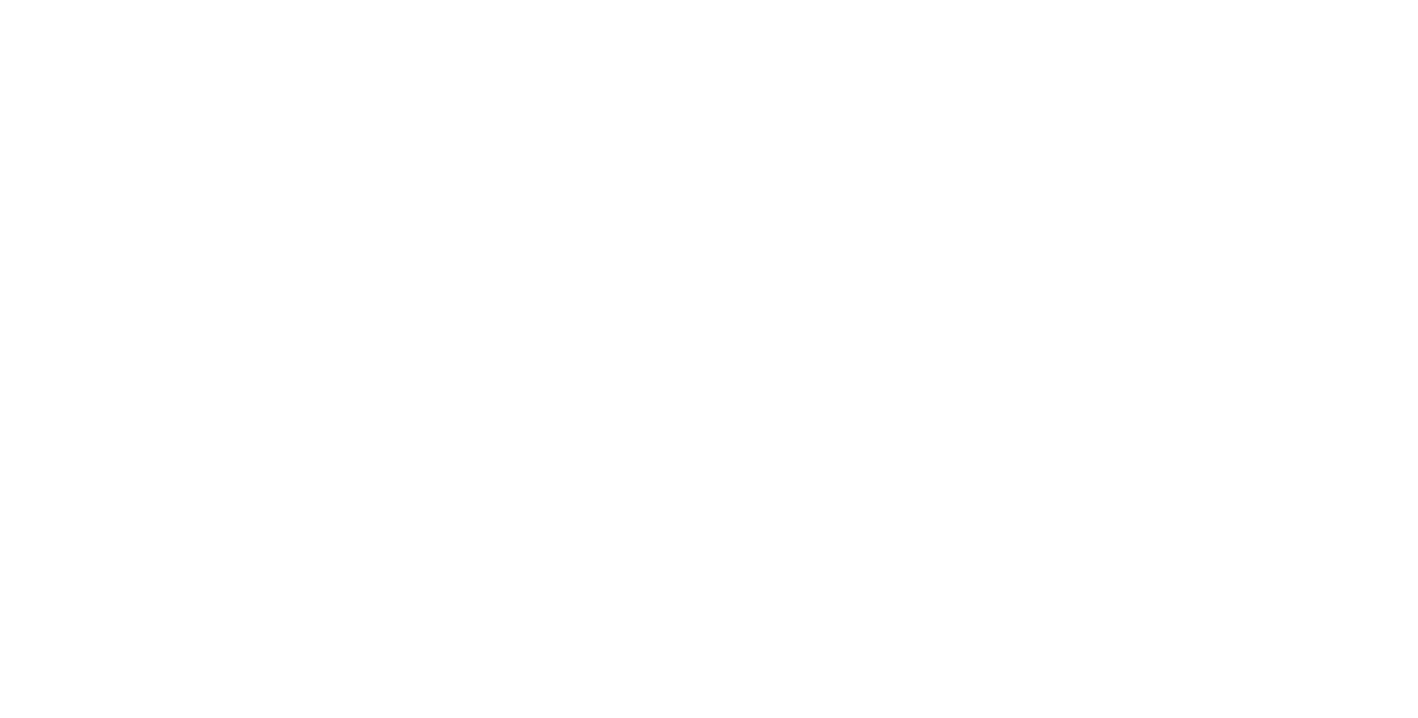 scroll, scrollTop: 0, scrollLeft: 0, axis: both 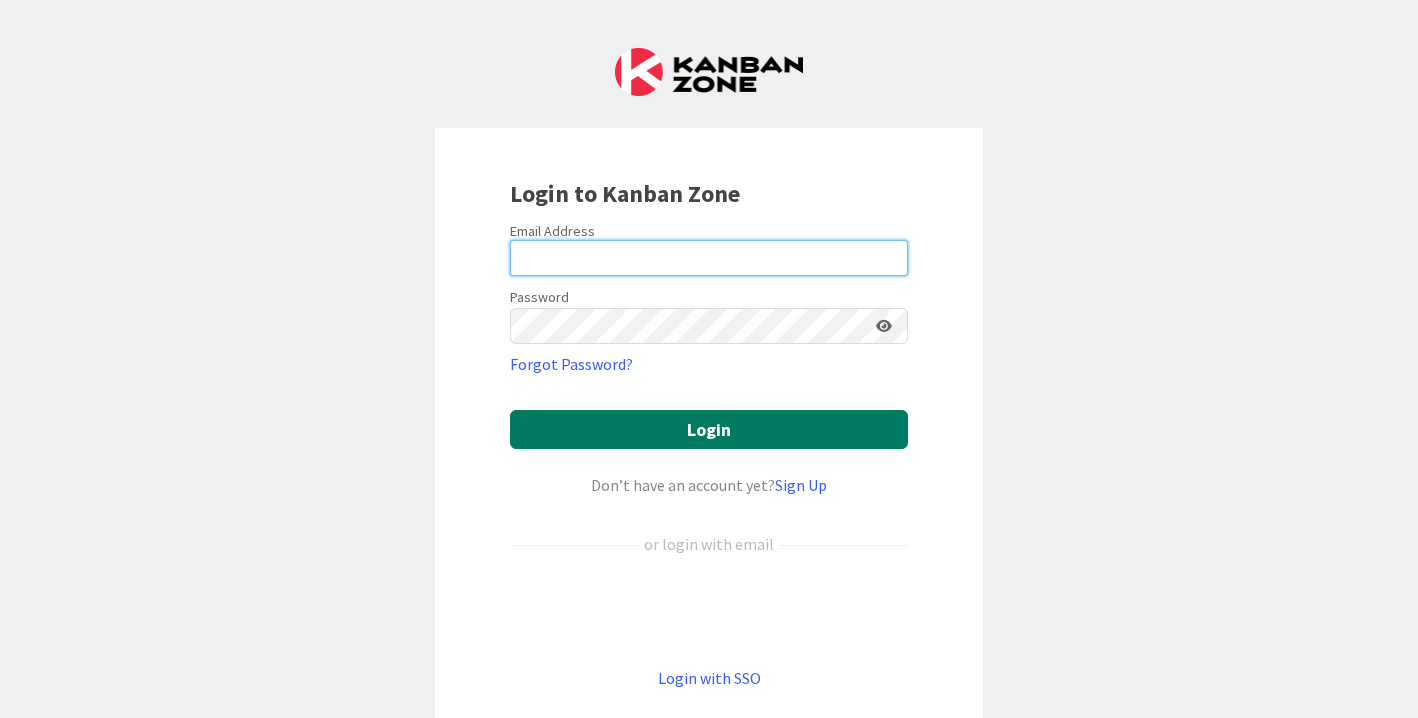 type on "cchambers@[example.com]" 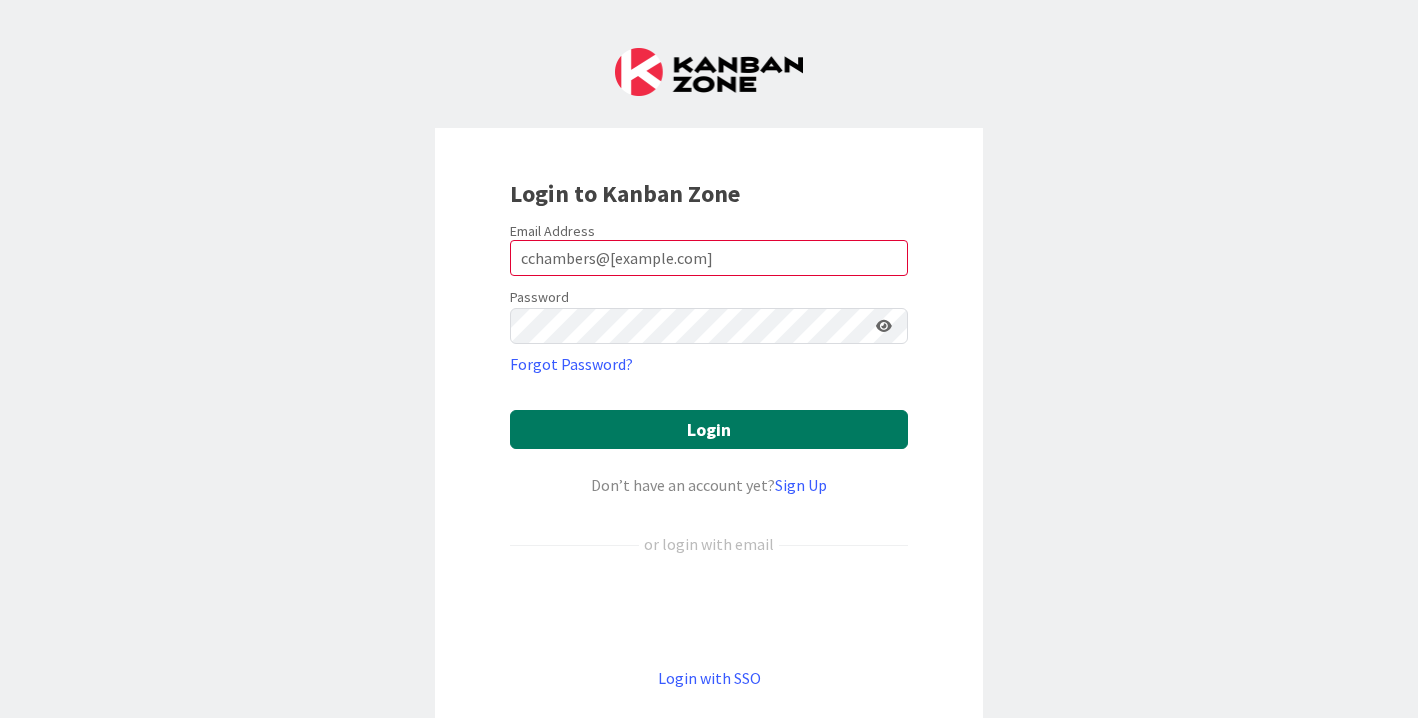 click on "Login" at bounding box center (709, 429) 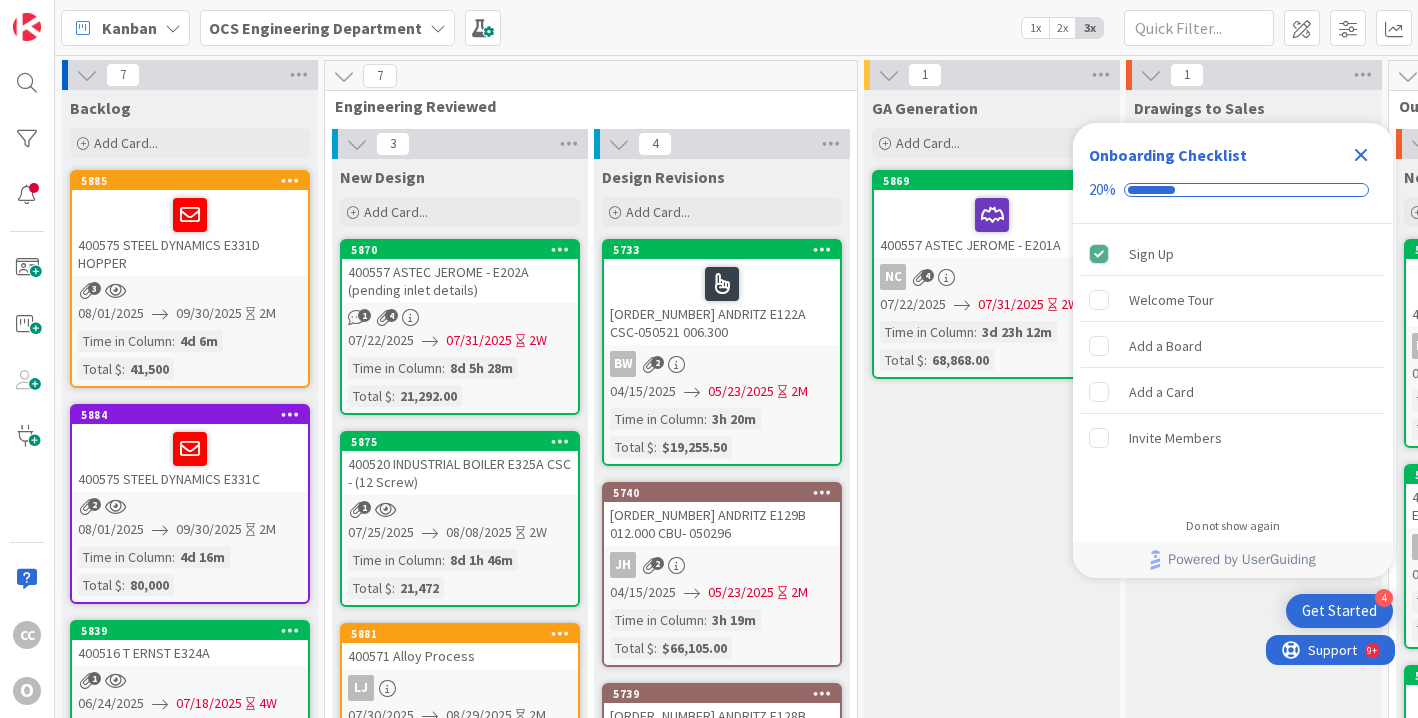 scroll, scrollTop: 0, scrollLeft: 0, axis: both 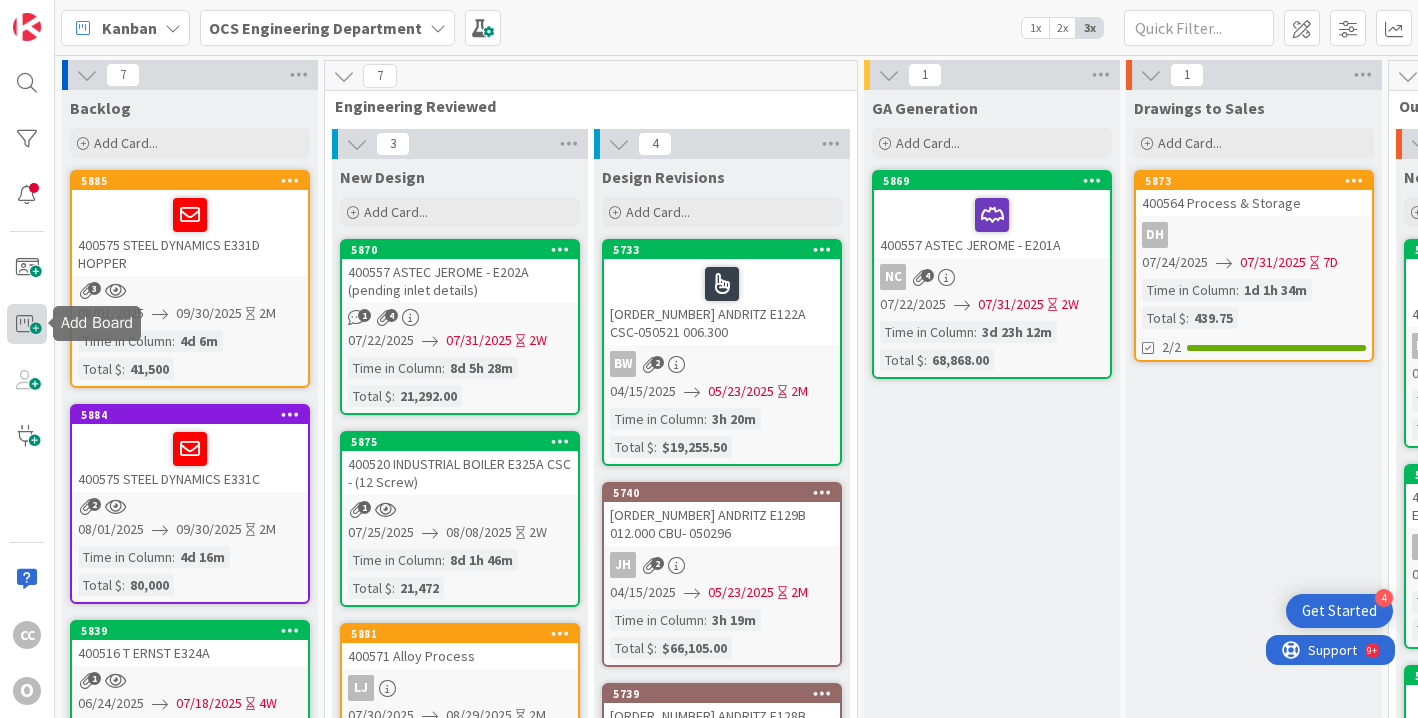 click at bounding box center [27, 324] 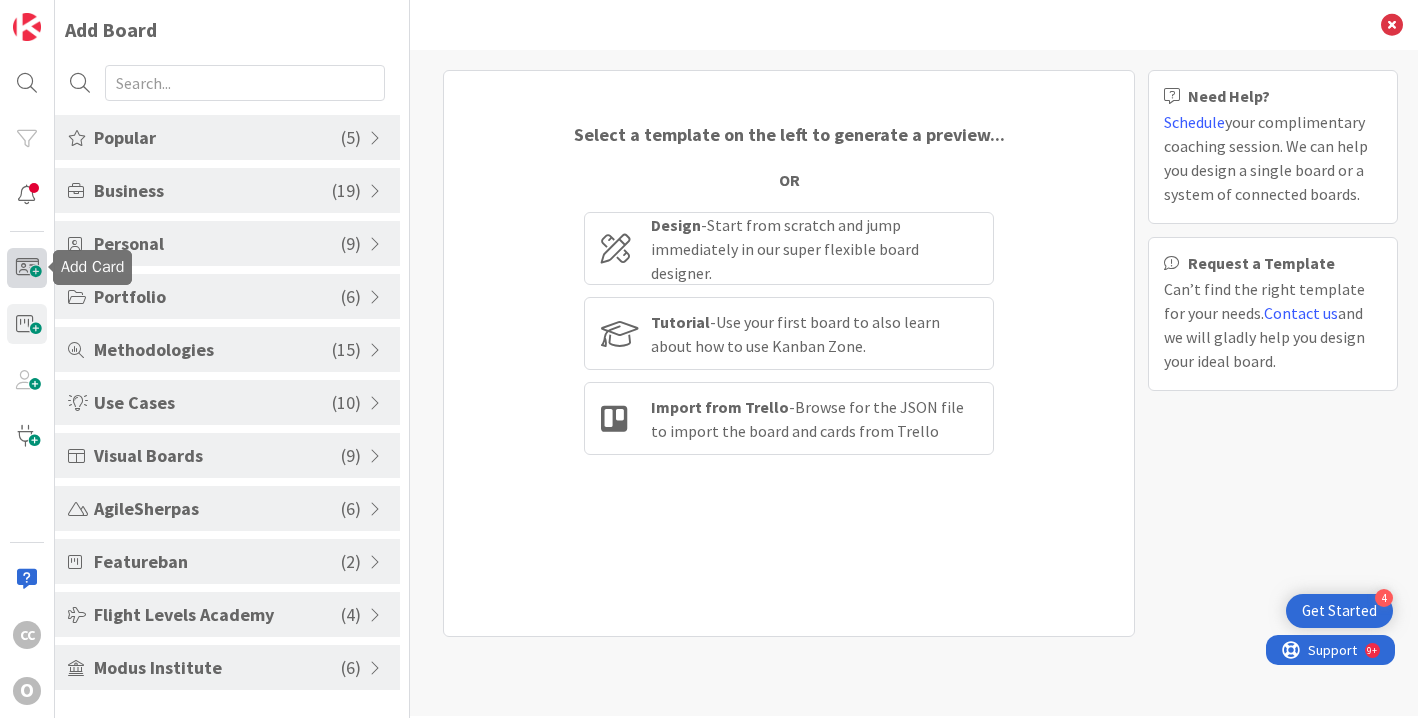 scroll, scrollTop: 0, scrollLeft: 0, axis: both 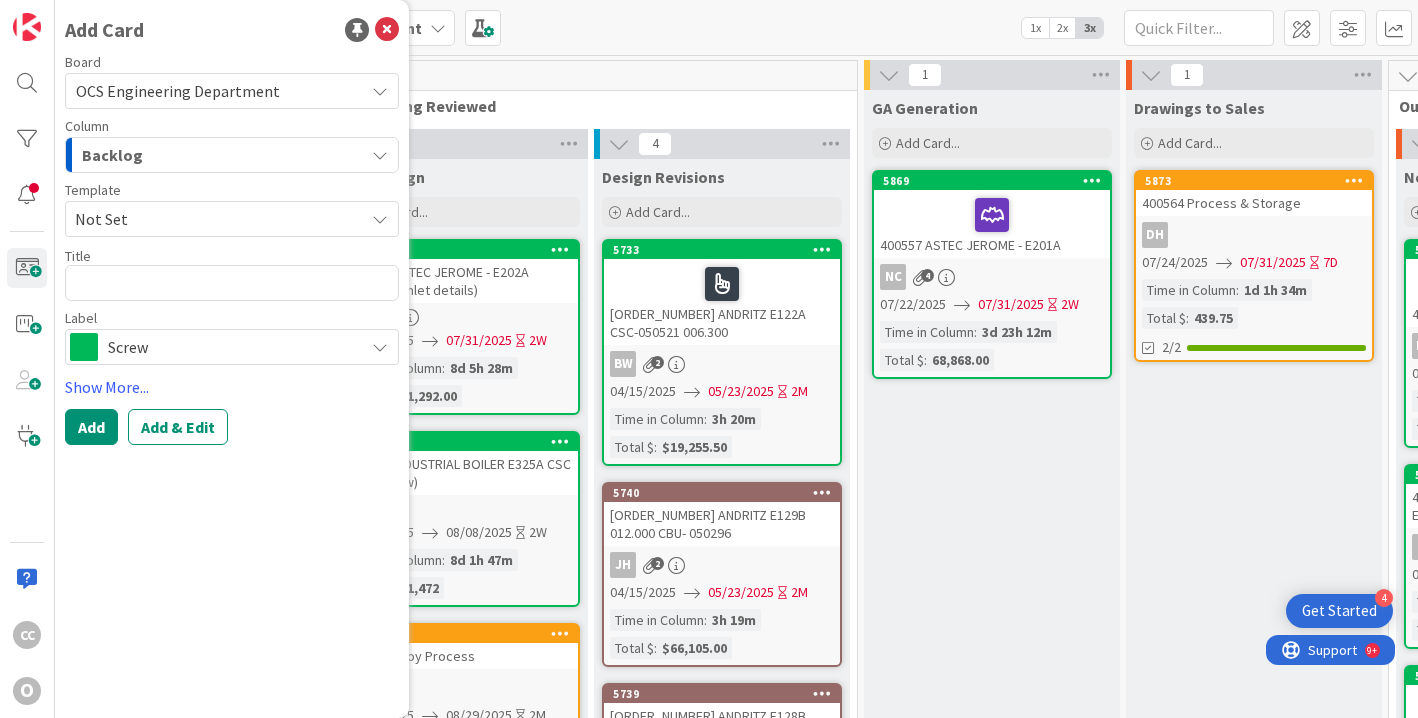 click on "Backlog" at bounding box center [220, 155] 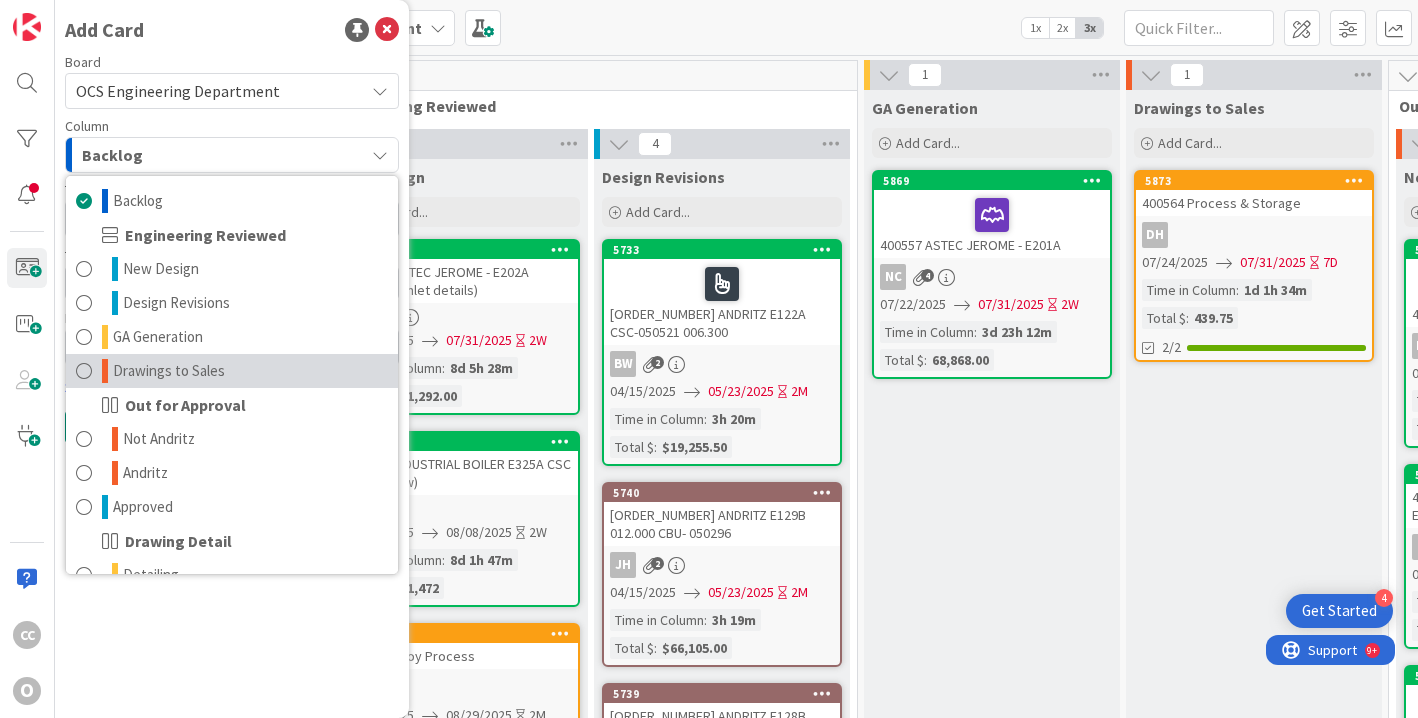 scroll, scrollTop: 0, scrollLeft: 0, axis: both 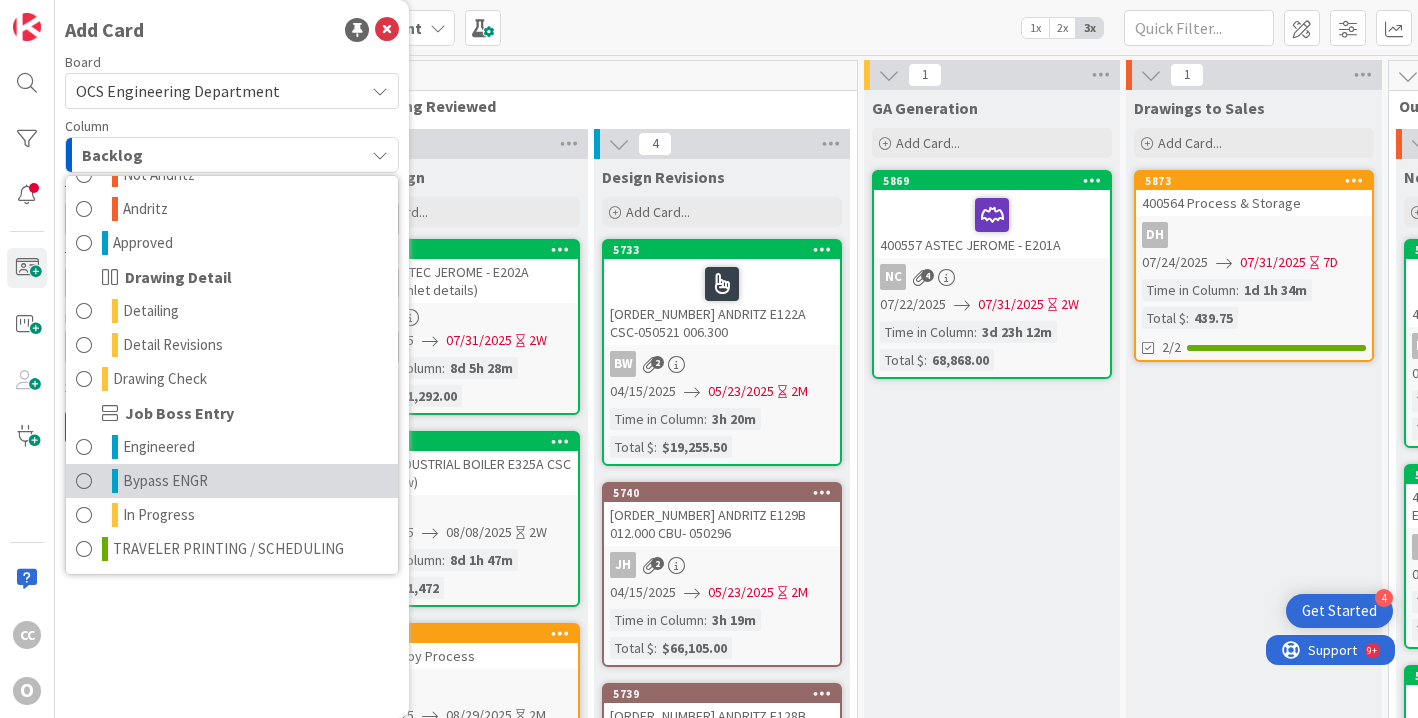 click on "Bypass ENGR" at bounding box center [165, 481] 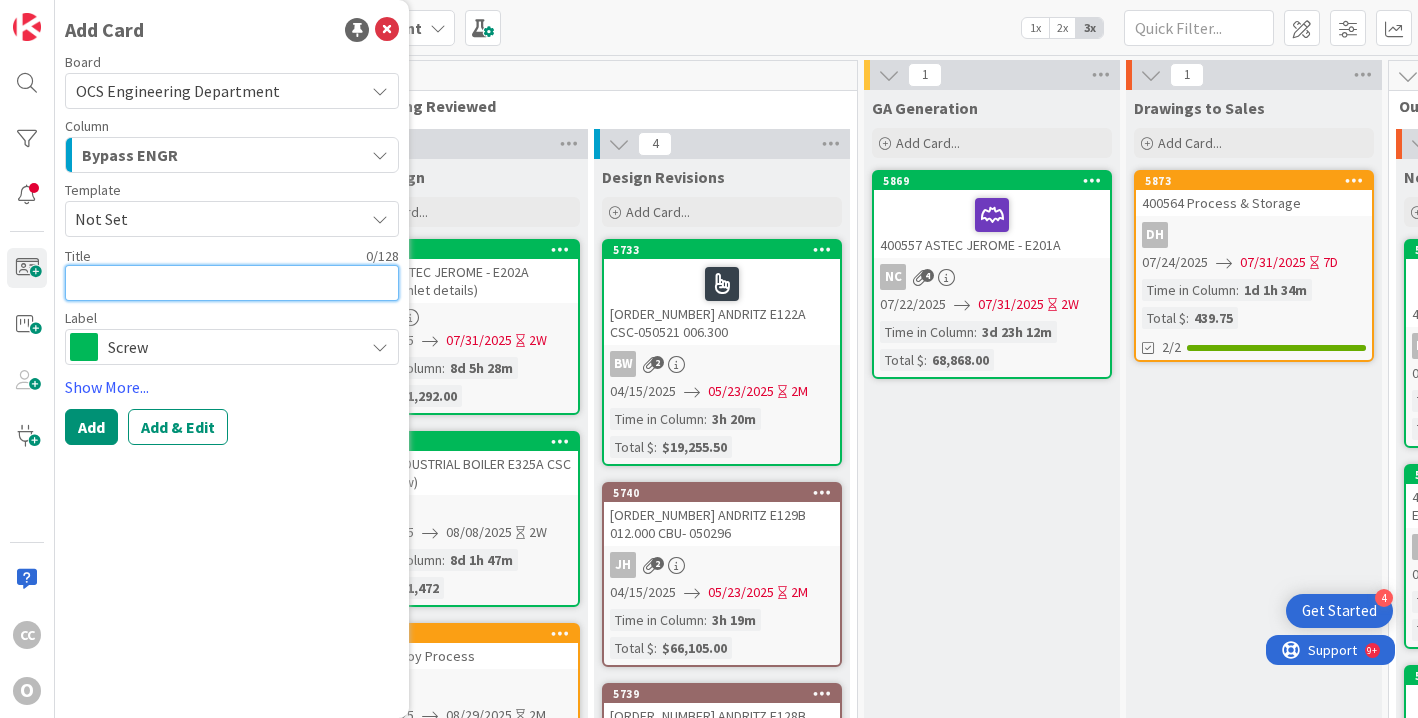 click at bounding box center (232, 283) 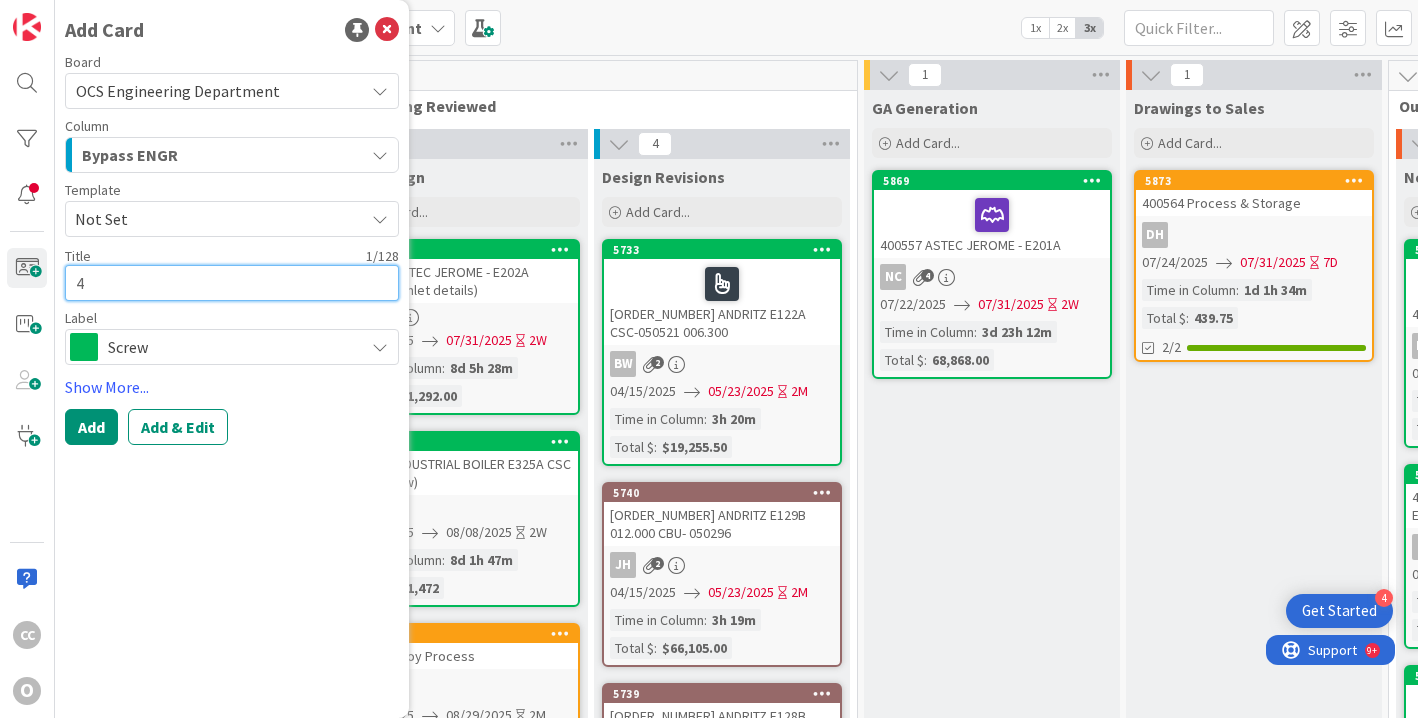 type on "x" 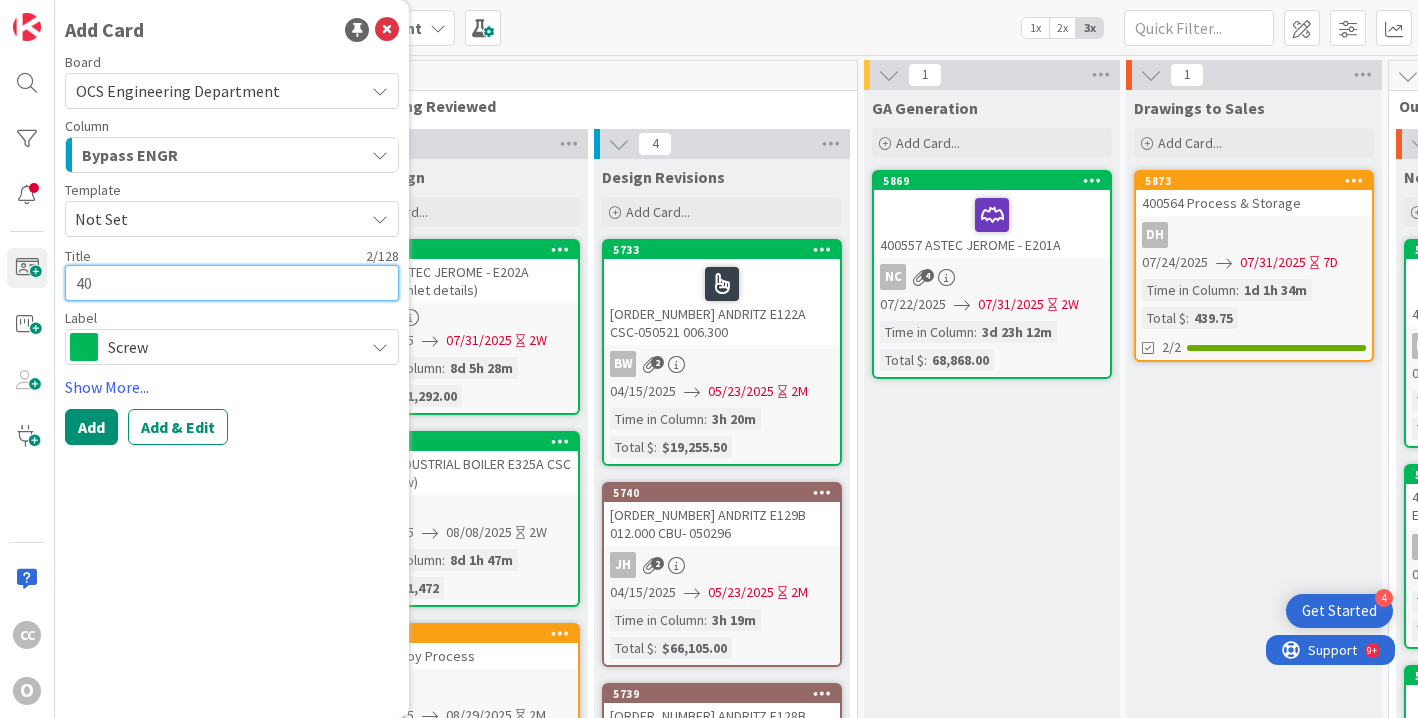 type on "x" 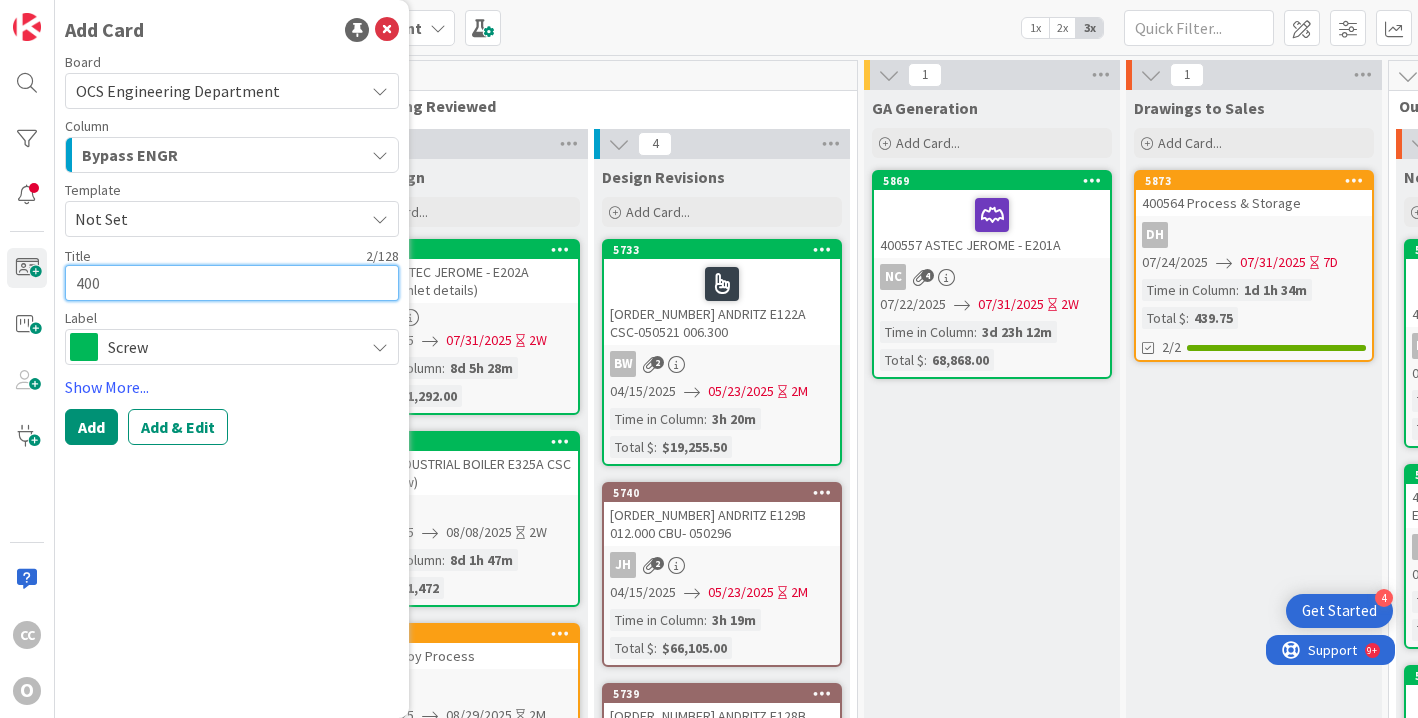 type on "x" 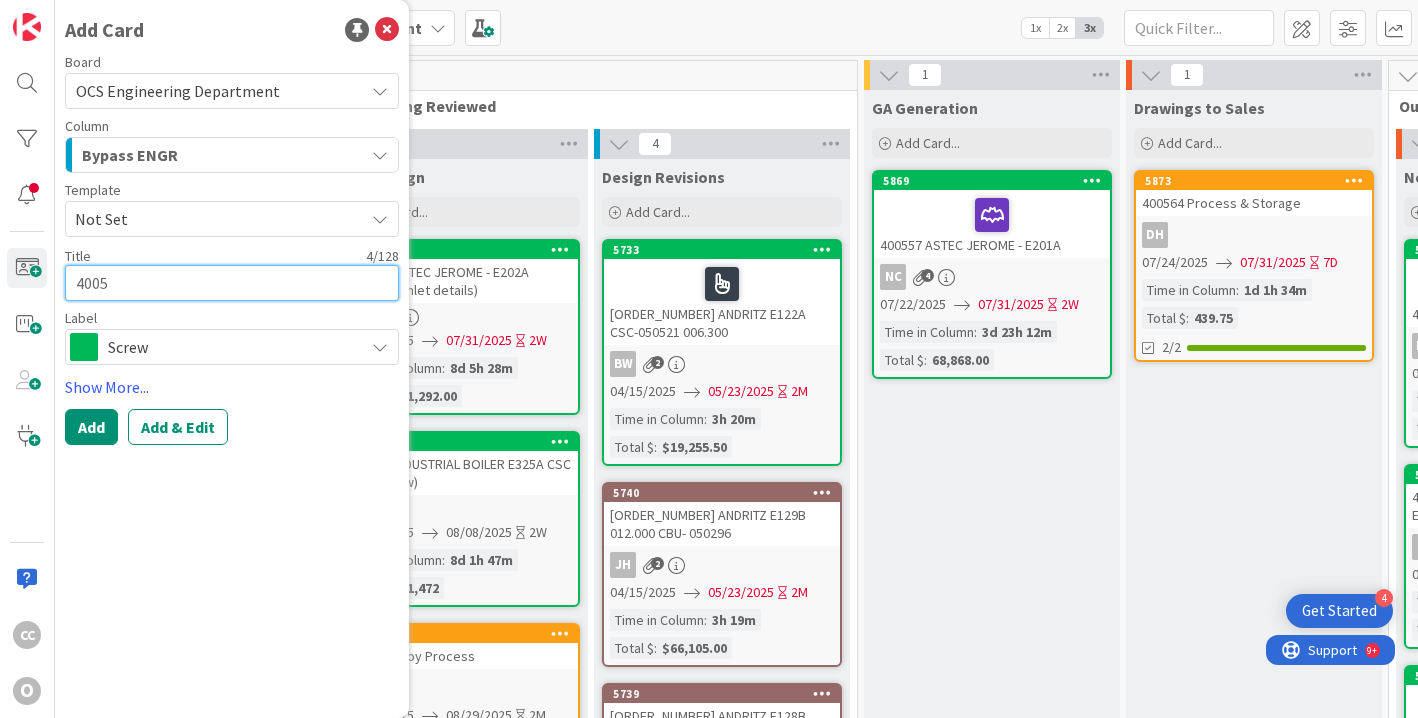 type on "x" 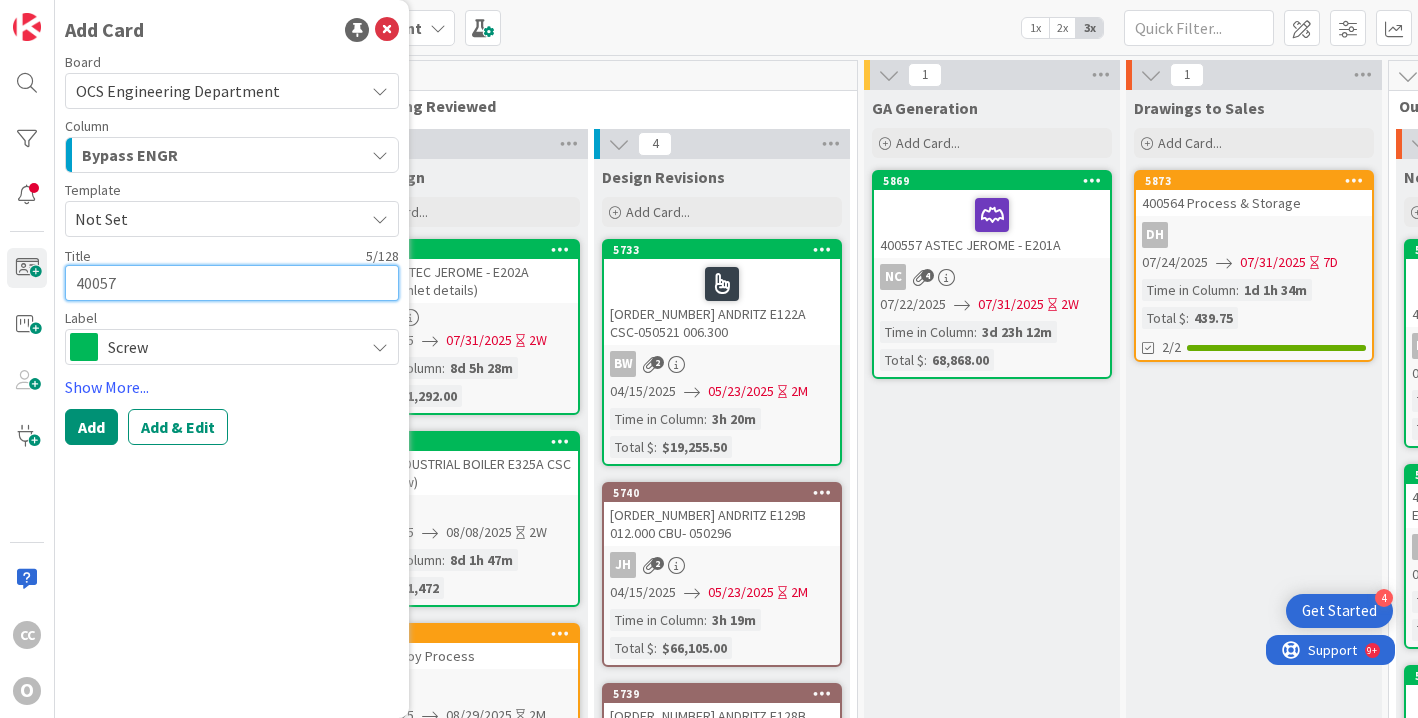 type on "x" 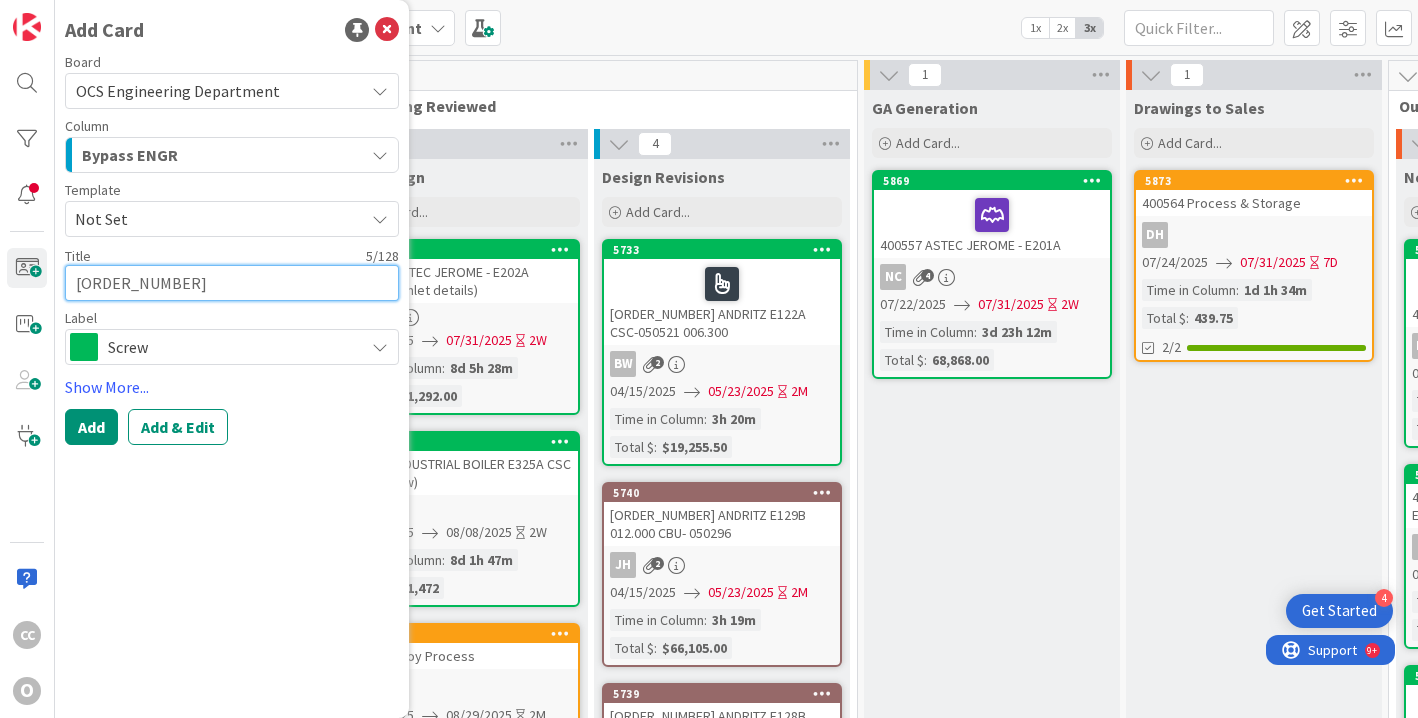 type on "x" 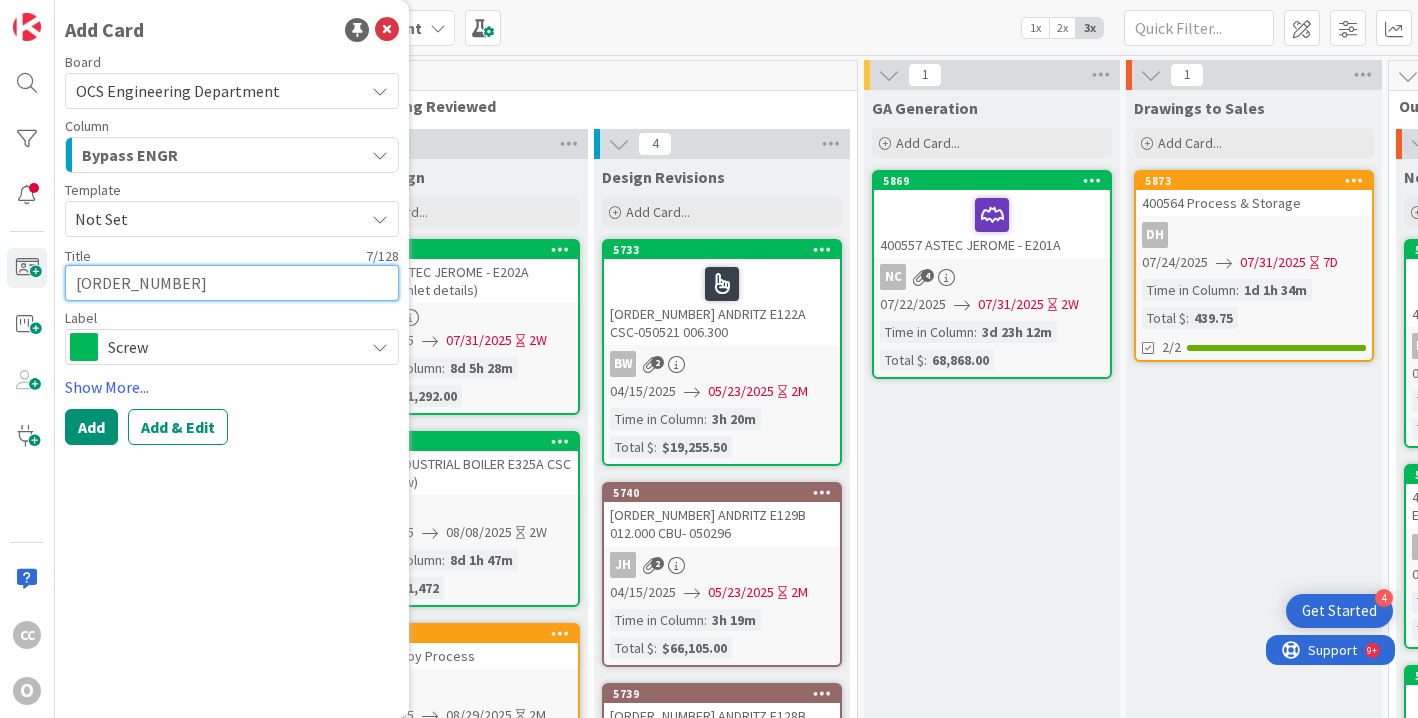 type on "x" 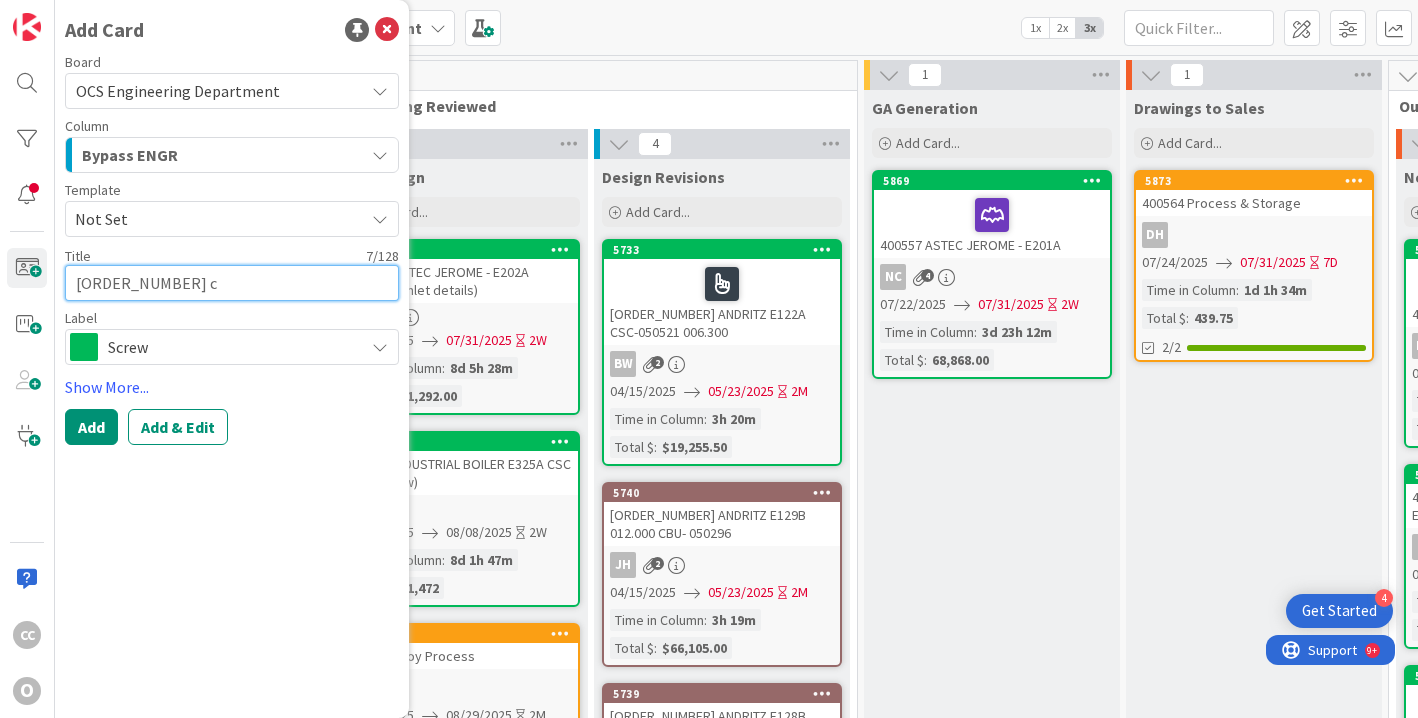 type on "x" 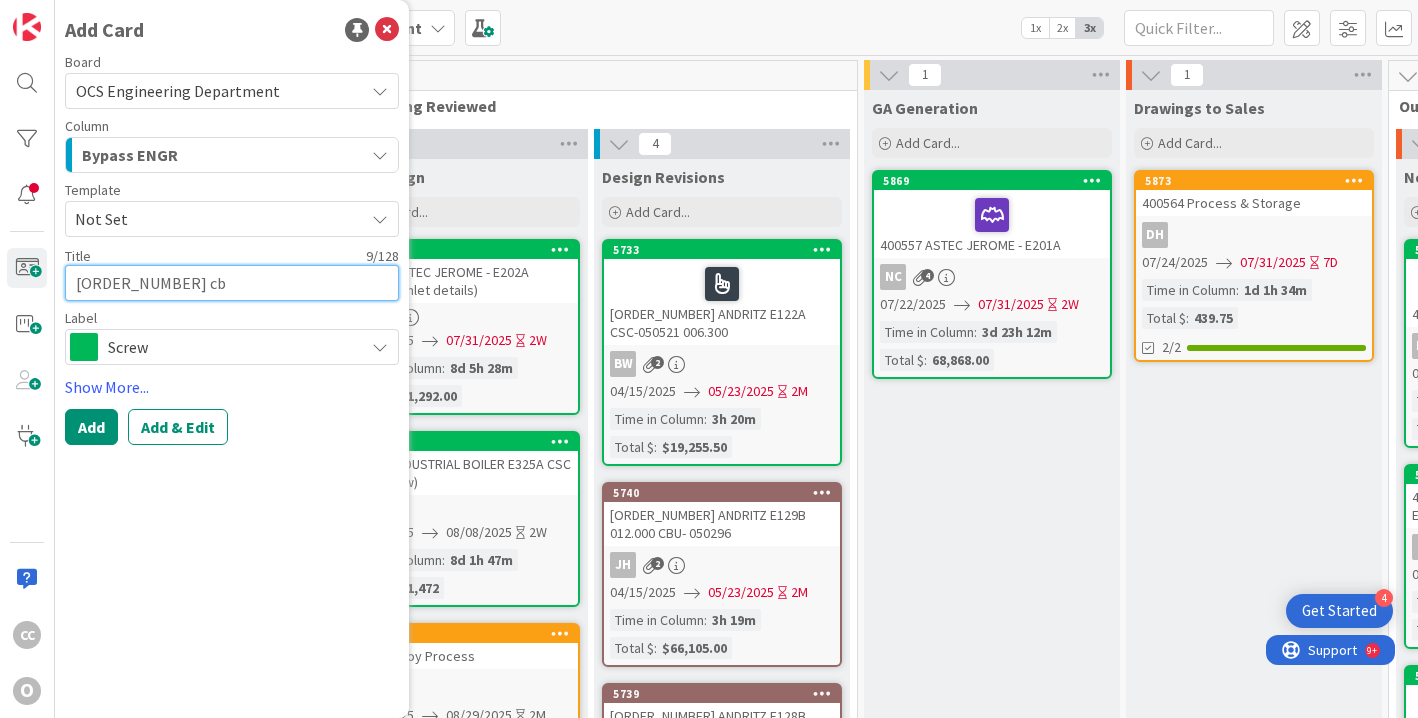 type on "x" 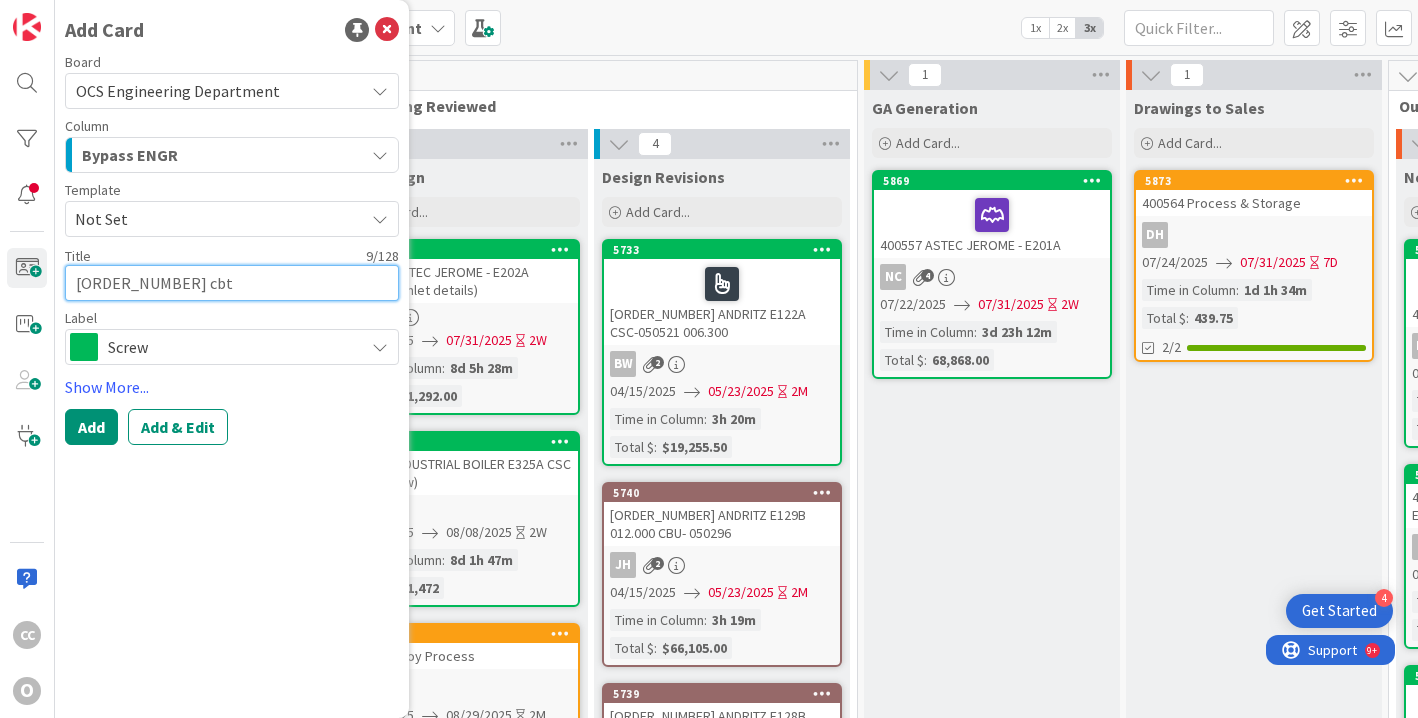 type on "x" 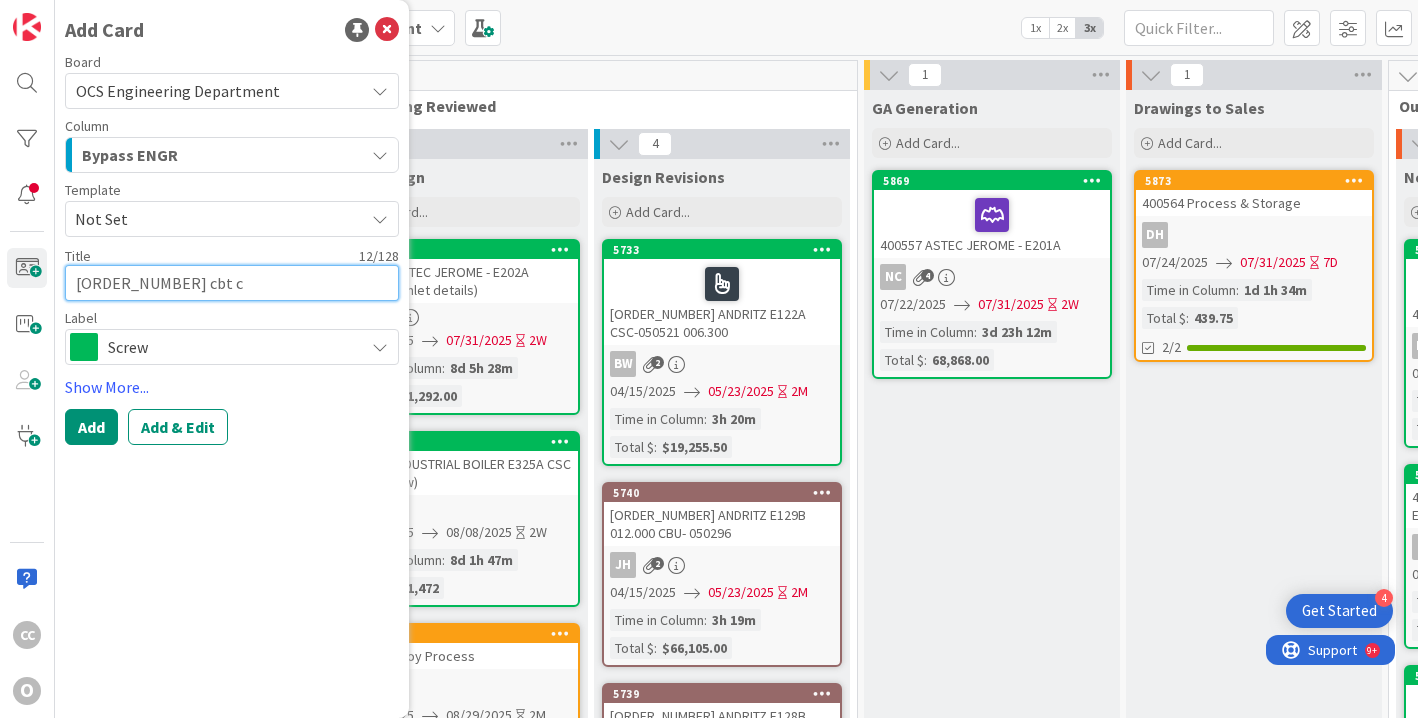 type on "x" 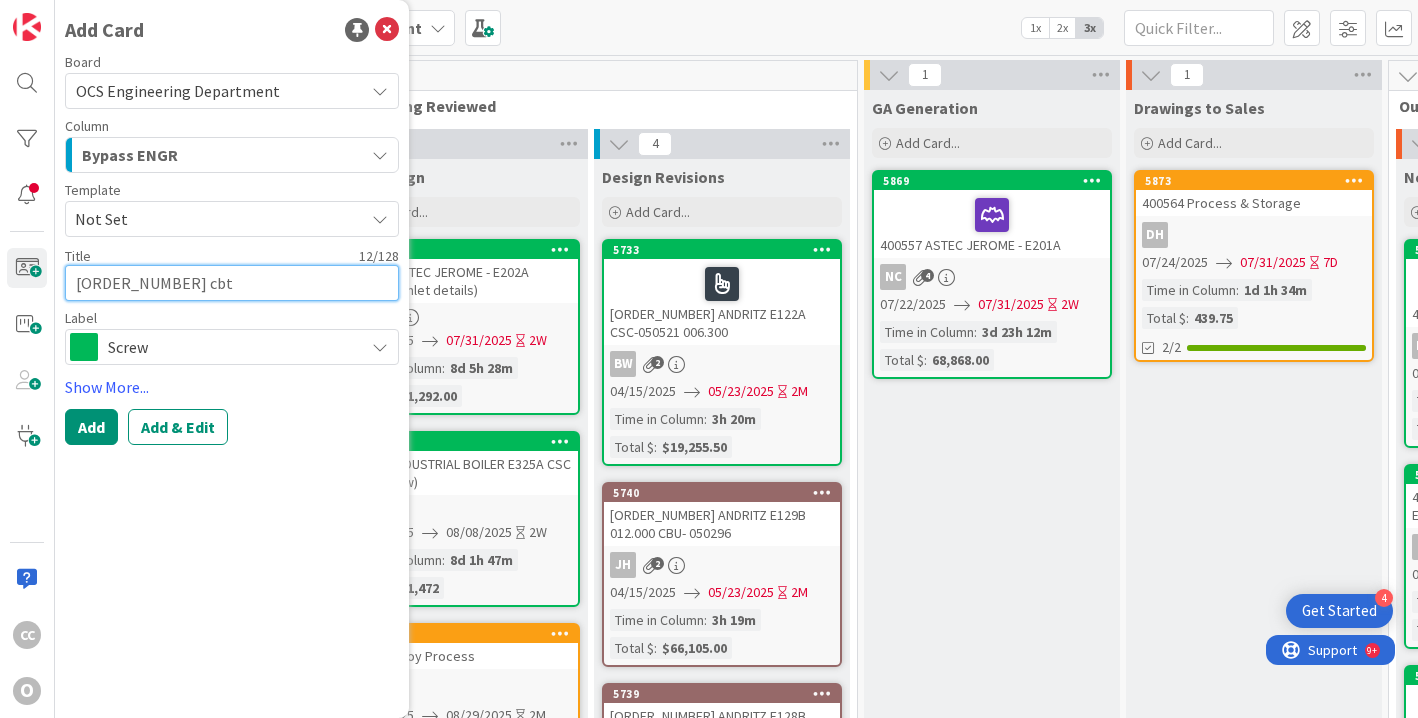 type on "x" 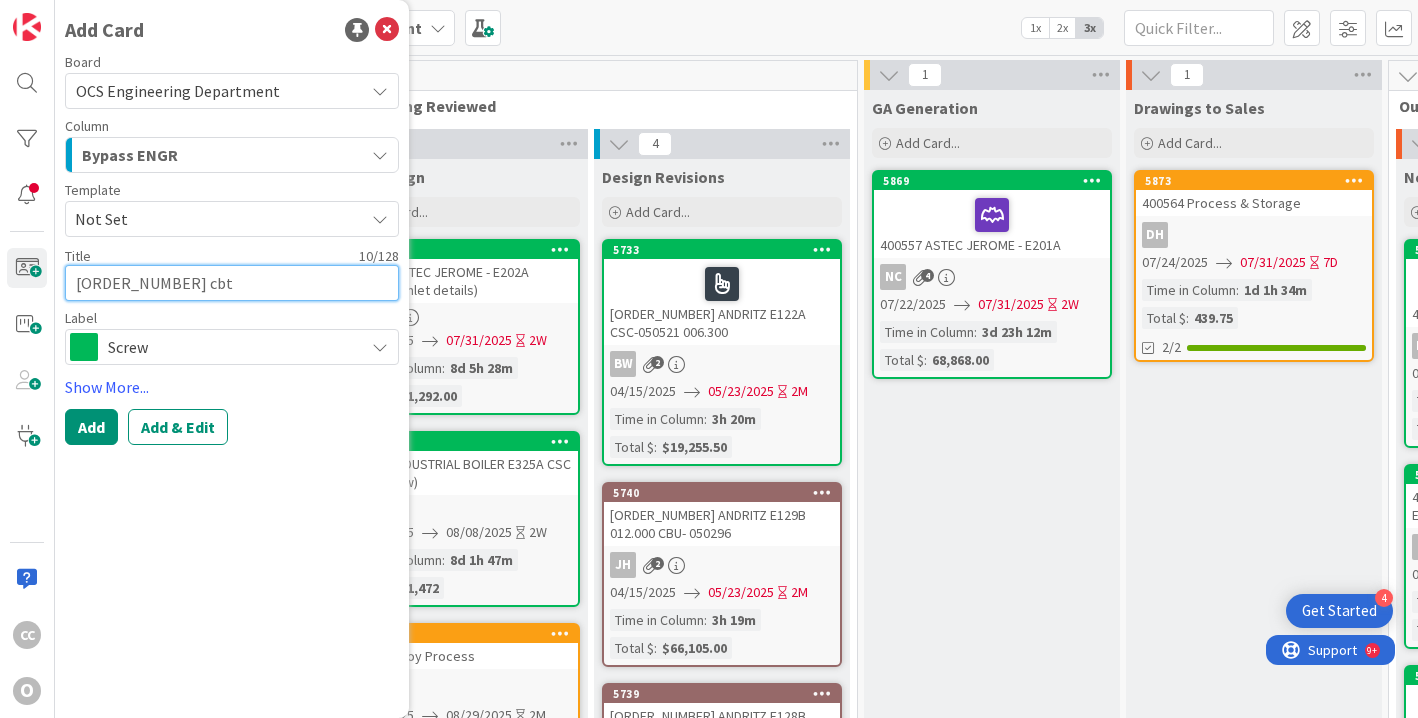 type on "x" 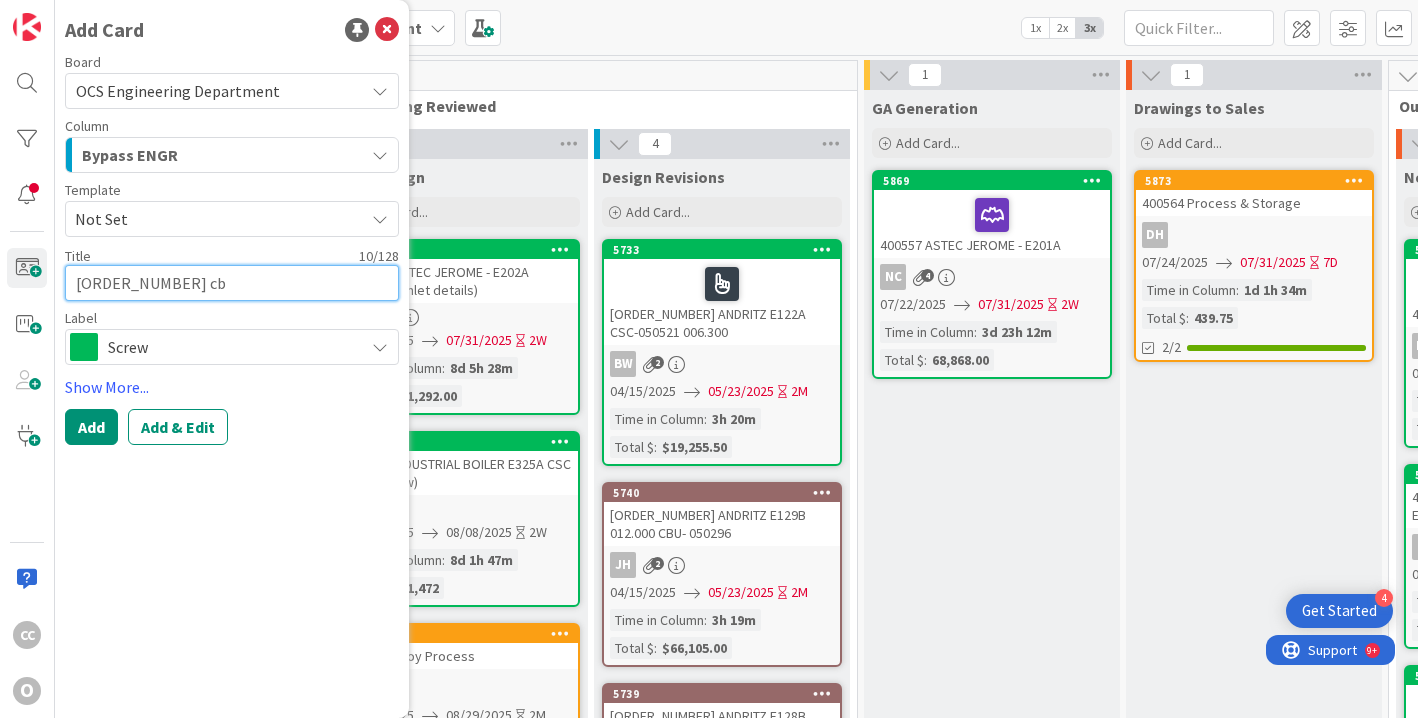 type on "x" 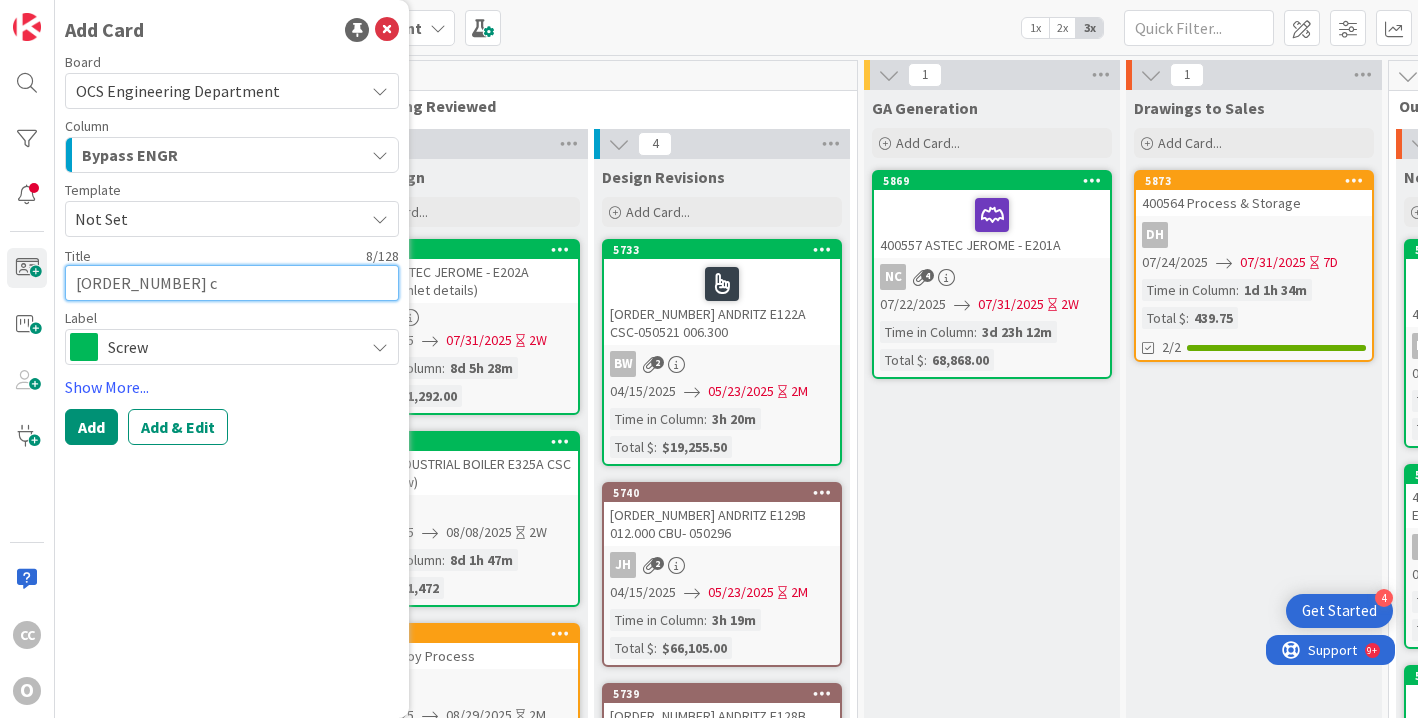 type on "x" 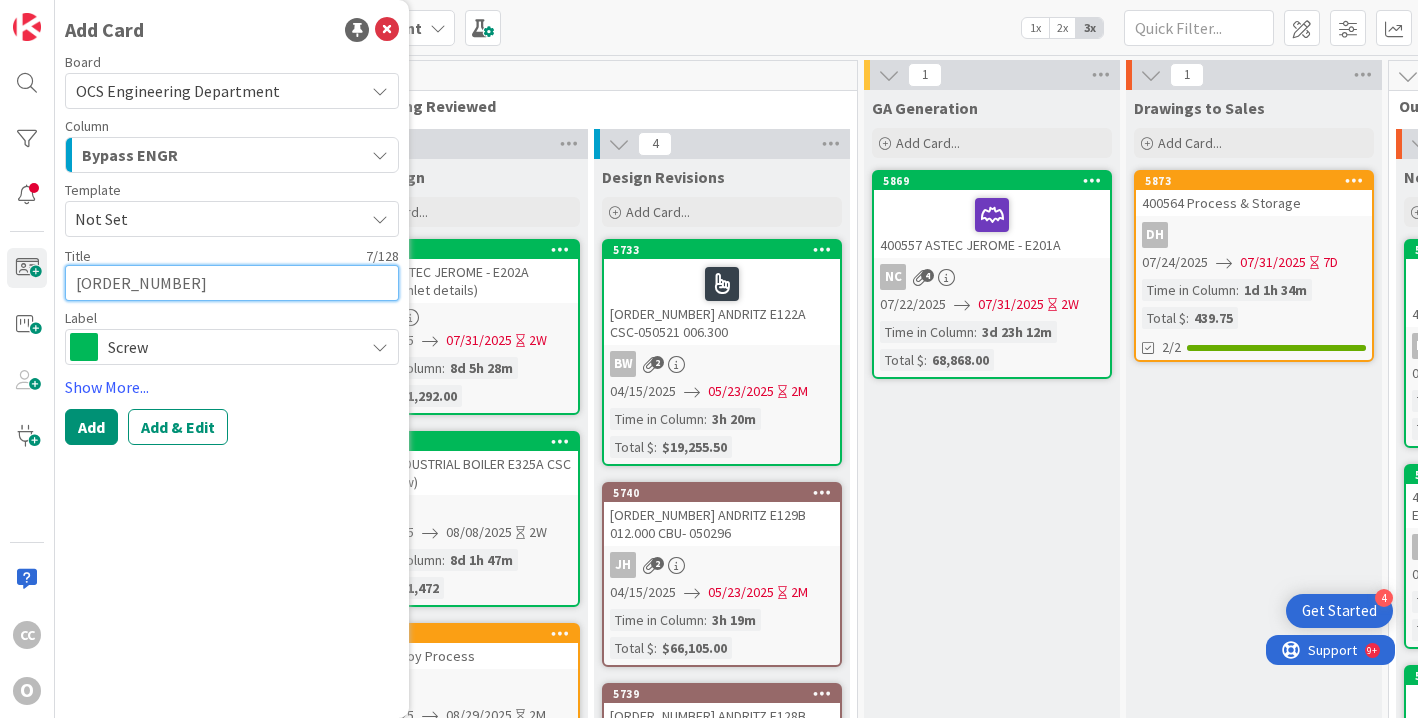 type on "x" 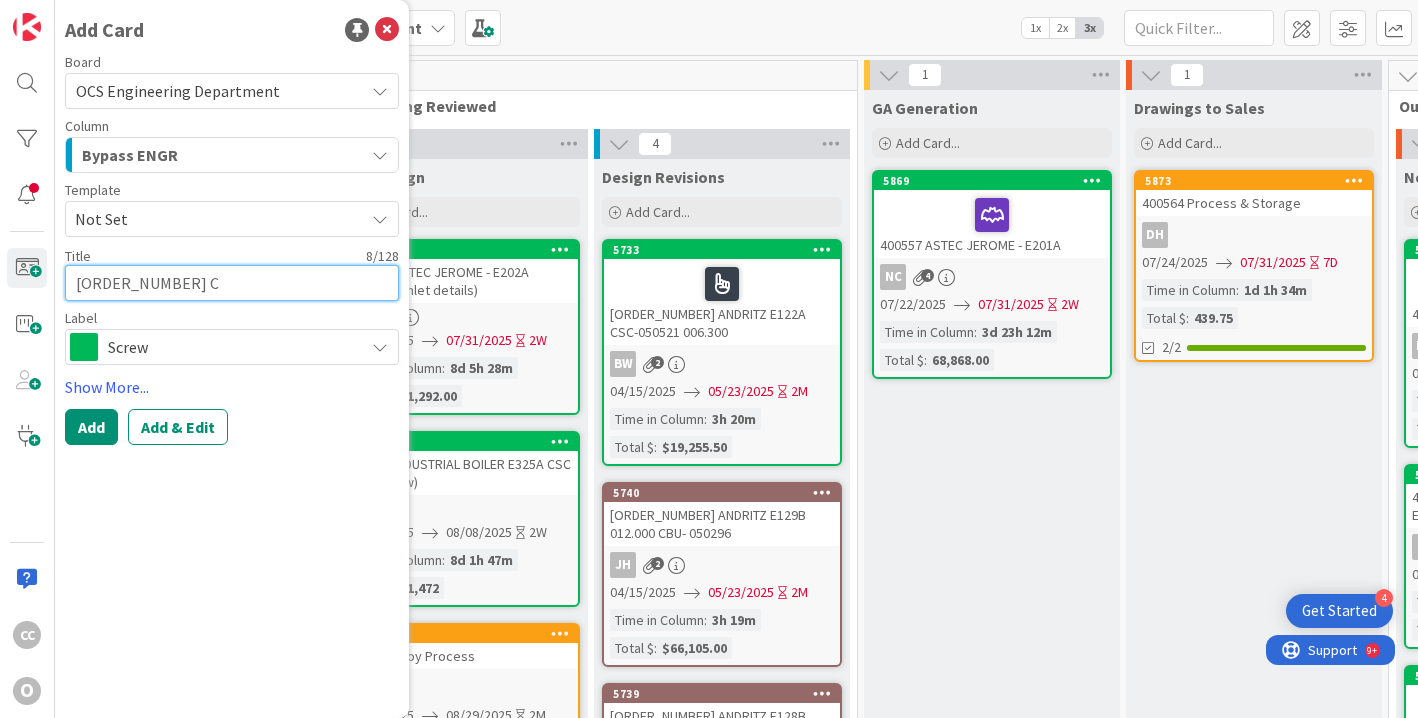 type on "x" 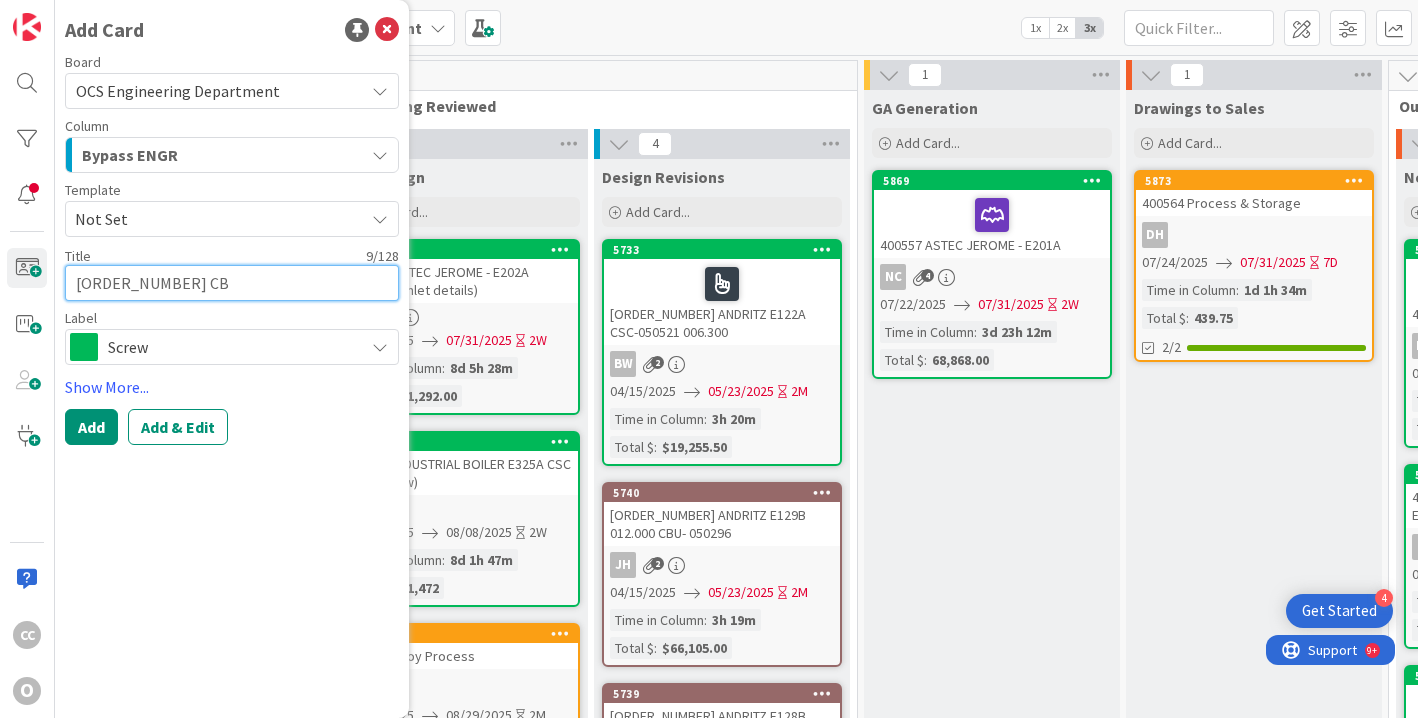type on "x" 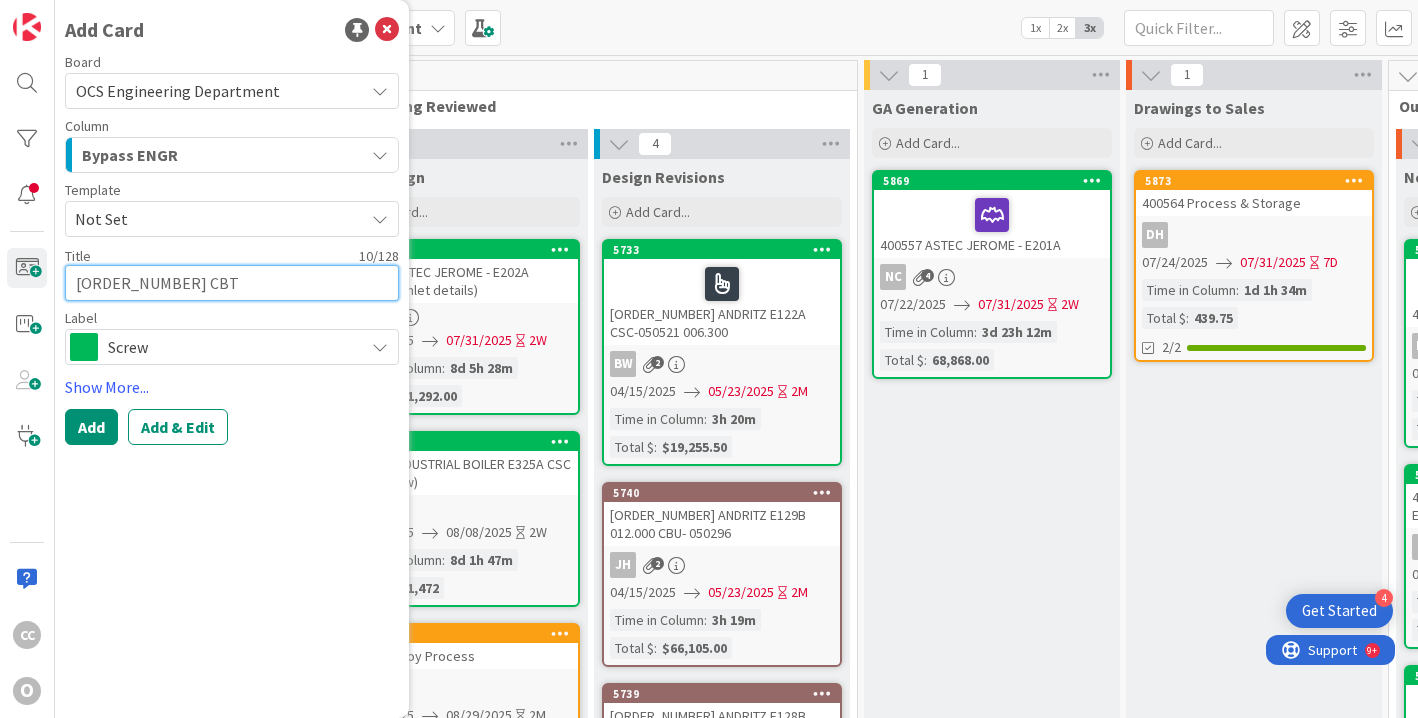 type on "x" 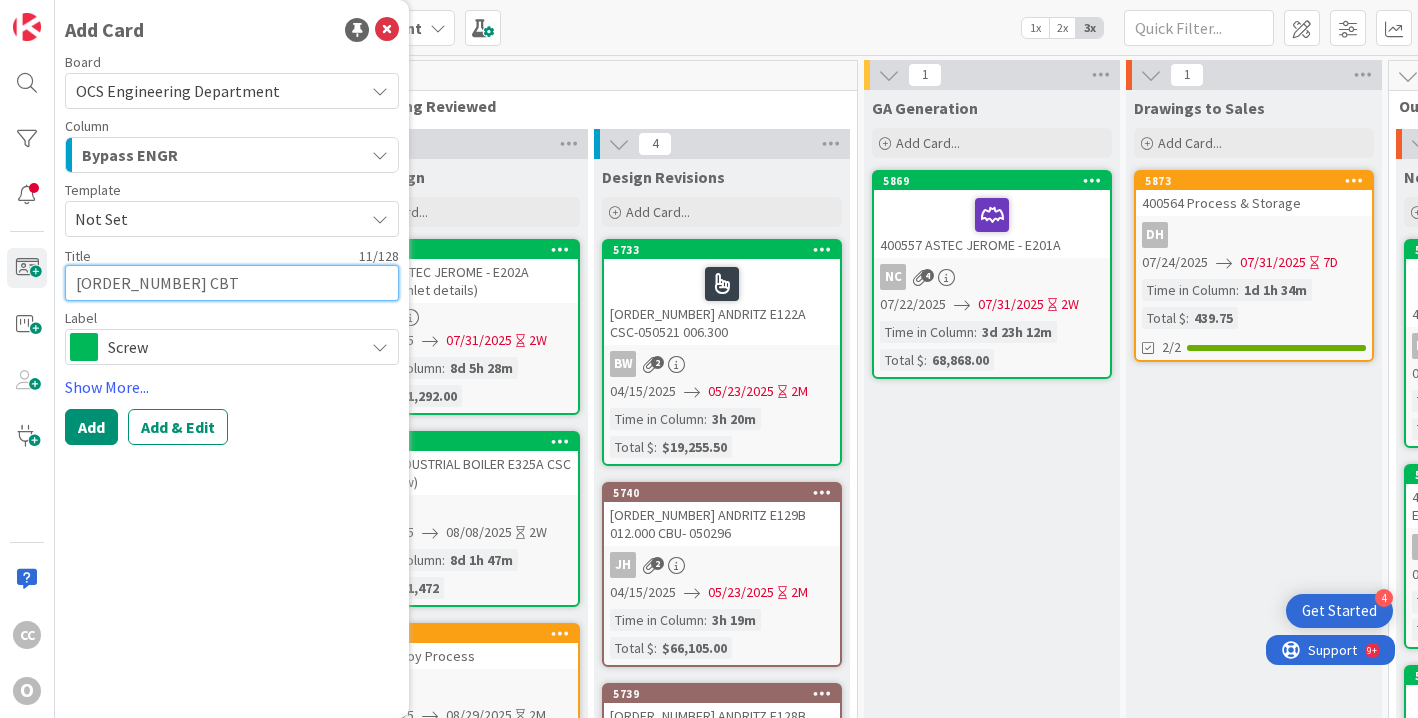 type on "x" 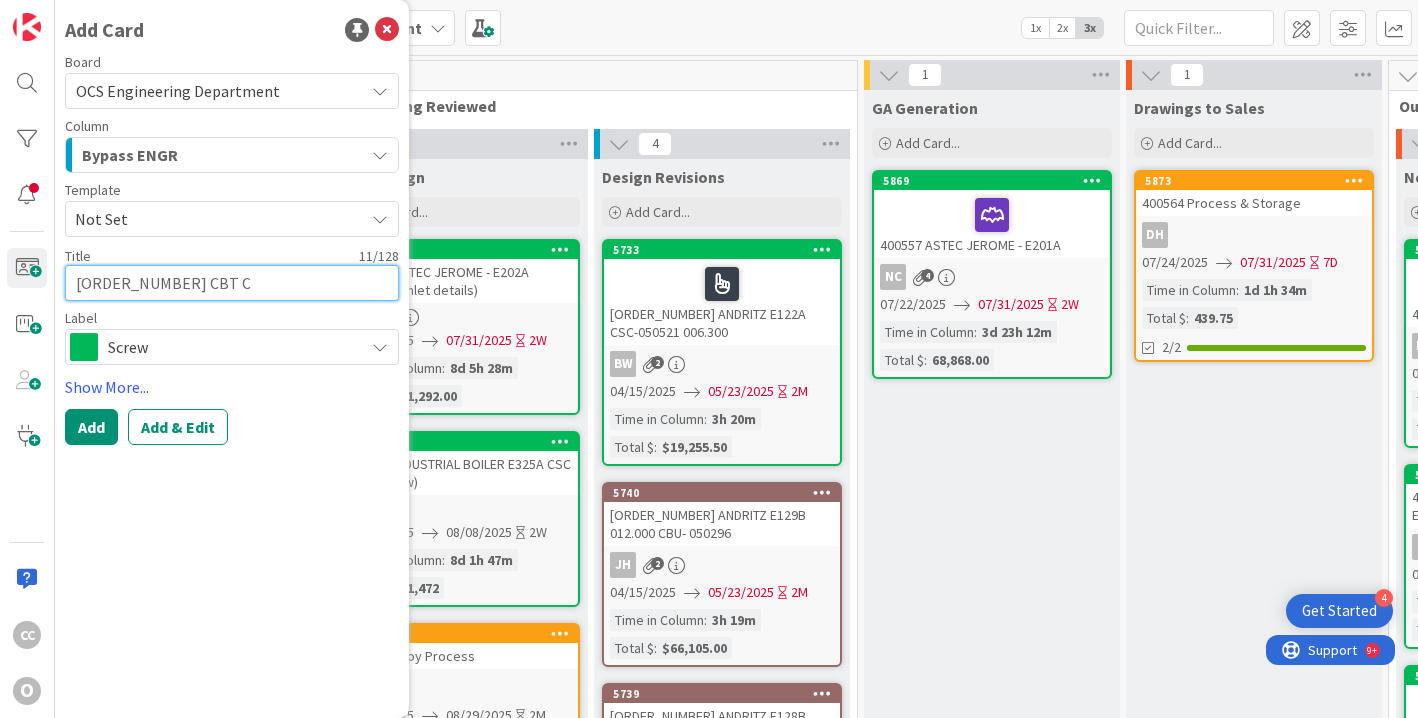 type on "x" 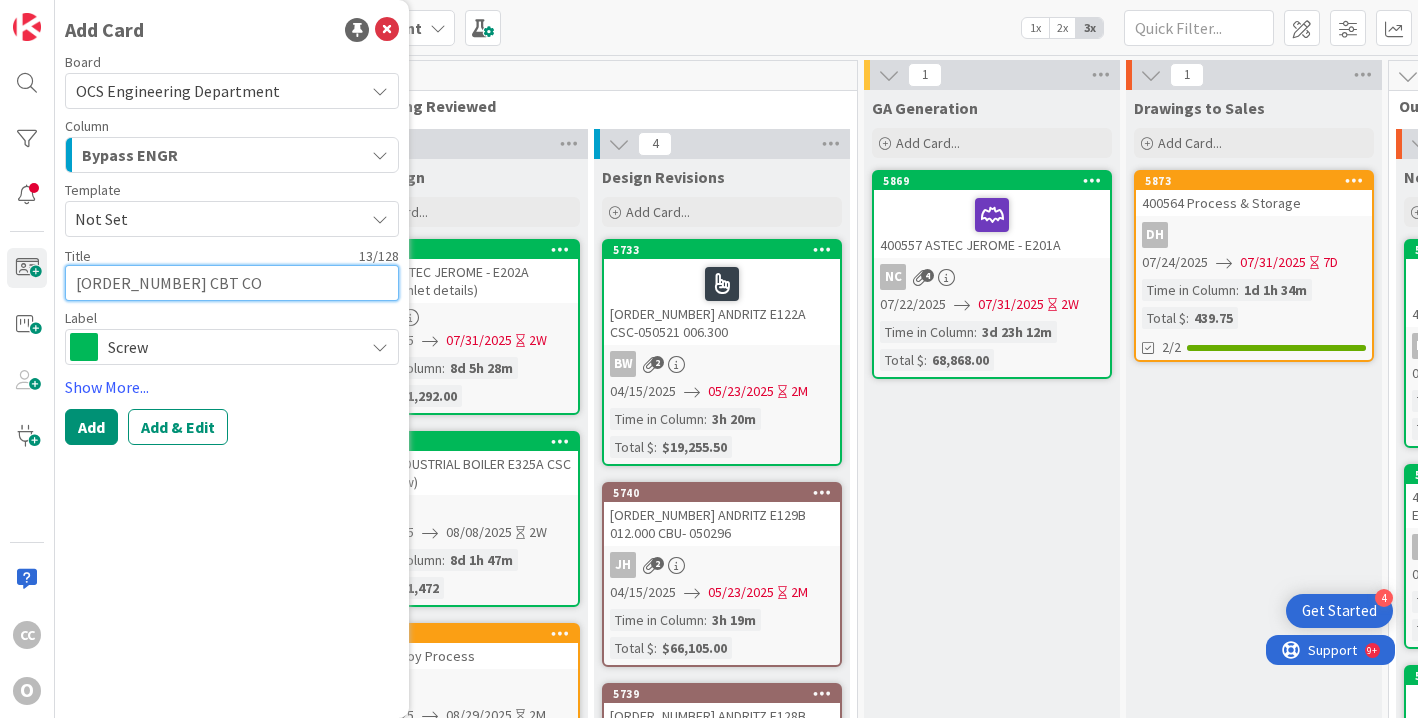 type on "x" 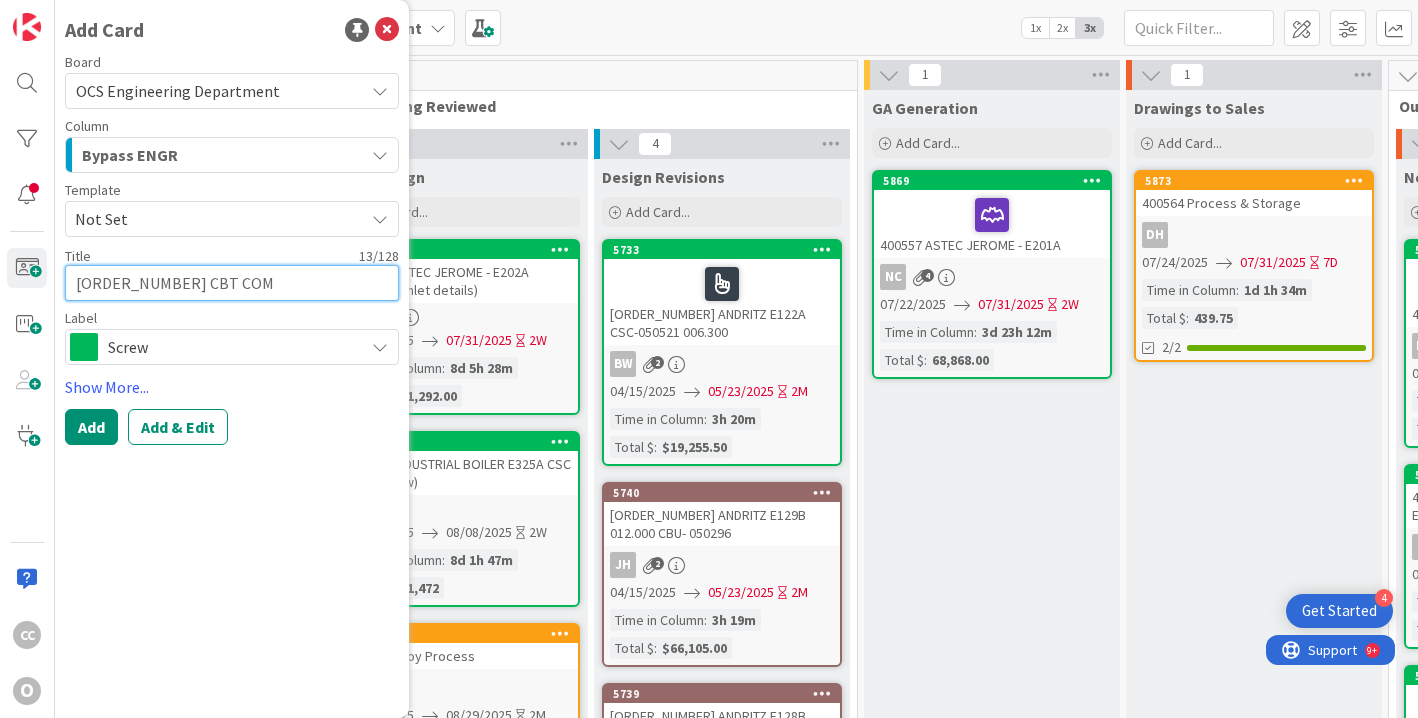 type on "x" 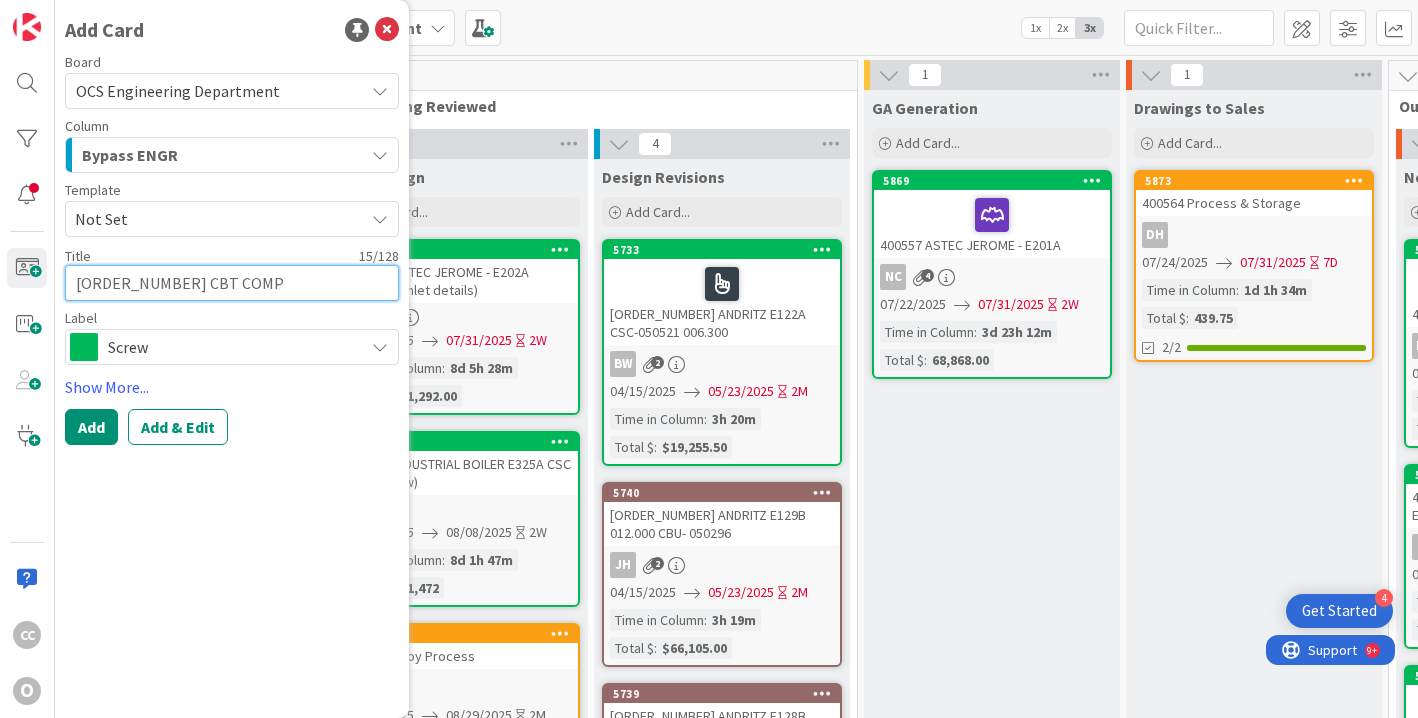 type on "x" 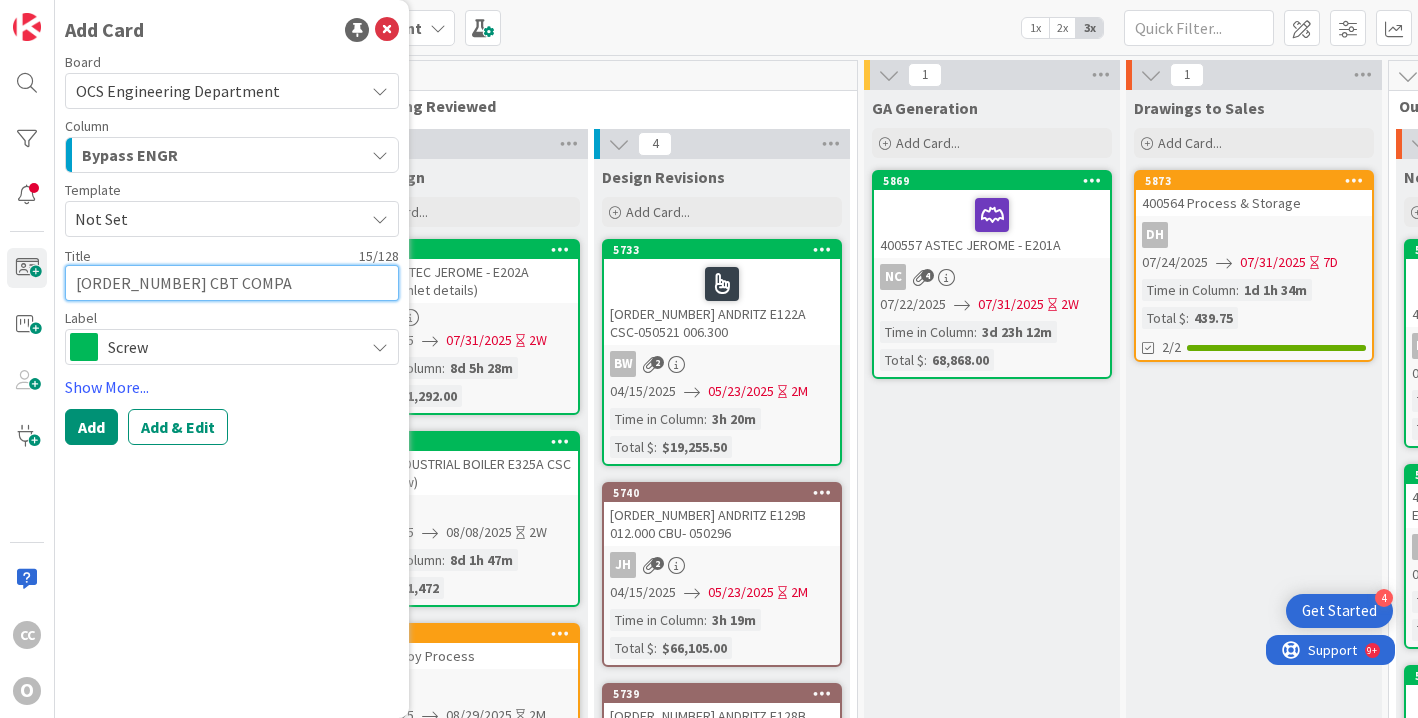 type on "x" 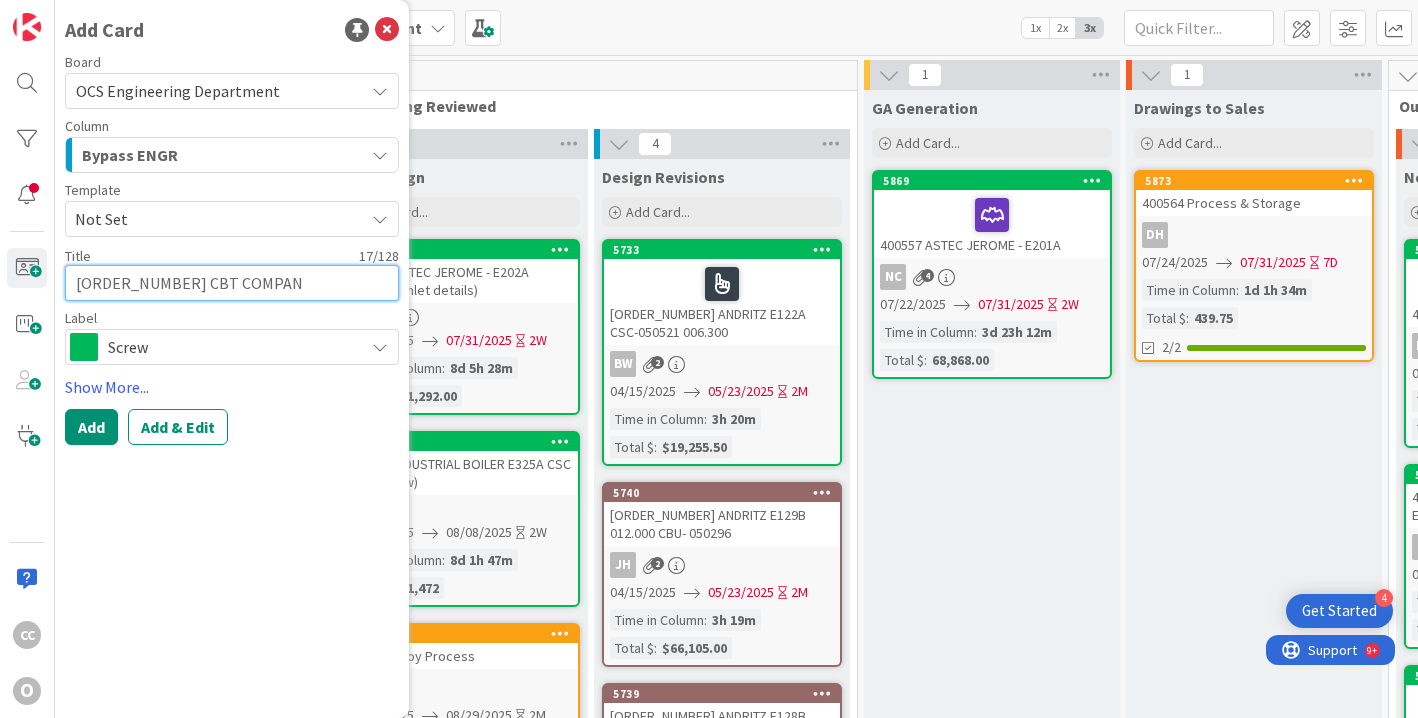 type on "x" 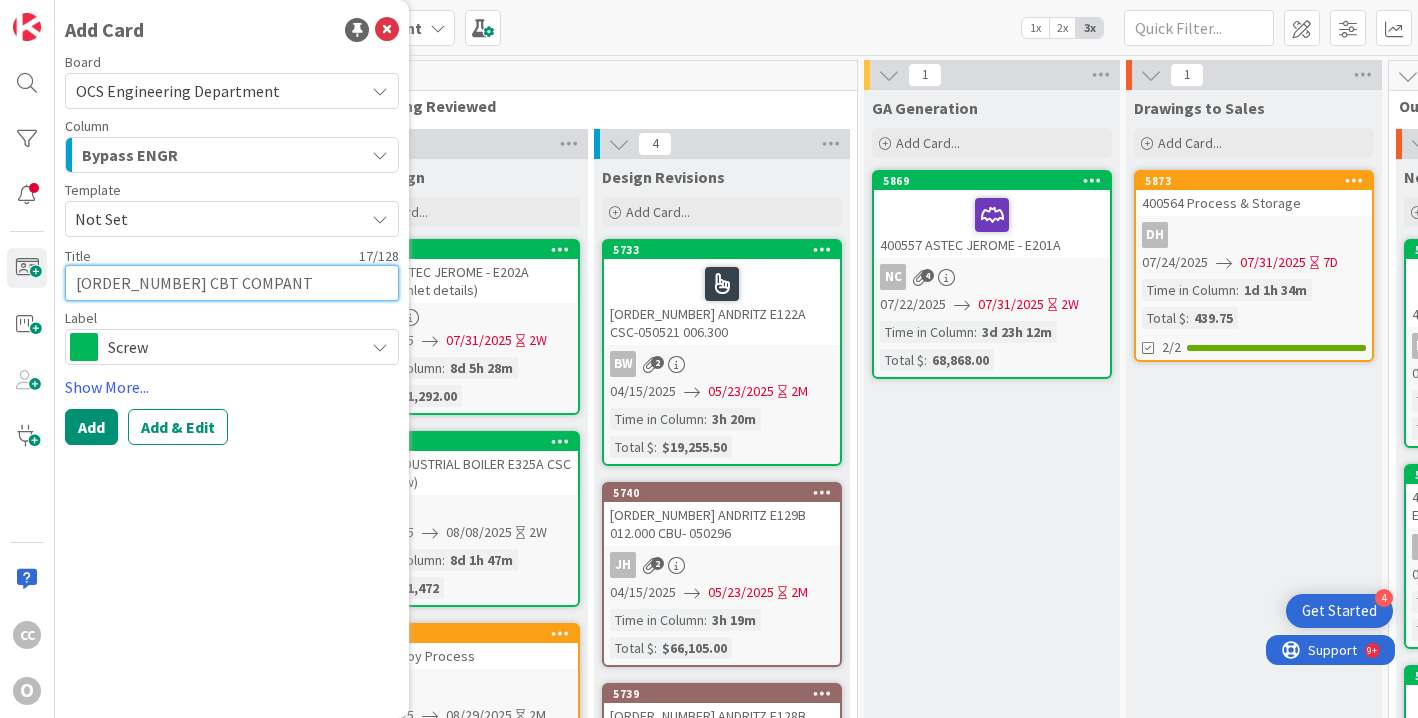 type on "x" 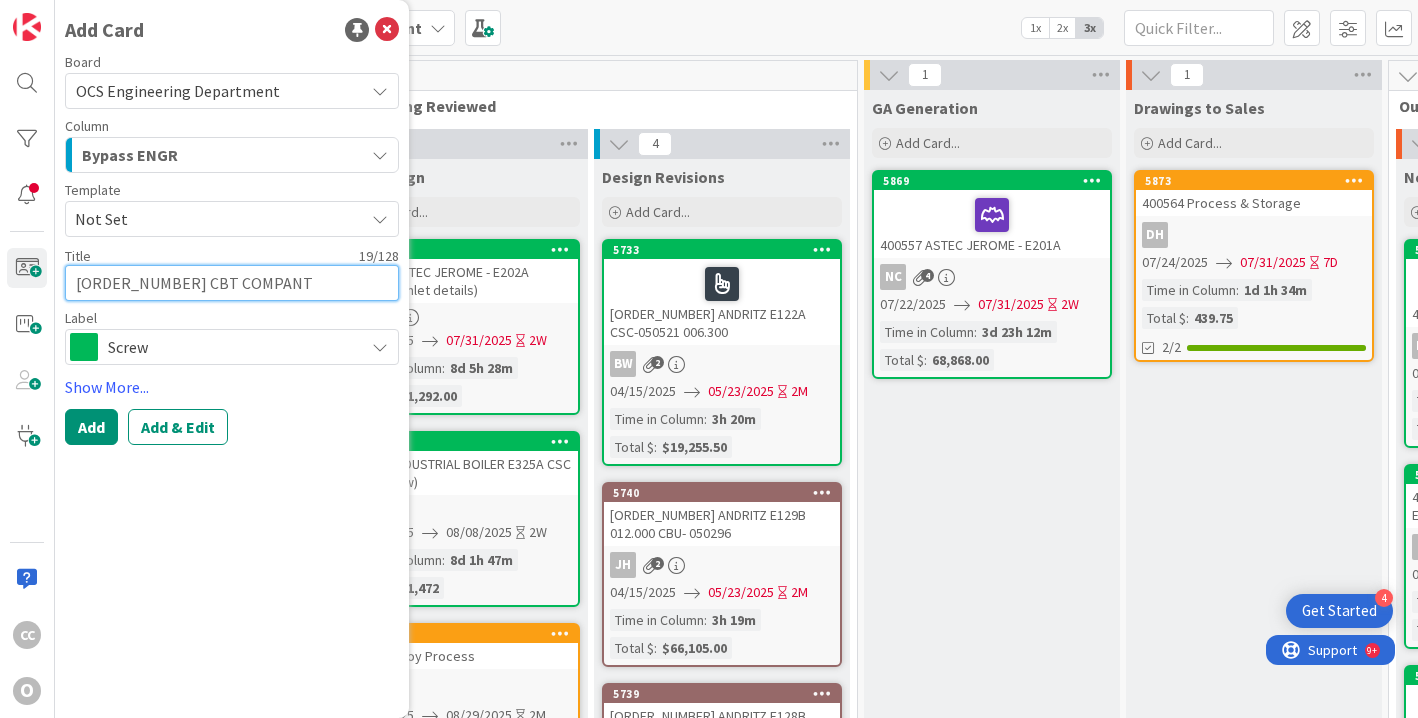 type on "x" 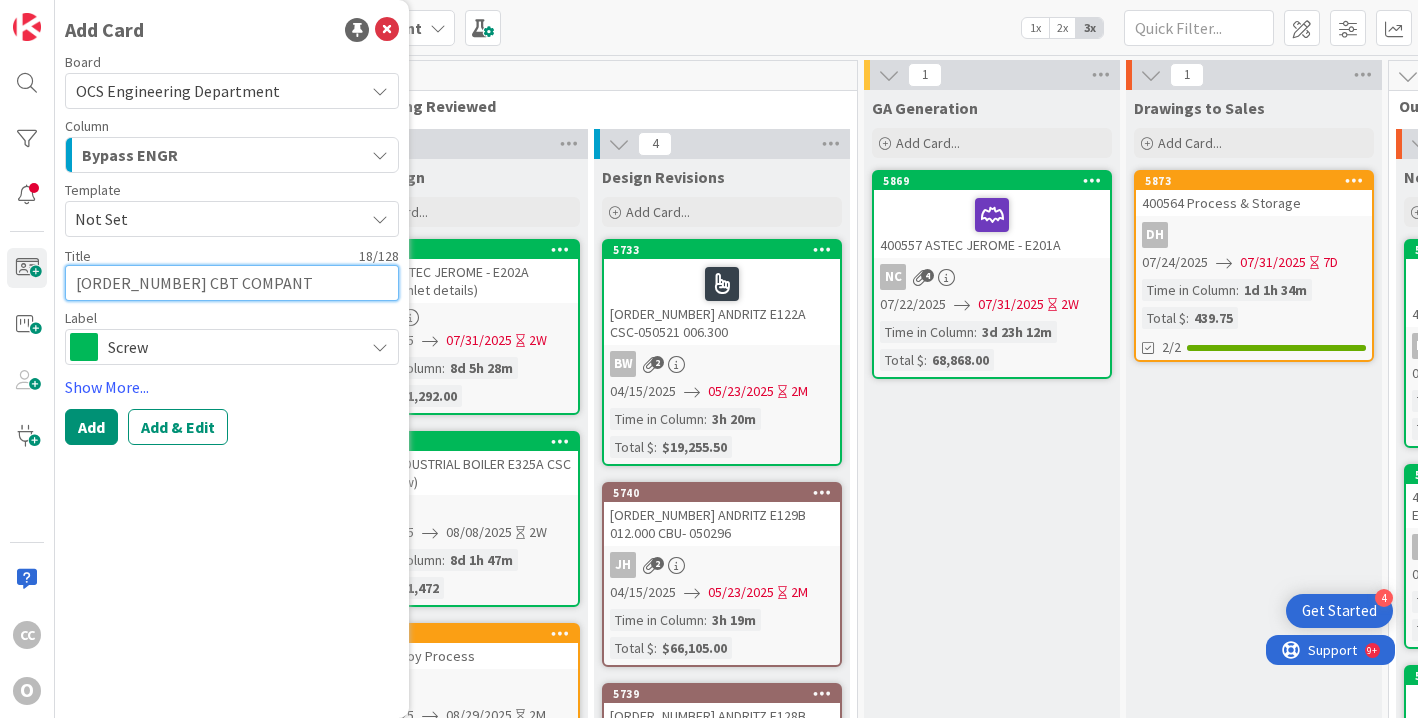 type on "x" 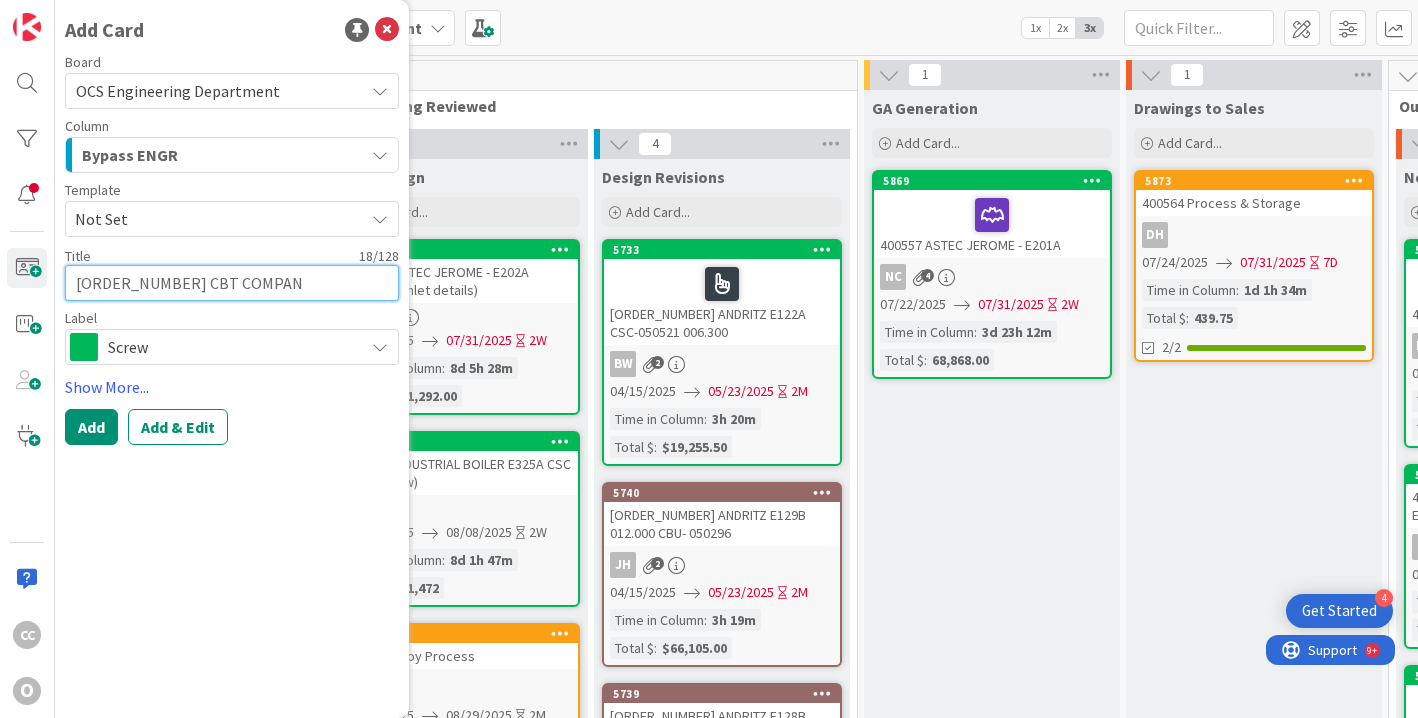 type on "x" 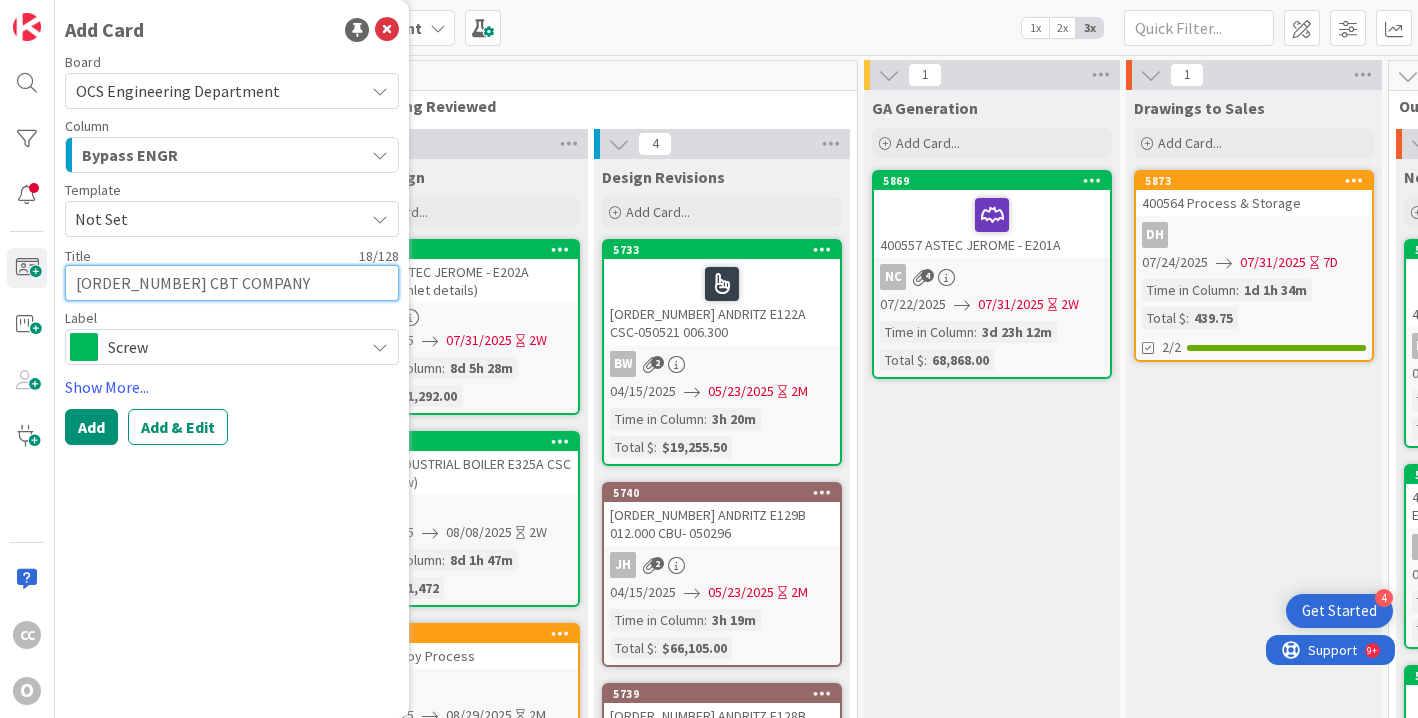 type on "x" 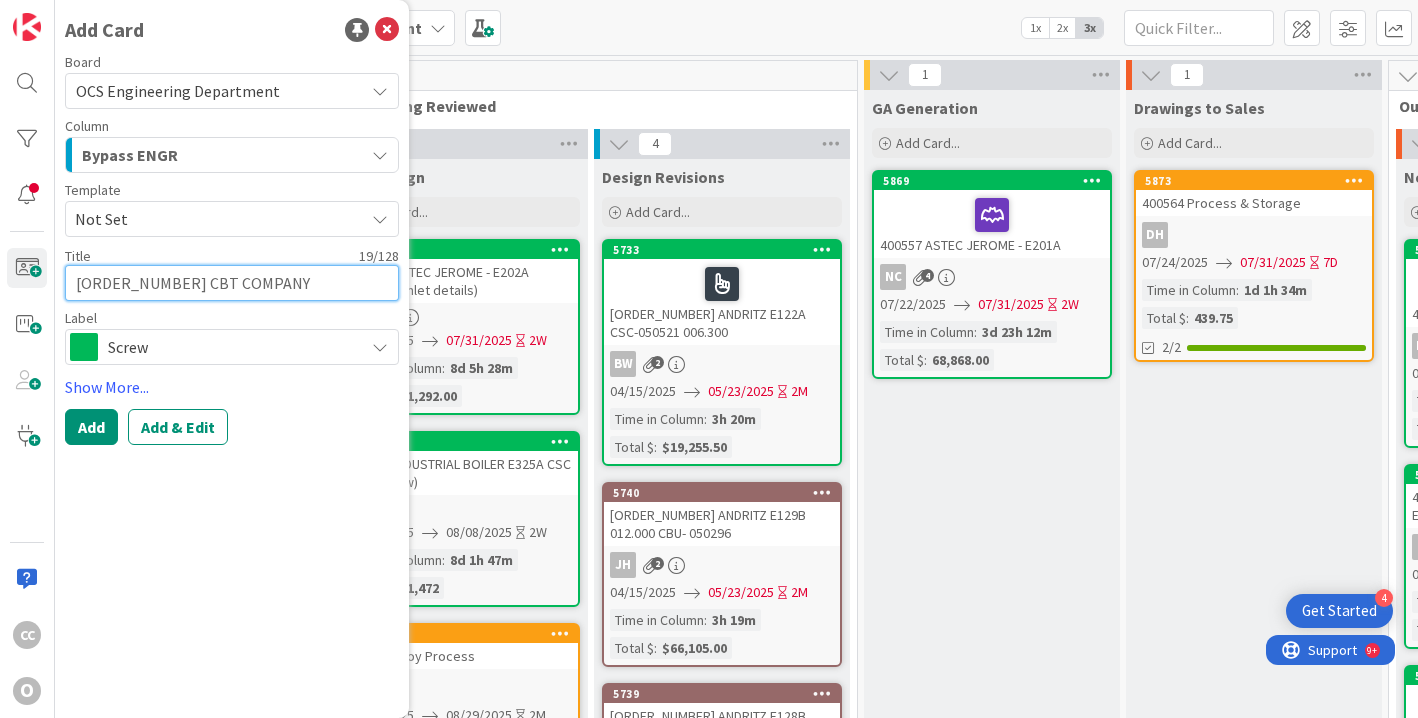 type on "x" 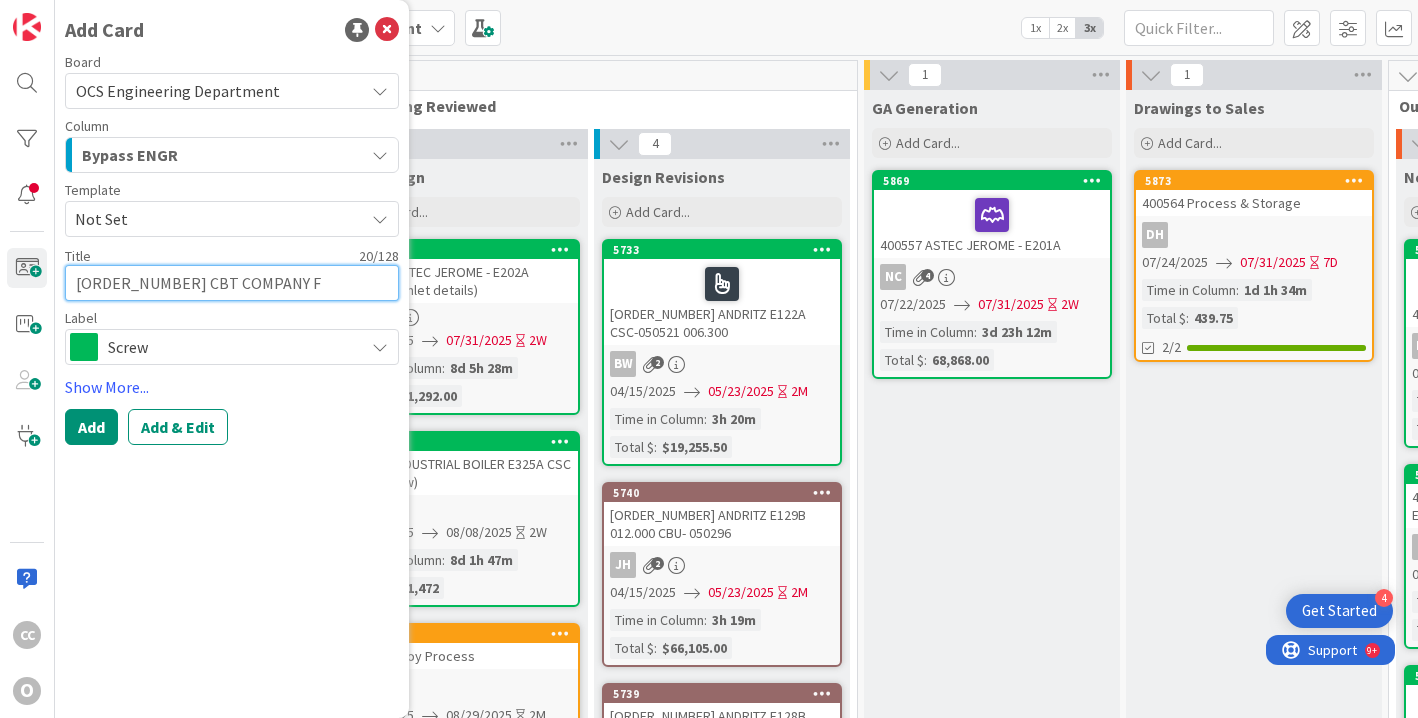 type on "[ORDER_NUMBER] CBT COMPANY FI" 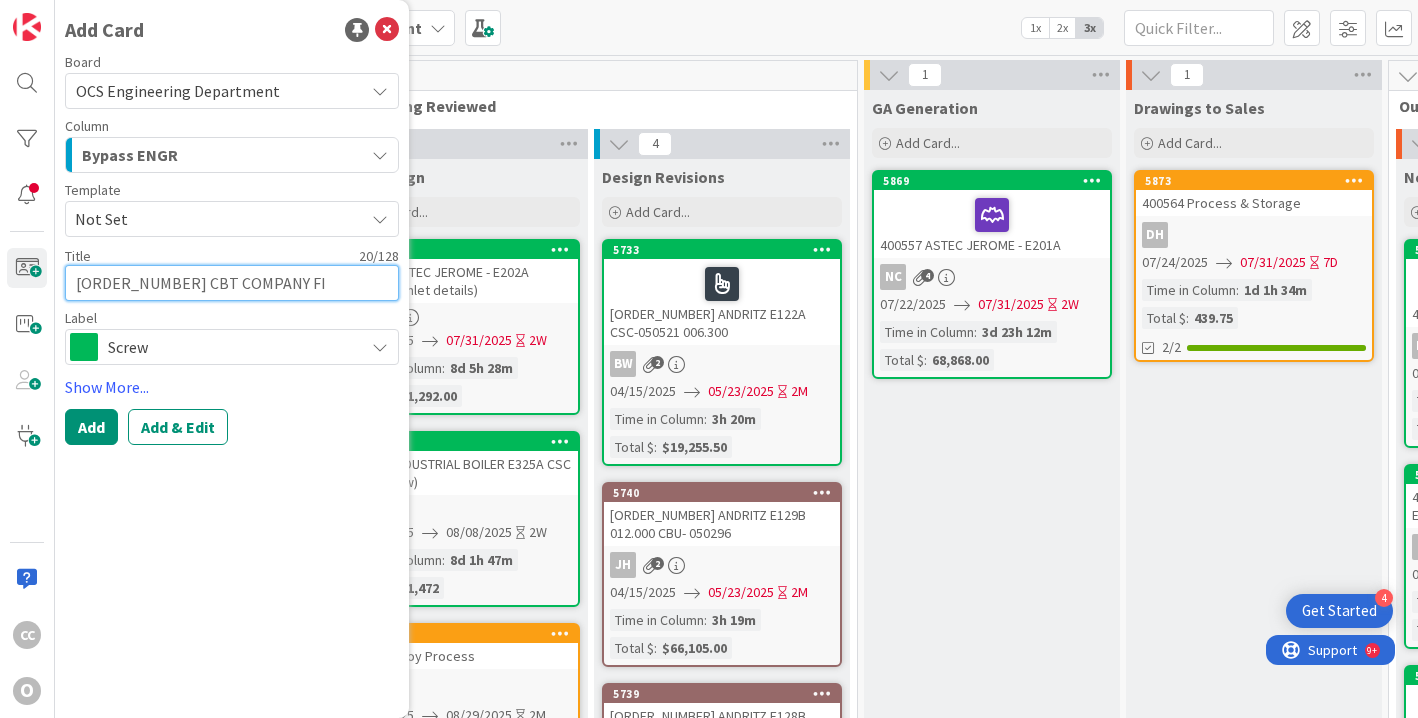 type on "x" 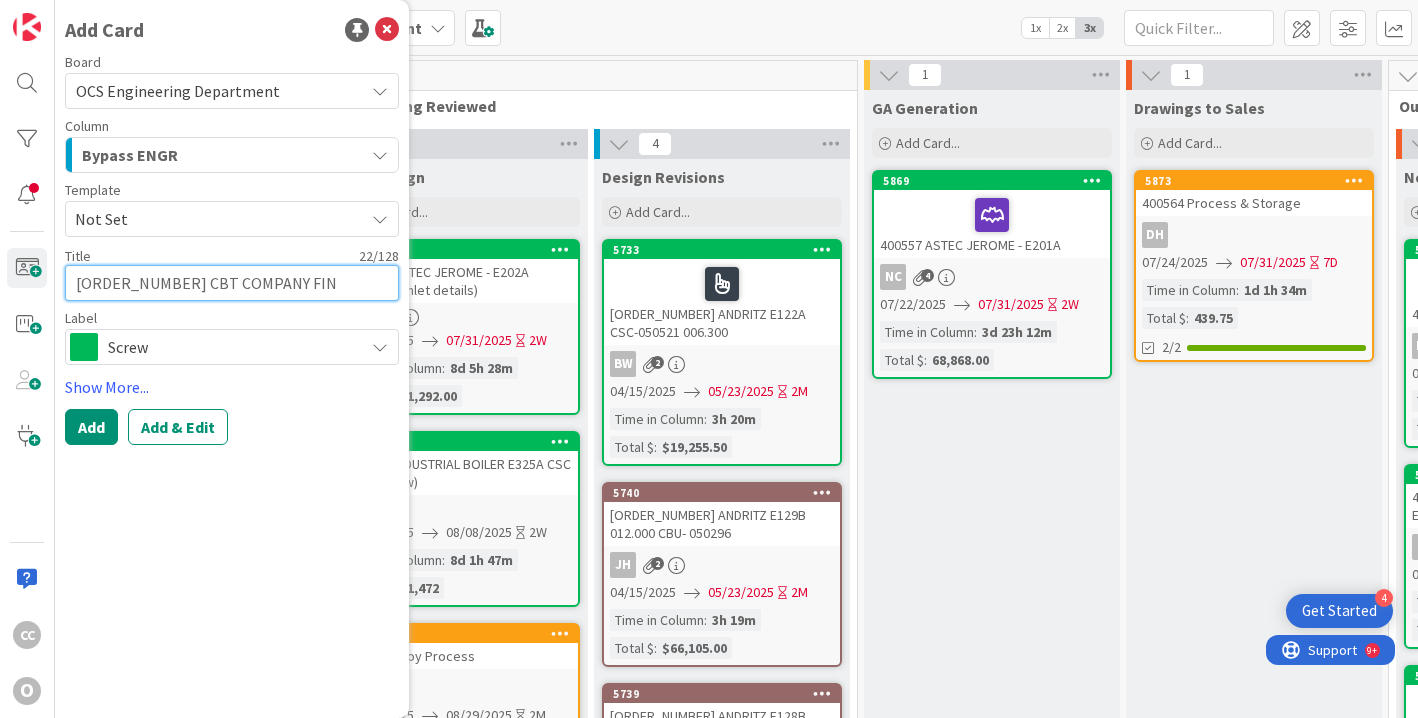 type on "x" 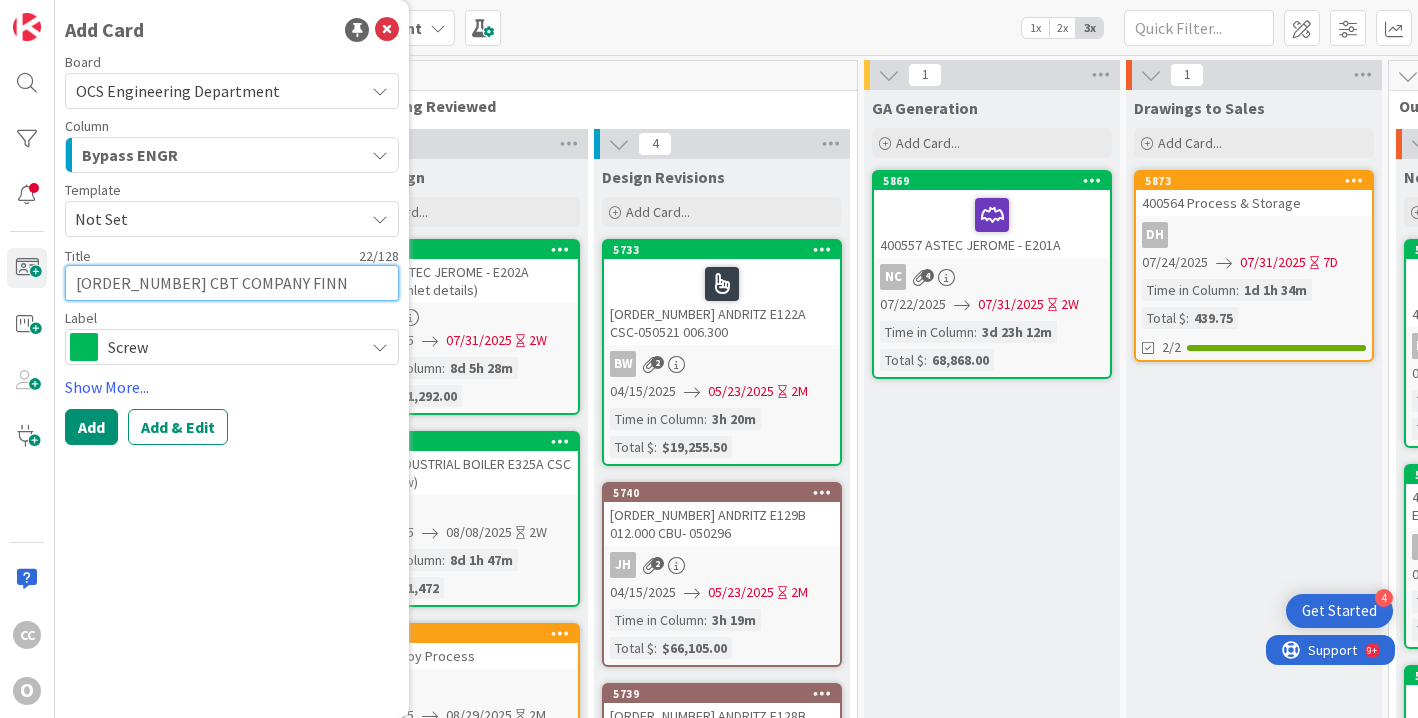 type on "x" 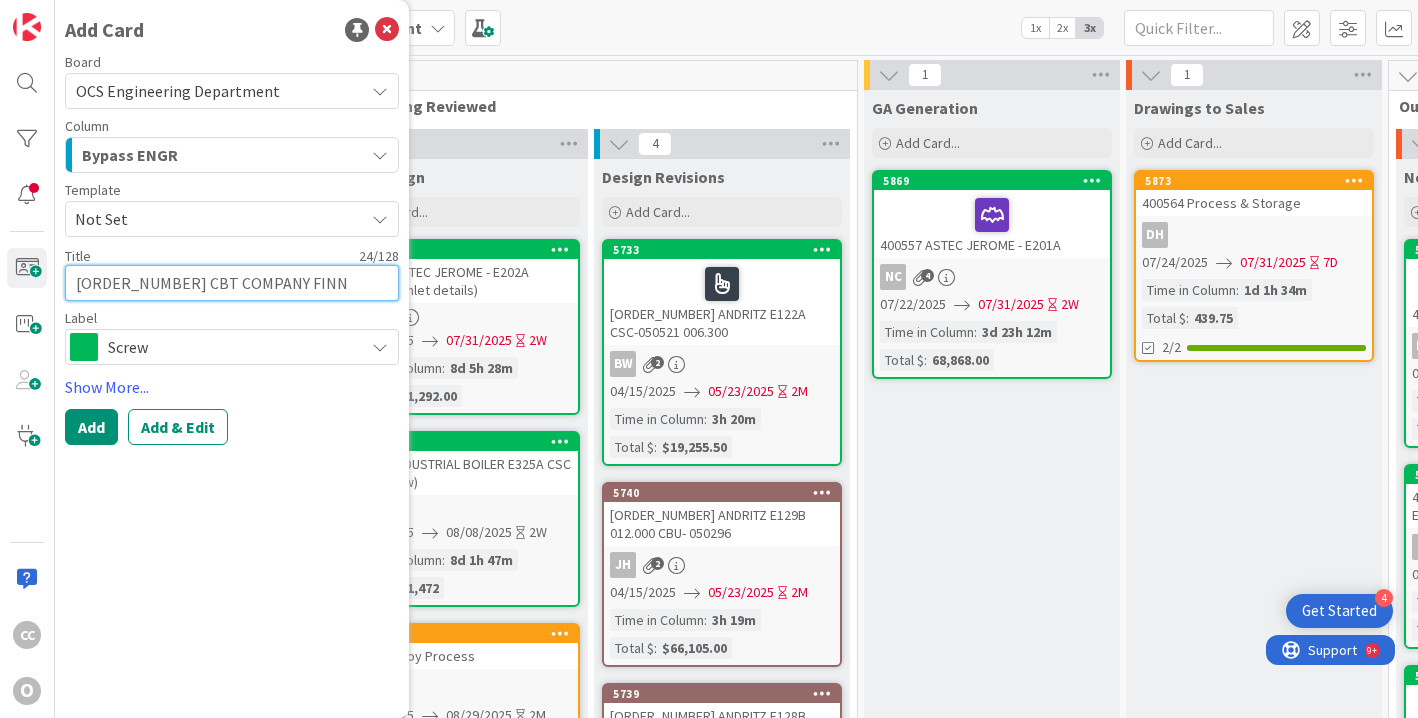 type on "x" 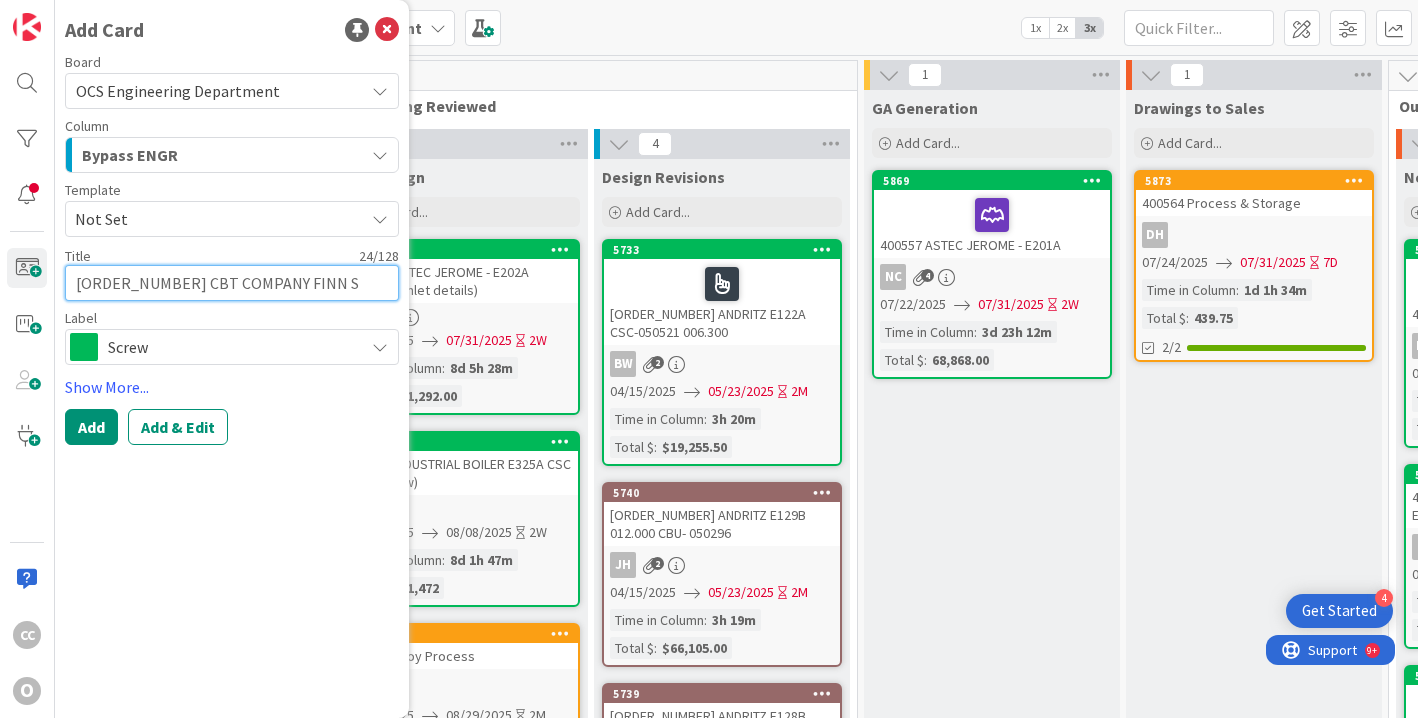 type on "x" 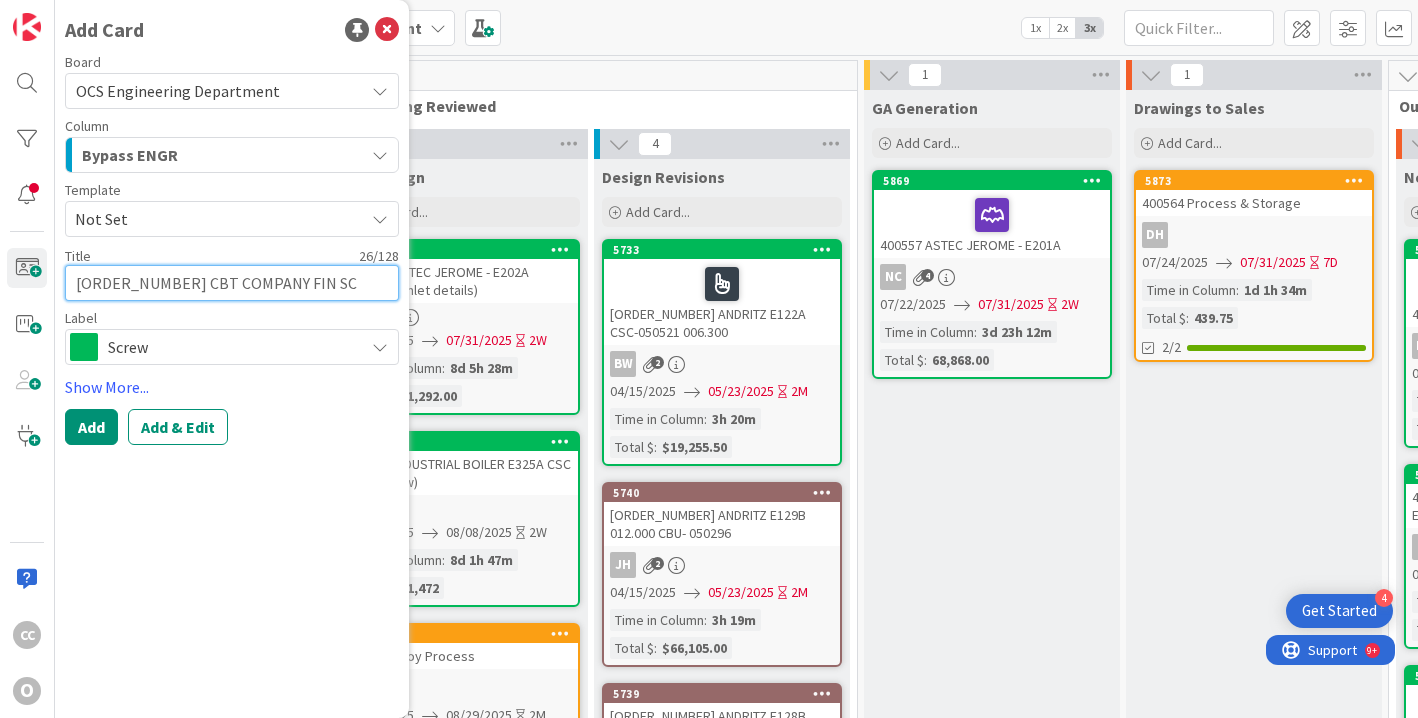 type on "x" 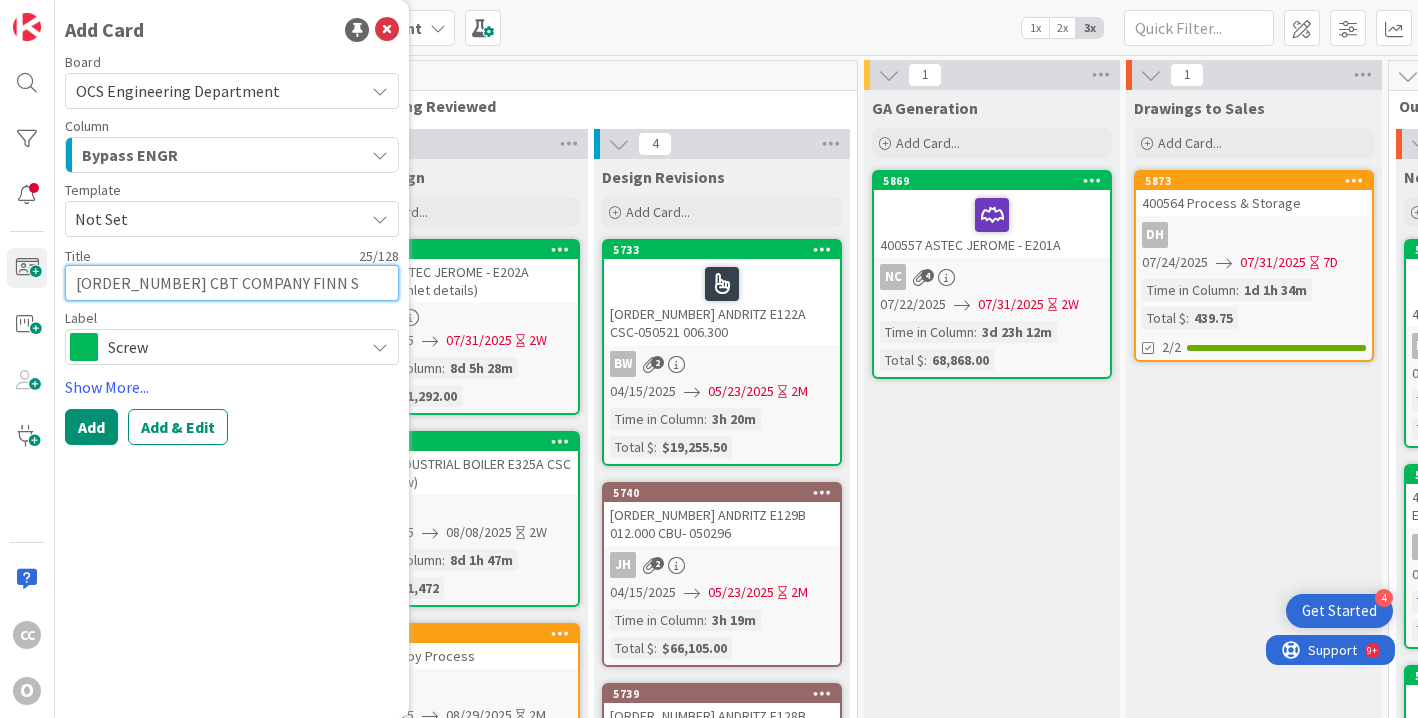 type on "x" 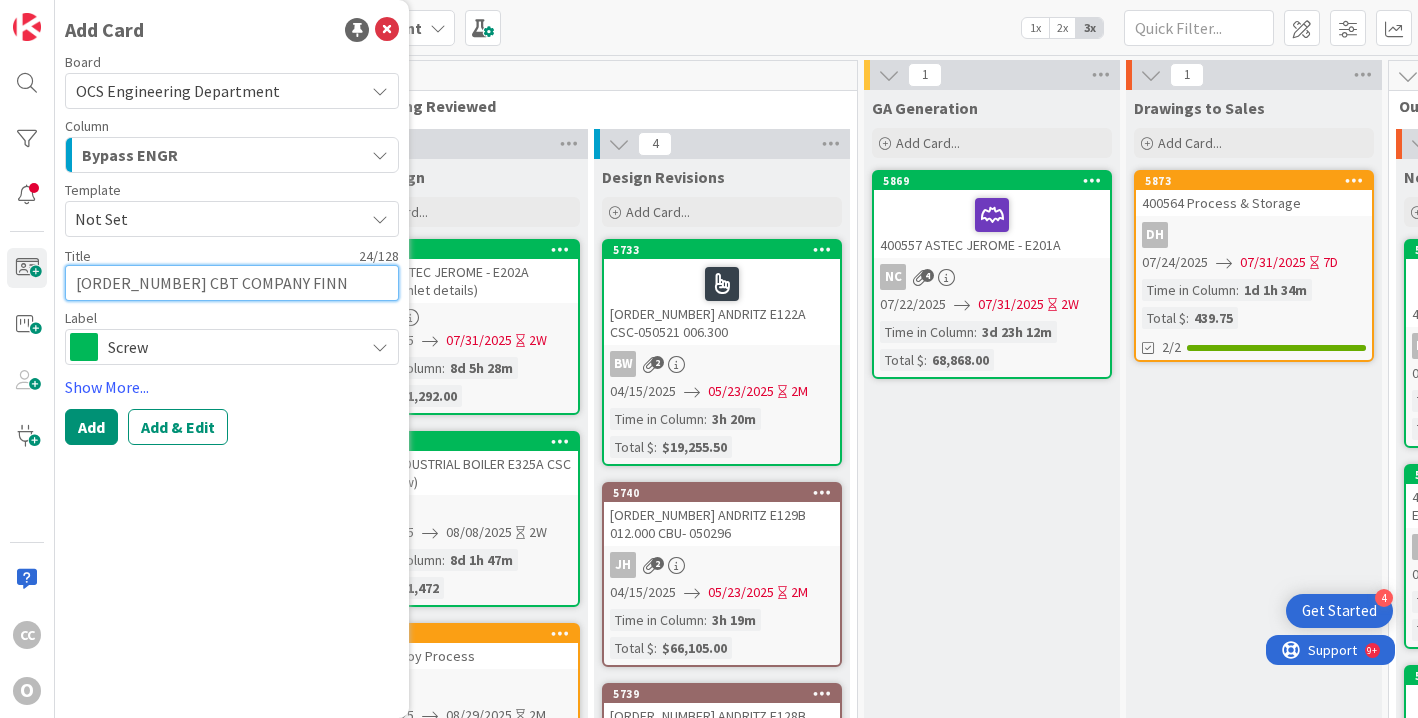 type on "x" 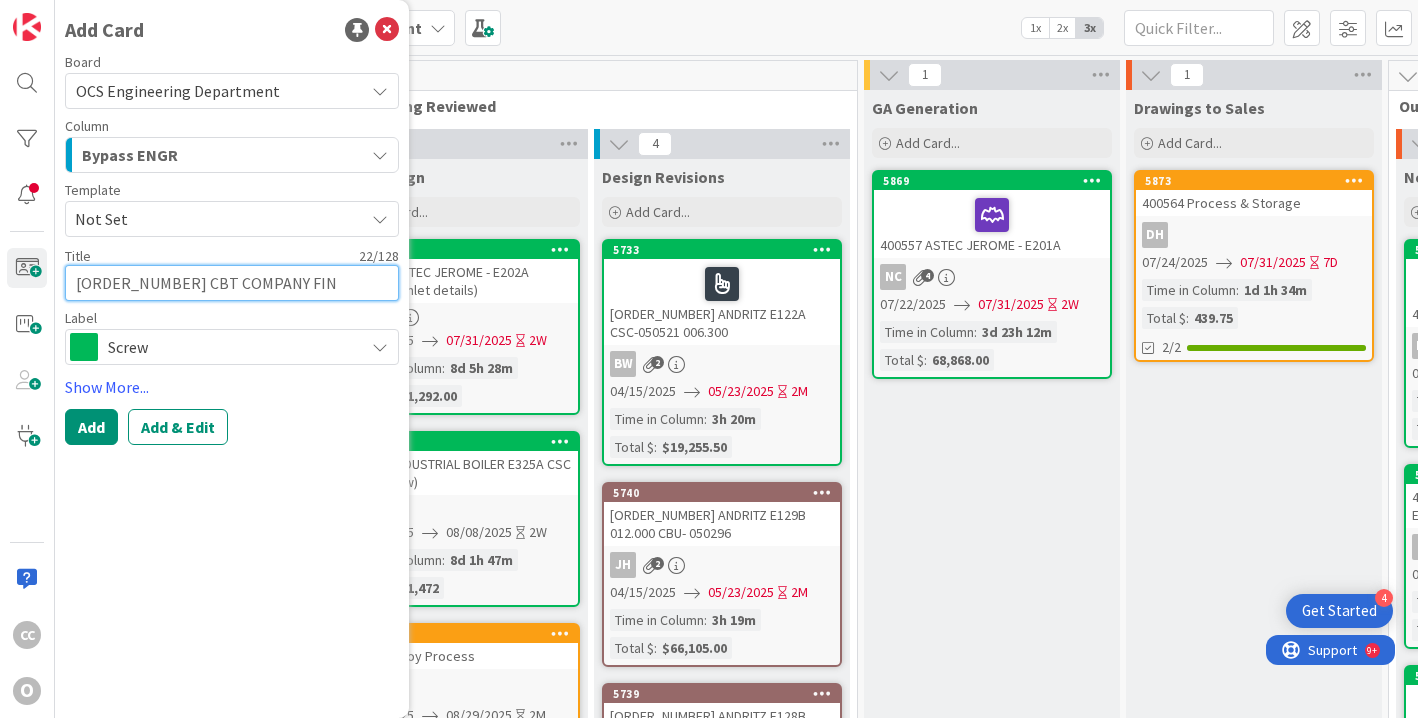 type on "x" 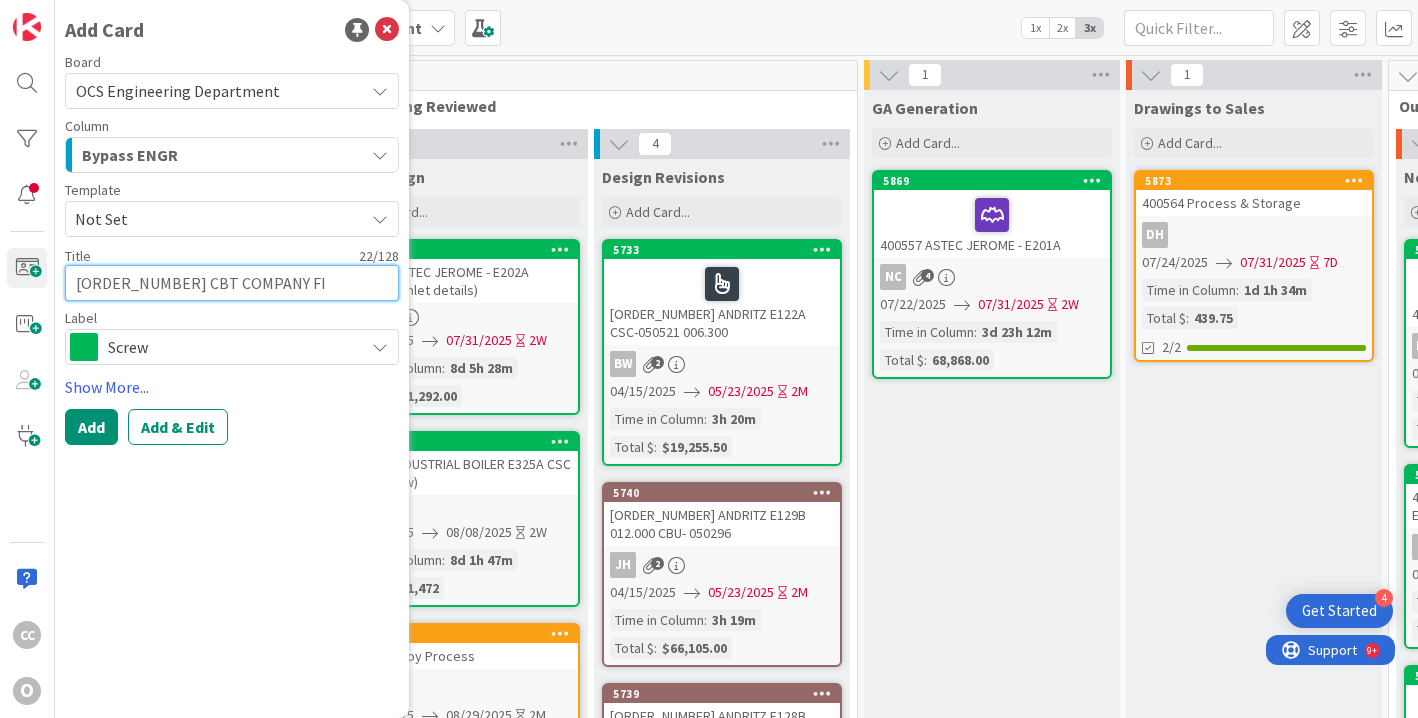 type on "x" 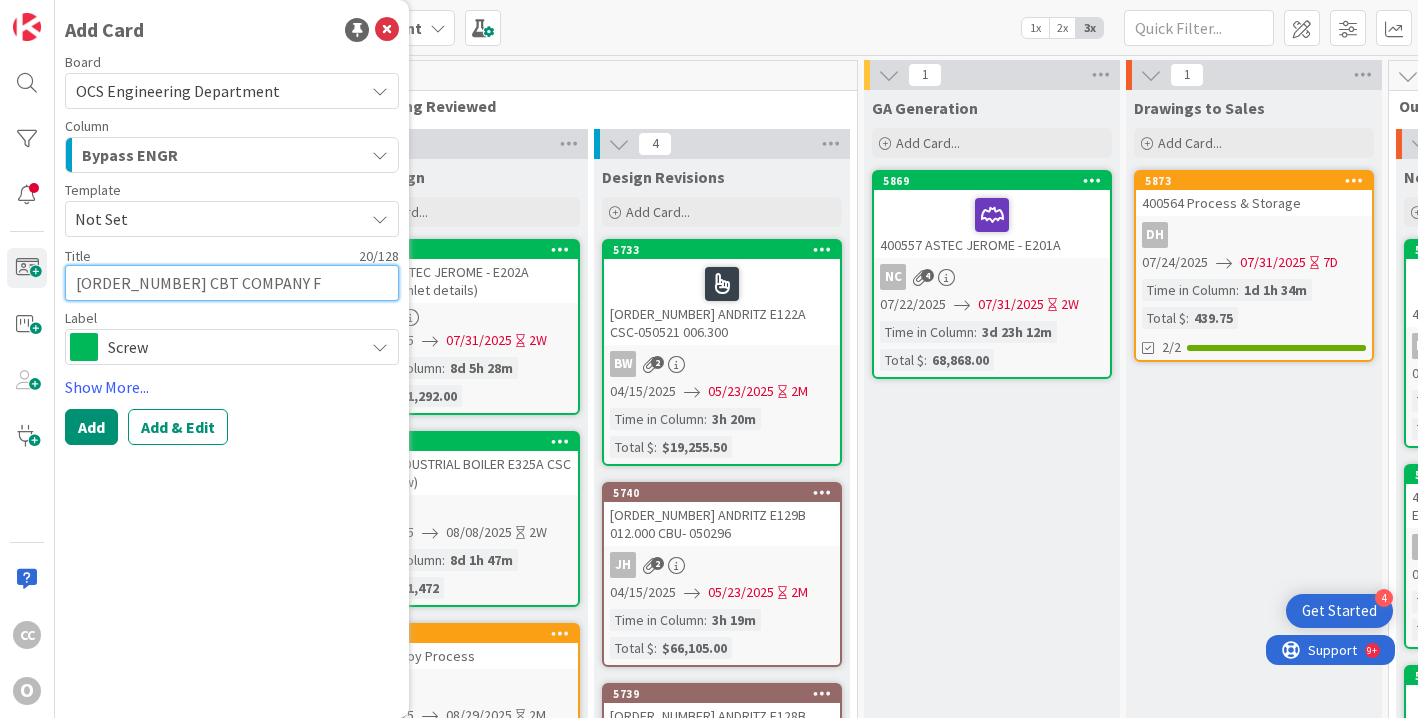 type on "x" 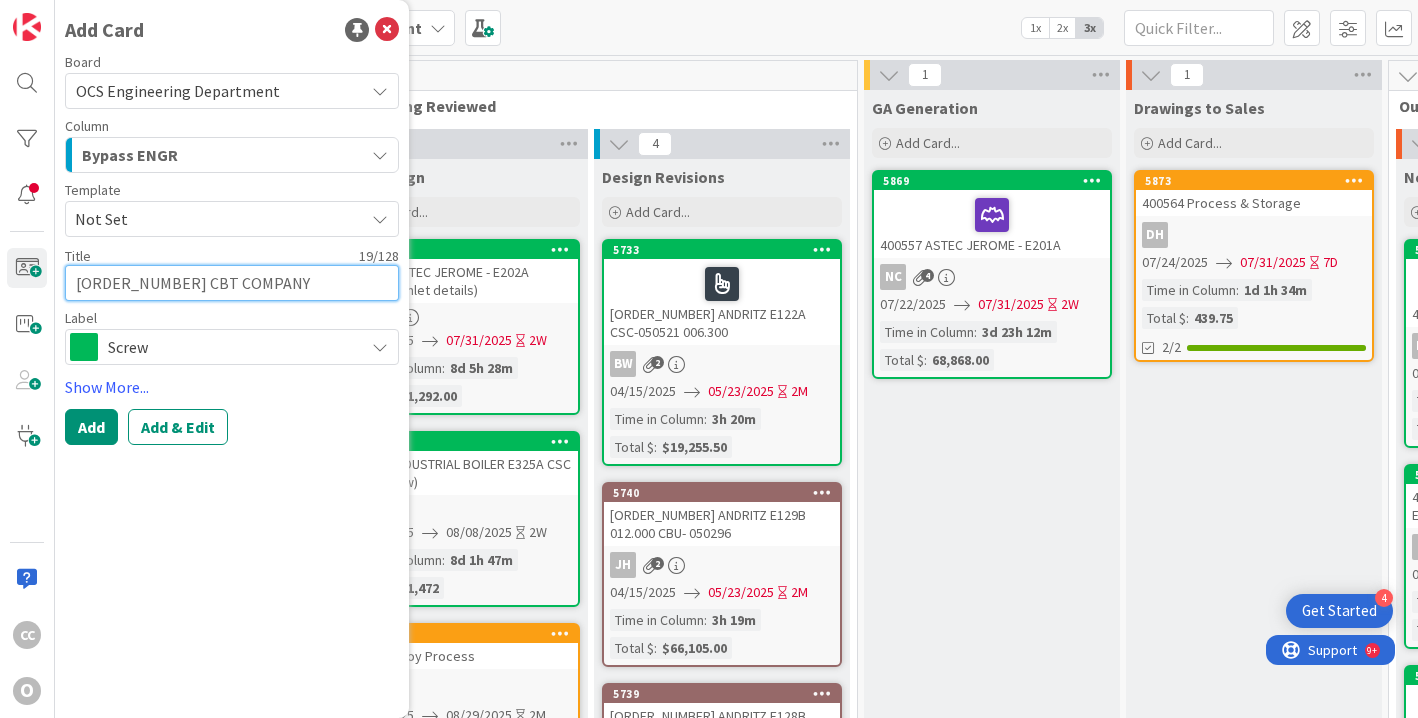 type on "x" 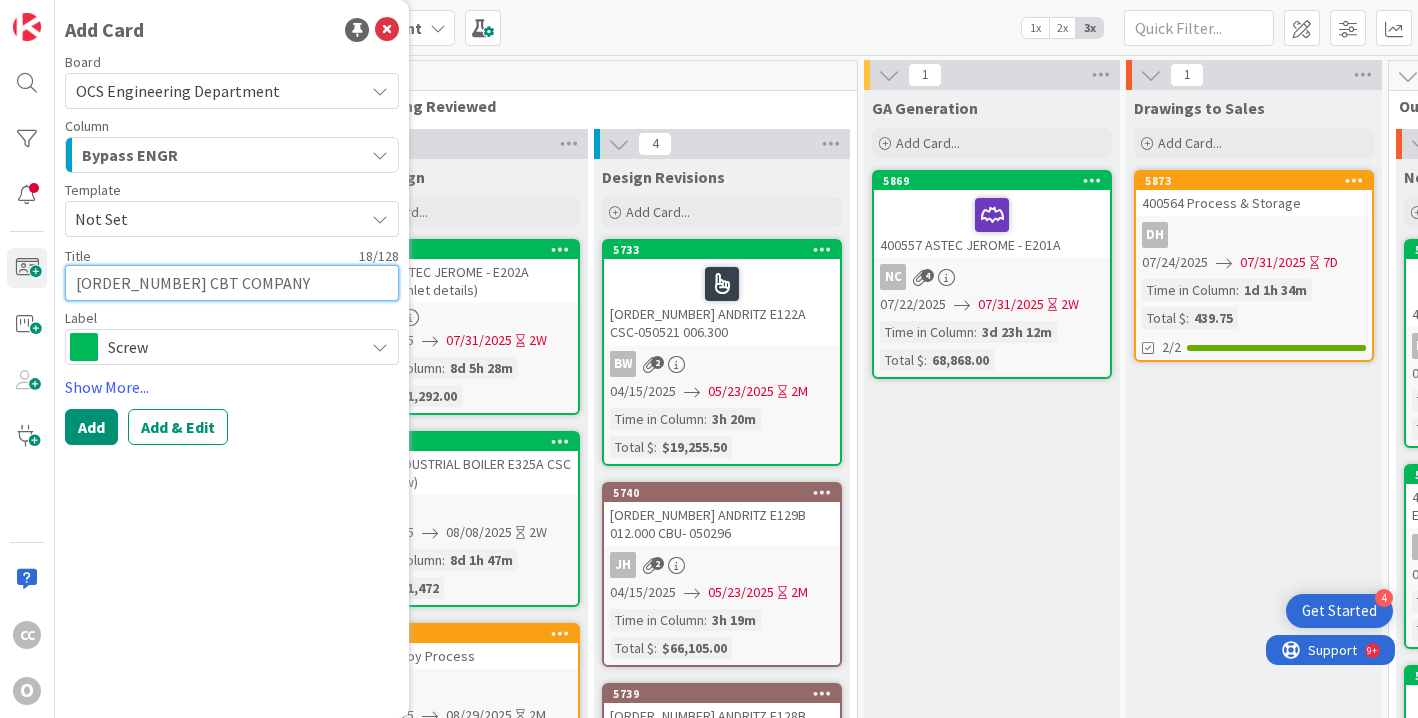 type on "[ORDER_NUMBER] CBT COMPANY" 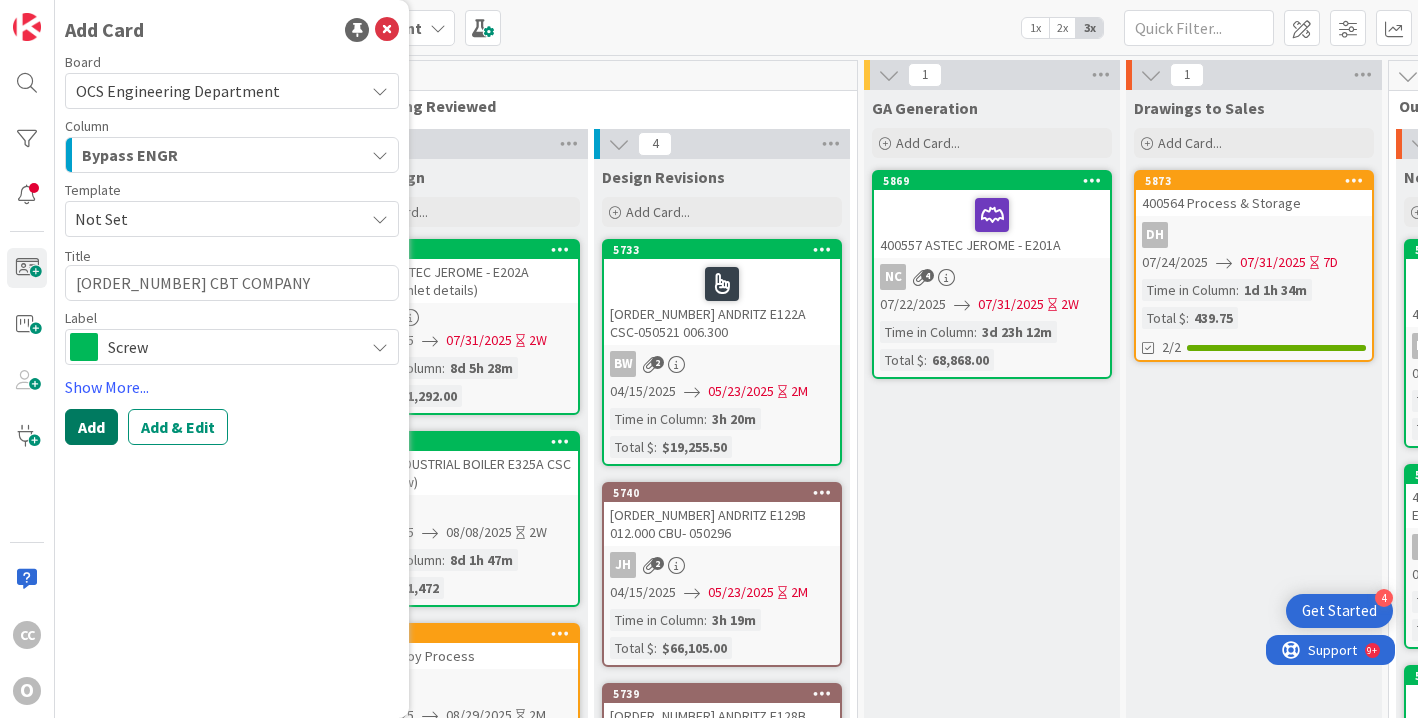 type 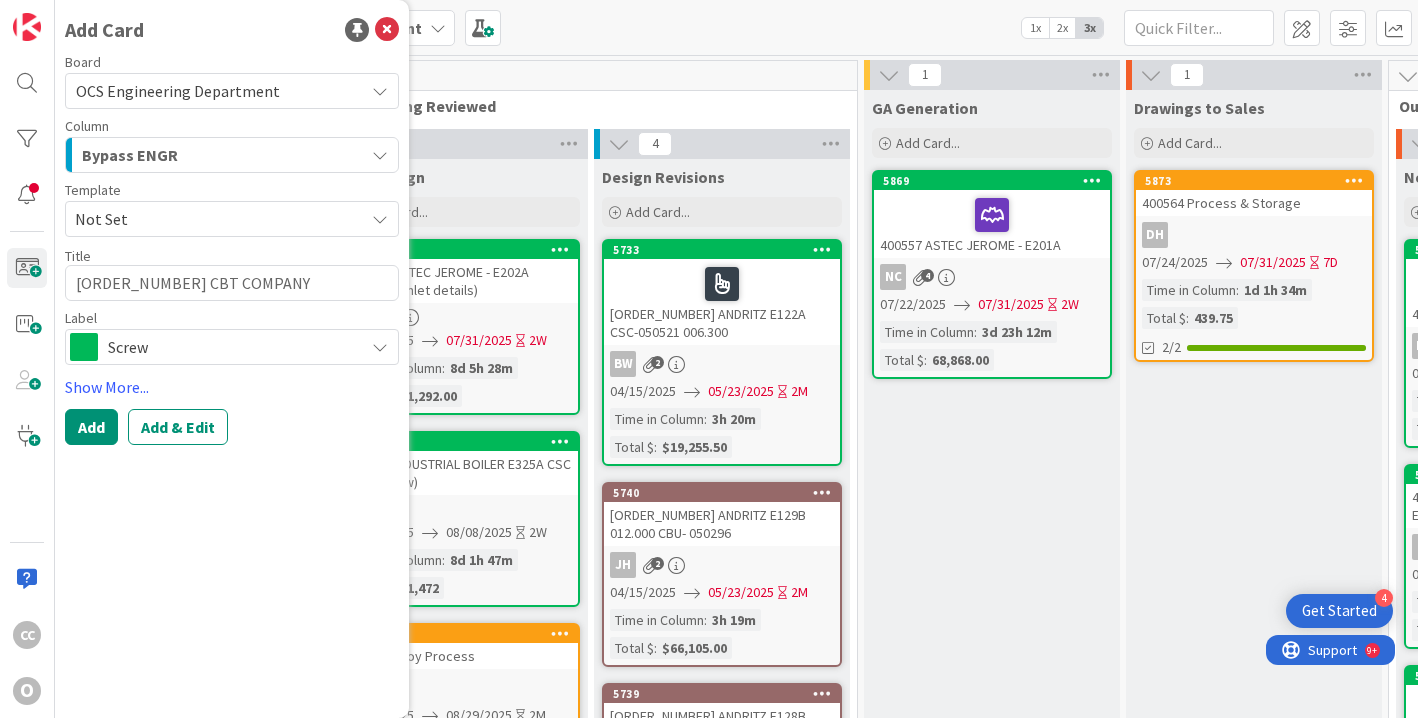 click on "Board OCS Engineering Department Column Bypass ENGR Backlog Engineering Reviewed New Design Design Revisions GA Generation Drawings to Sales Out for Approval Not Andritz Andritz Approved Drawing Detail Detailing Detail Revisions Drawing Check Job Boss Entry Engineered Bypass ENGR In Progress TRAVELER PRINTING / SCHEDULING Template Not Set Title 18 / 128 [ORDER_NUMBER] CBT COMPANY Label Screw Show More... Add Add & Edit" at bounding box center [232, 250] 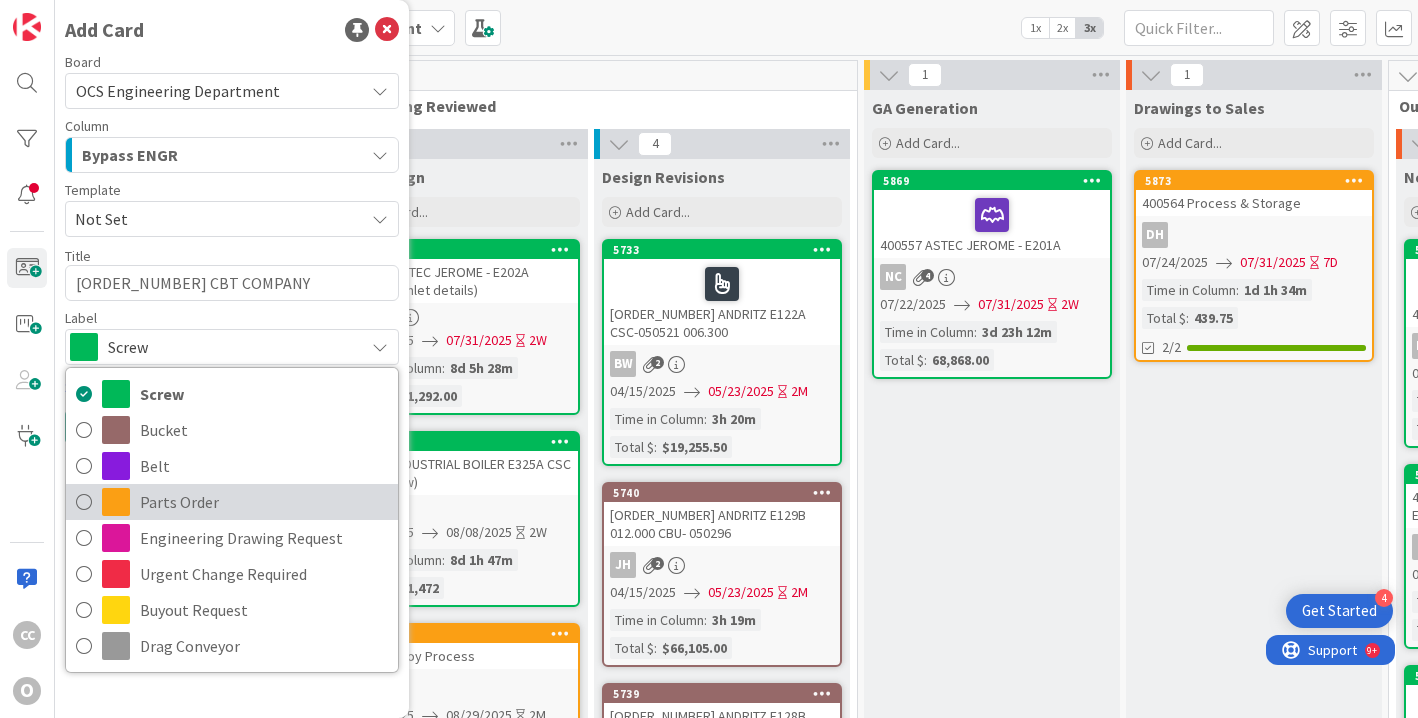 click on "Parts Order" at bounding box center [264, 502] 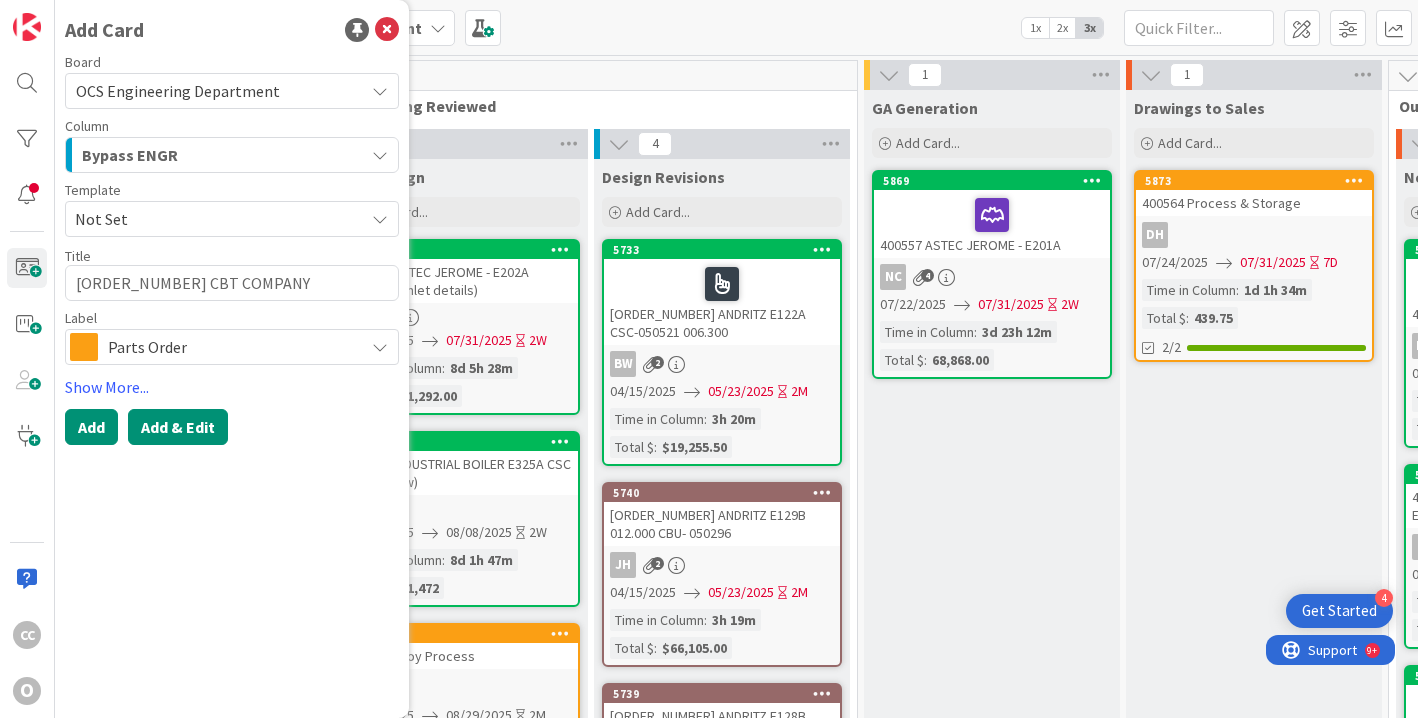 click on "Add & Edit" at bounding box center (178, 427) 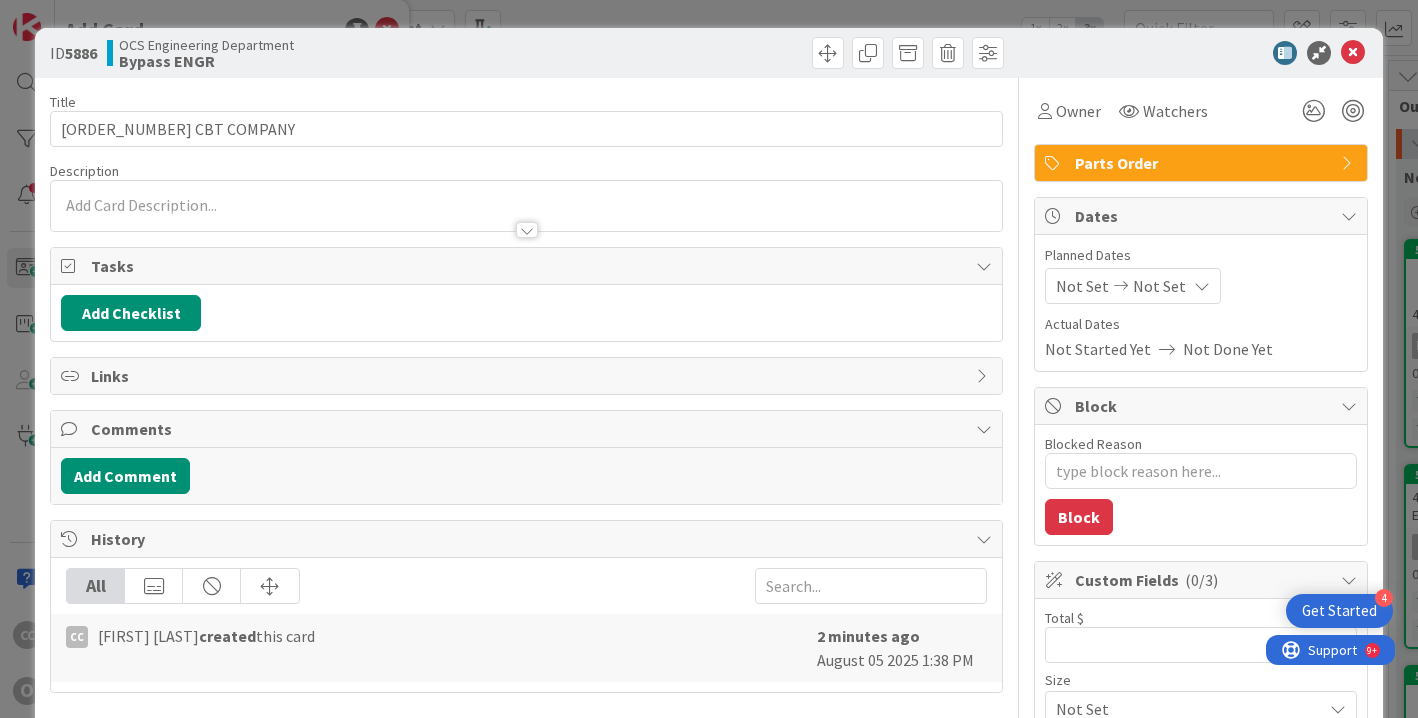 type on "x" 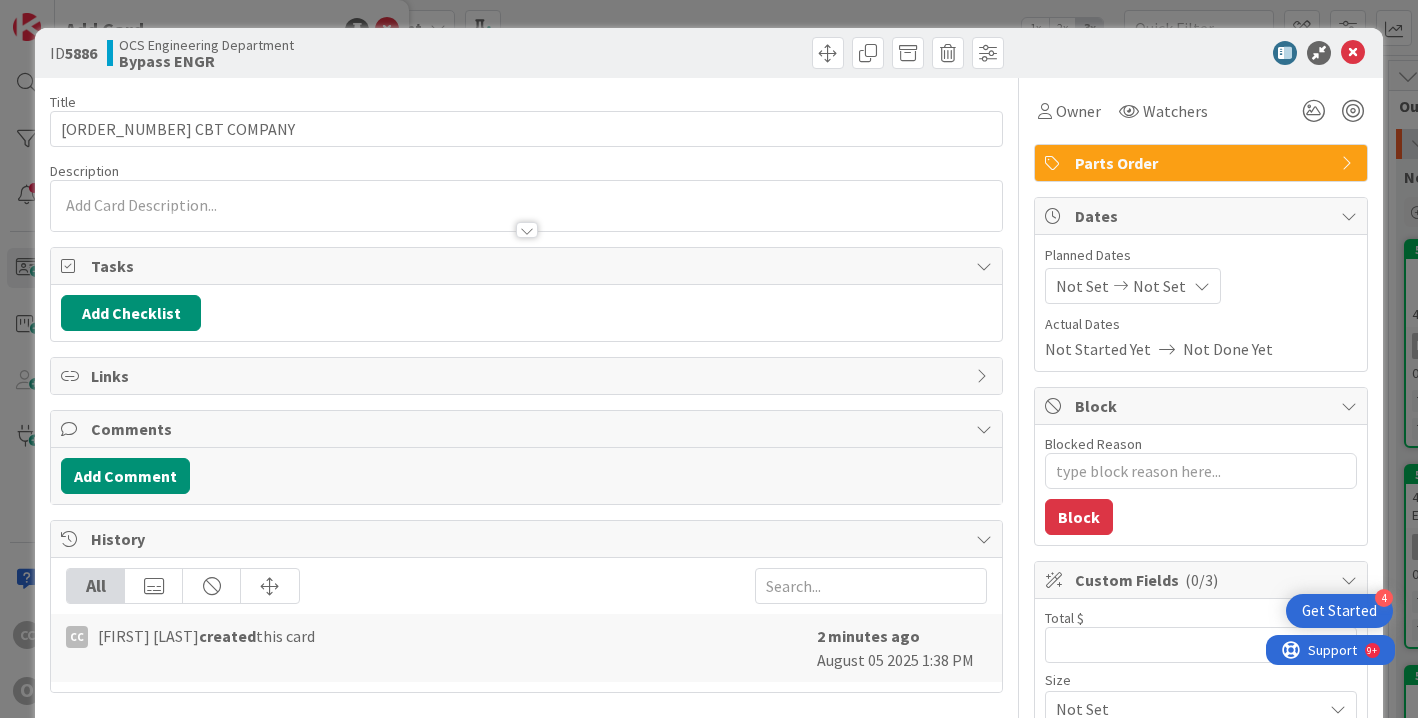 scroll, scrollTop: 0, scrollLeft: 0, axis: both 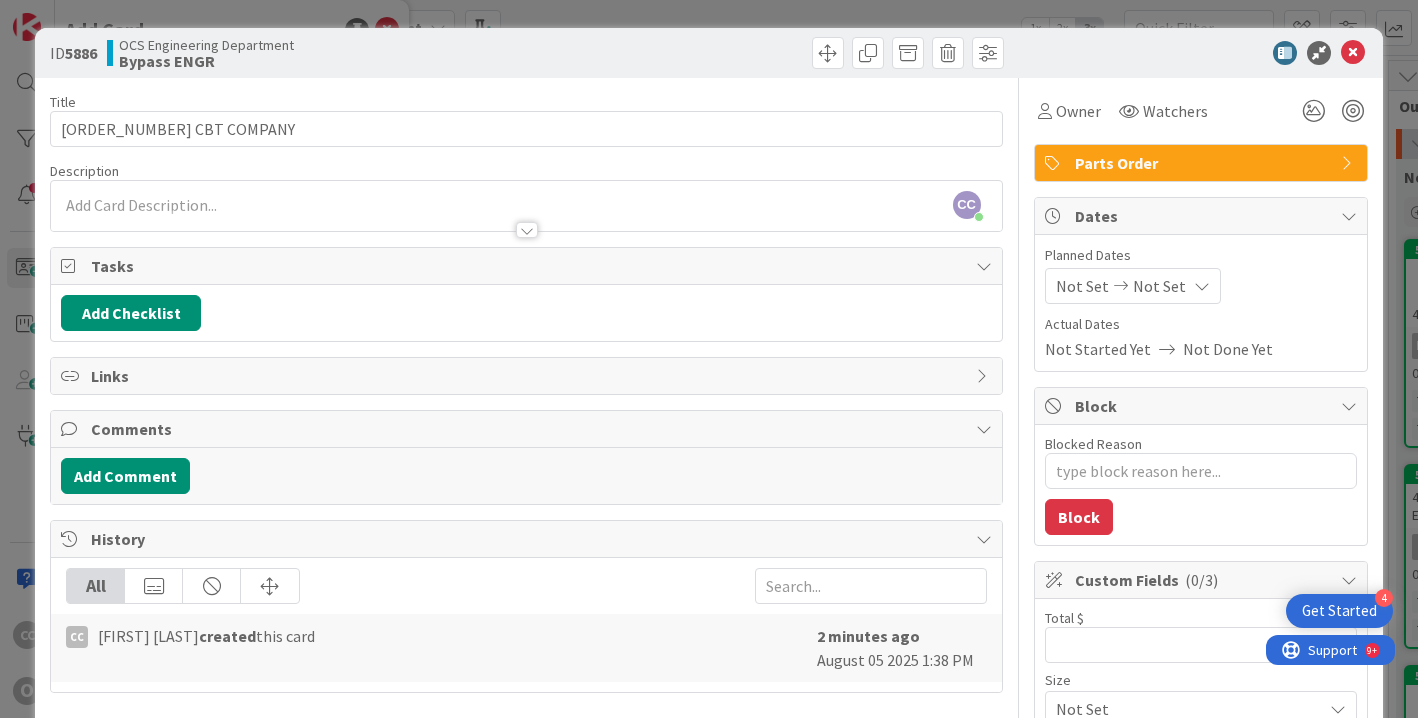 click on "Not Set" at bounding box center [1082, 286] 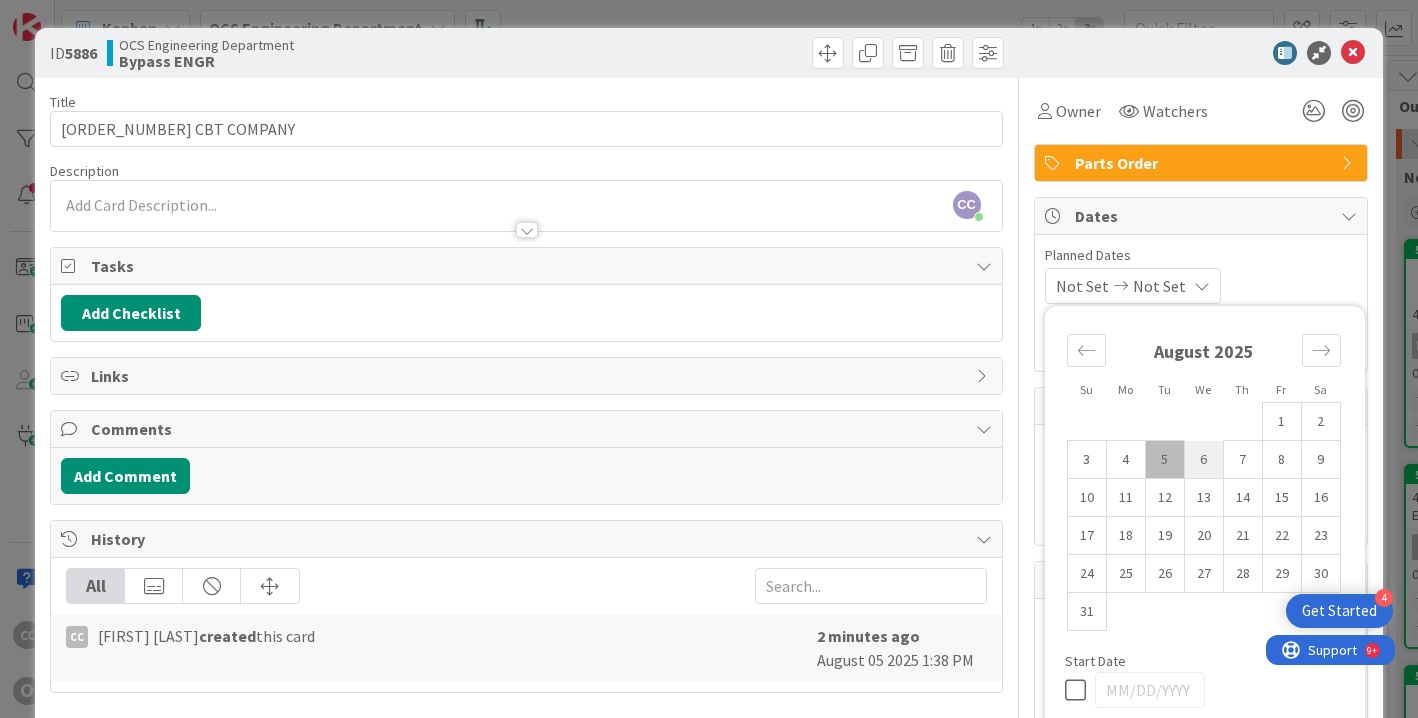 drag, startPoint x: 1154, startPoint y: 450, endPoint x: 1173, endPoint y: 456, distance: 19.924858 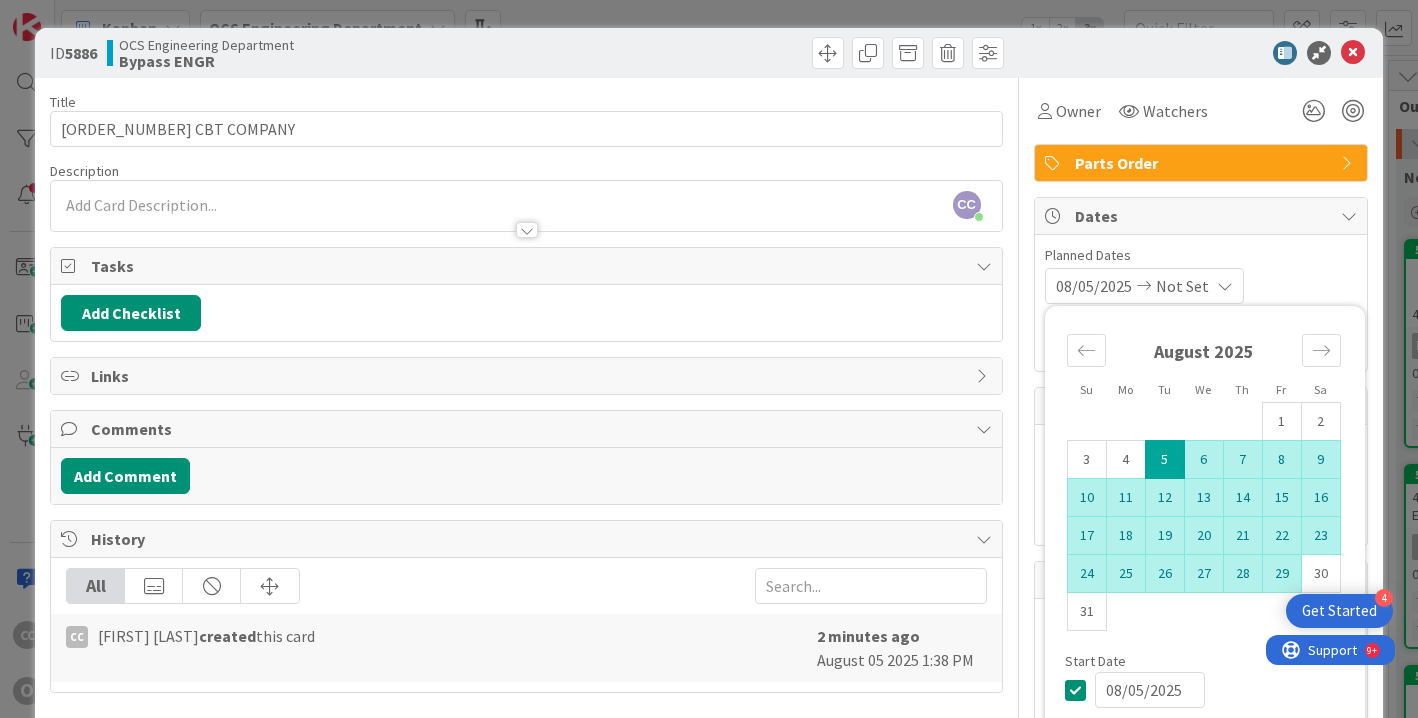 type on "x" 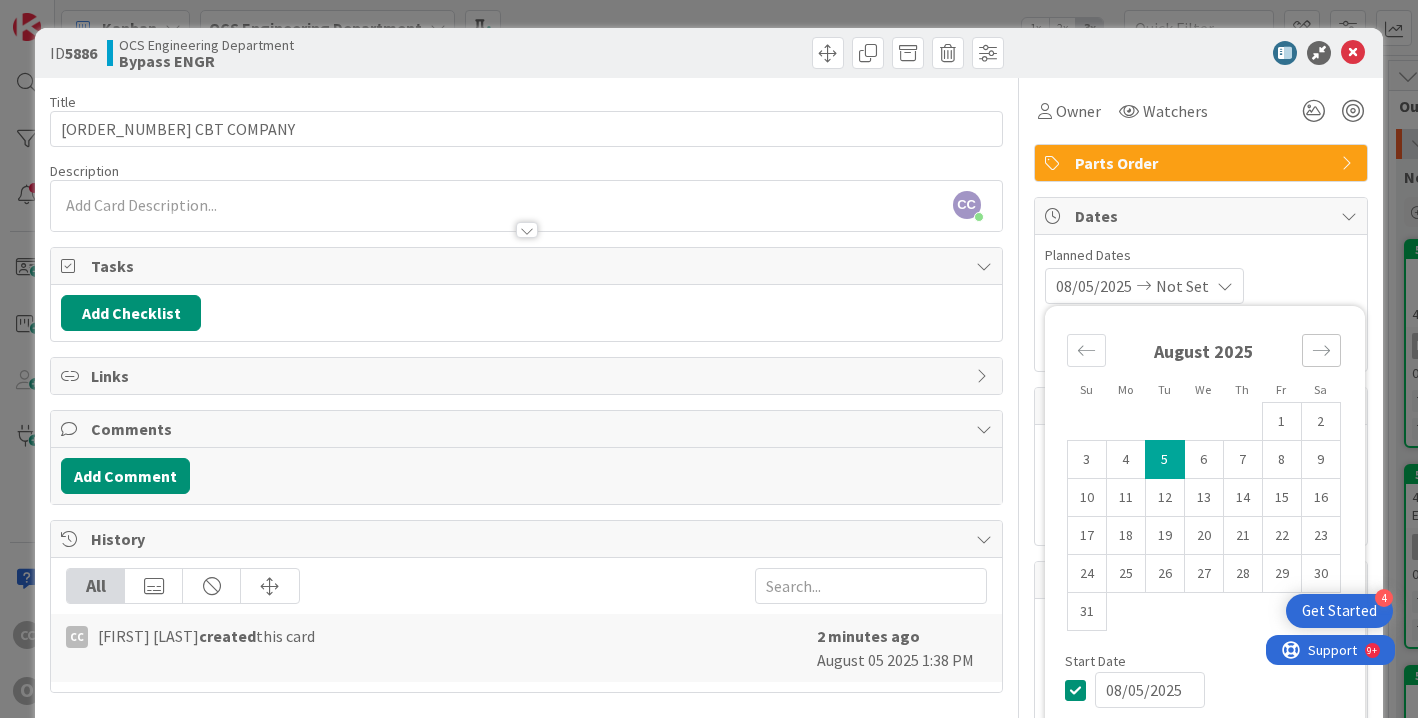 click 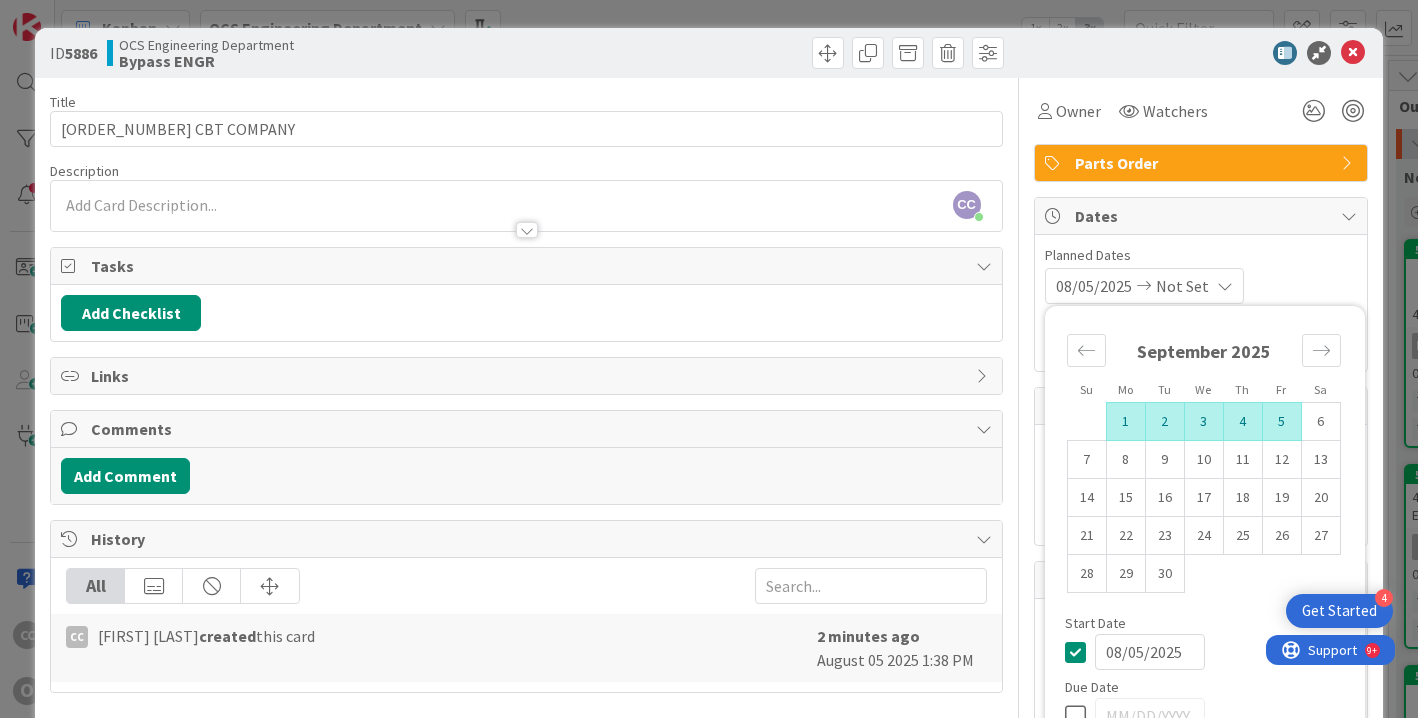 click on "5" at bounding box center (1281, 422) 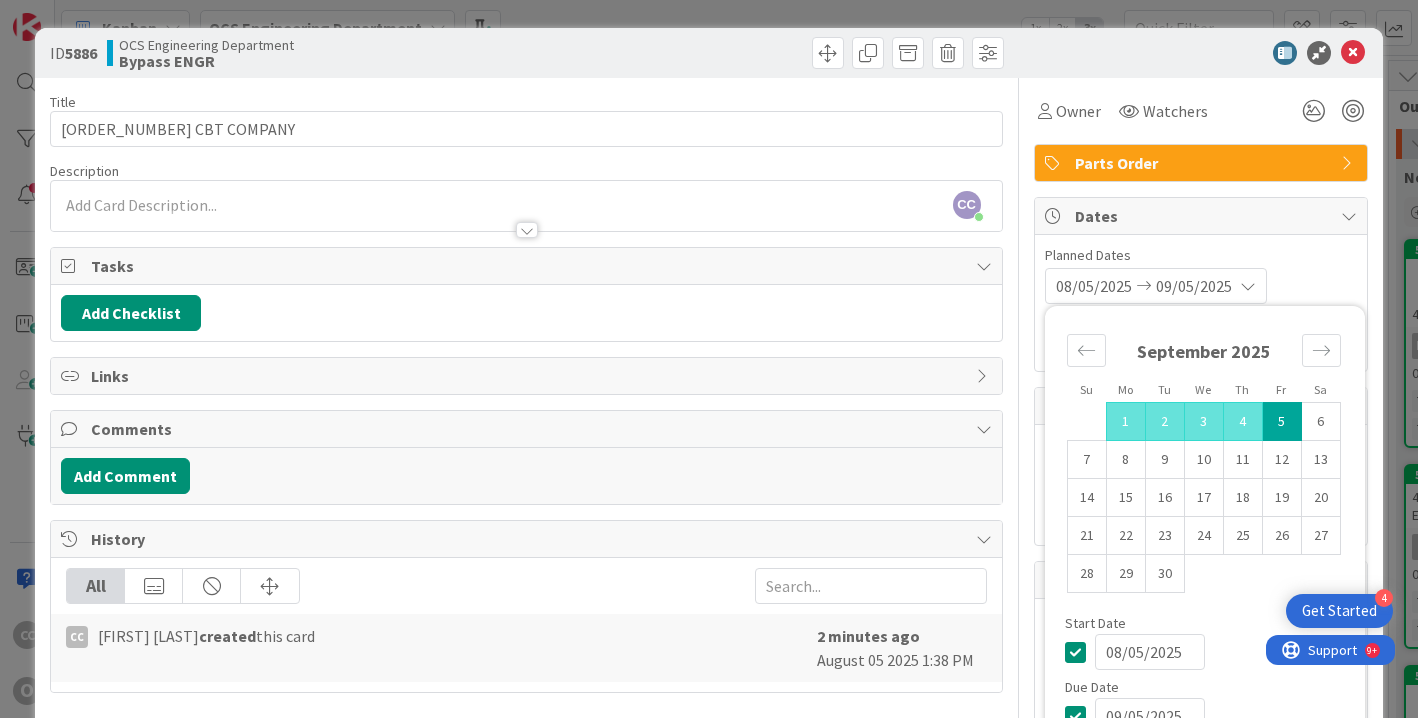 type on "x" 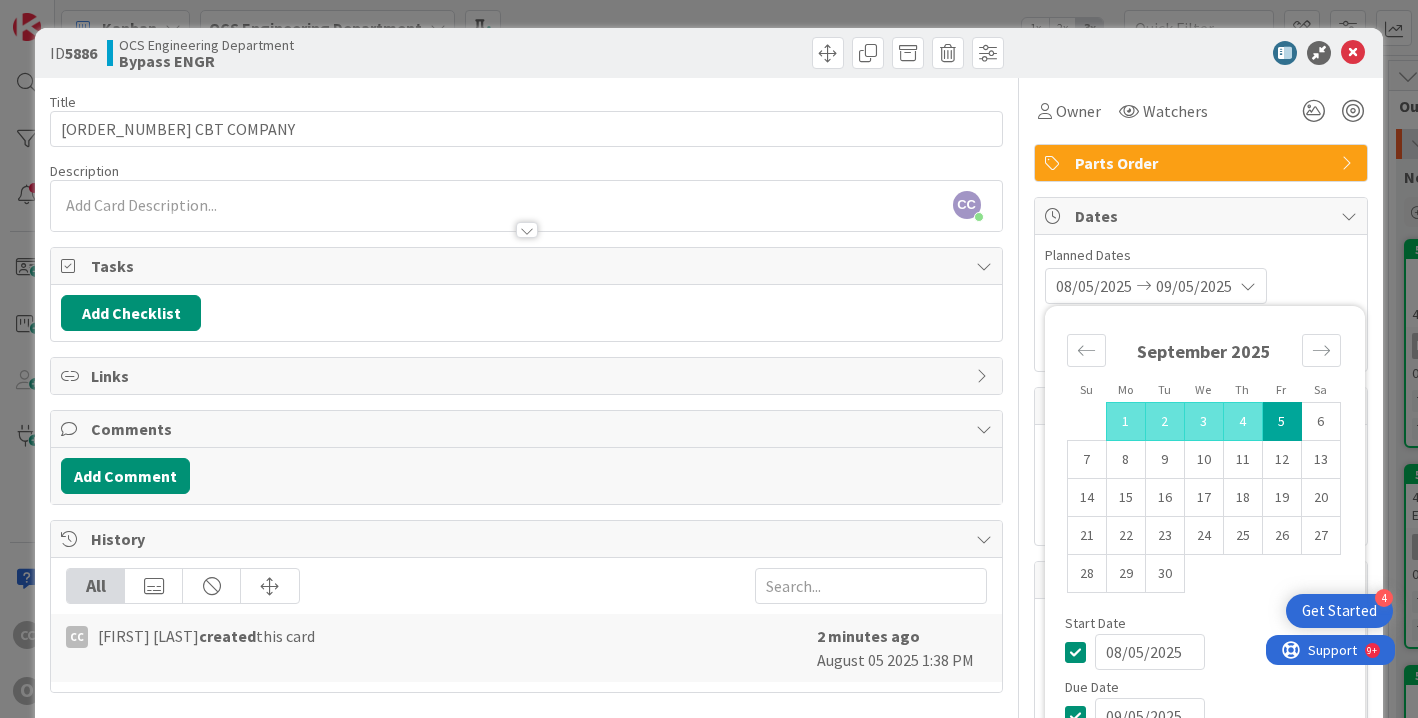 click on "Planned Dates" at bounding box center (1201, 255) 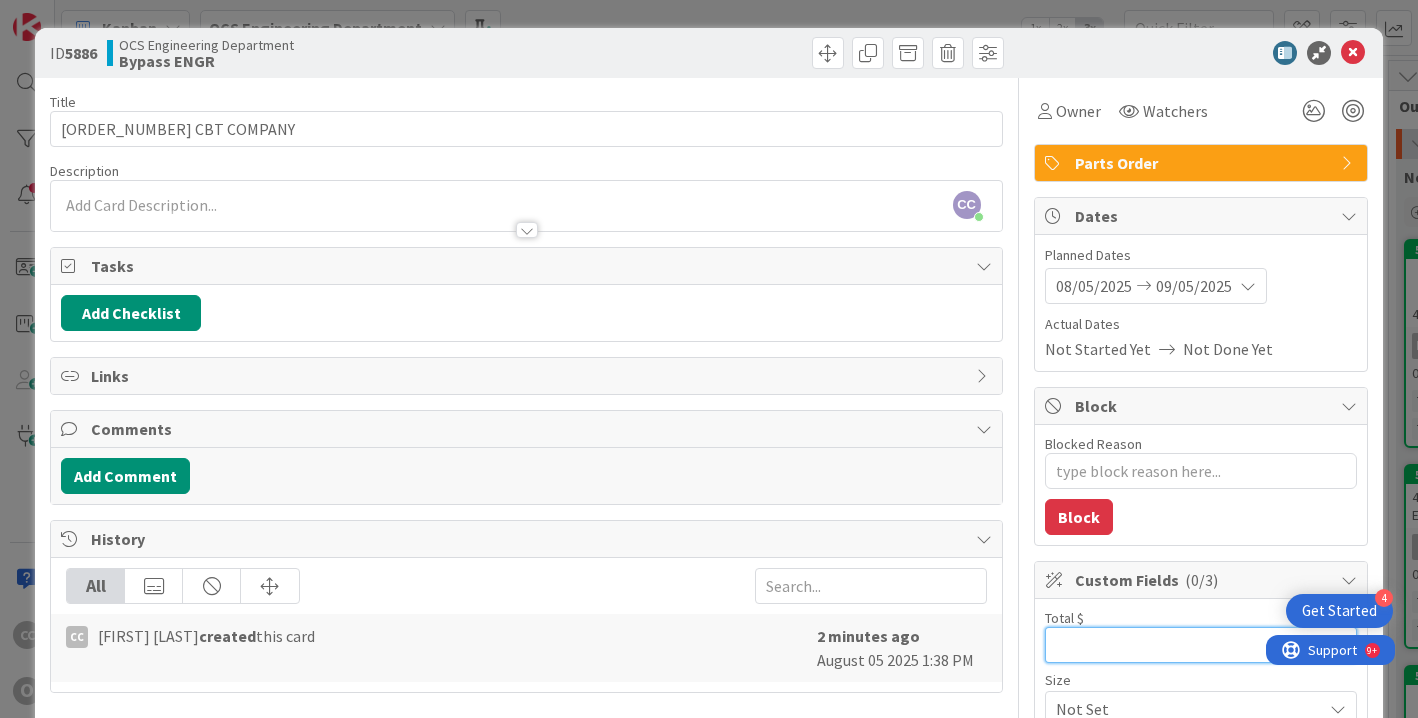 click at bounding box center (1201, 645) 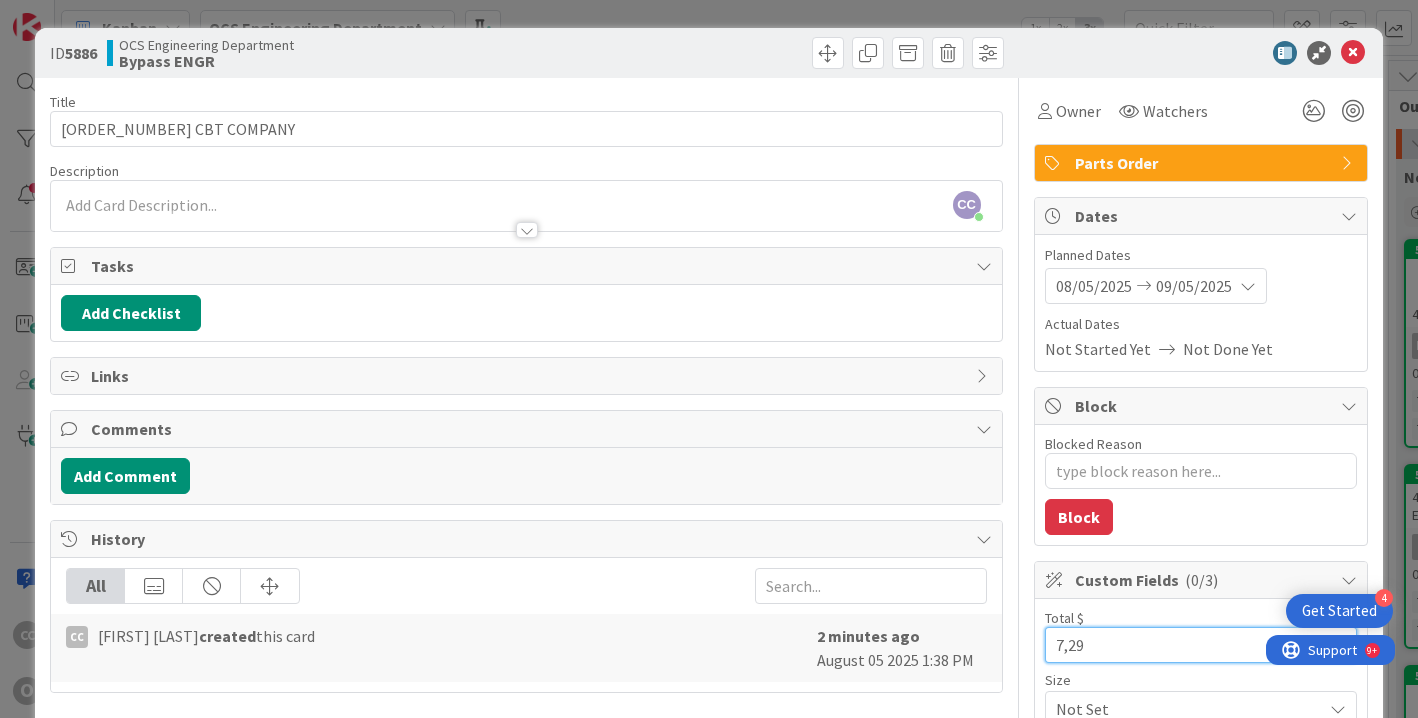 type on "7,290" 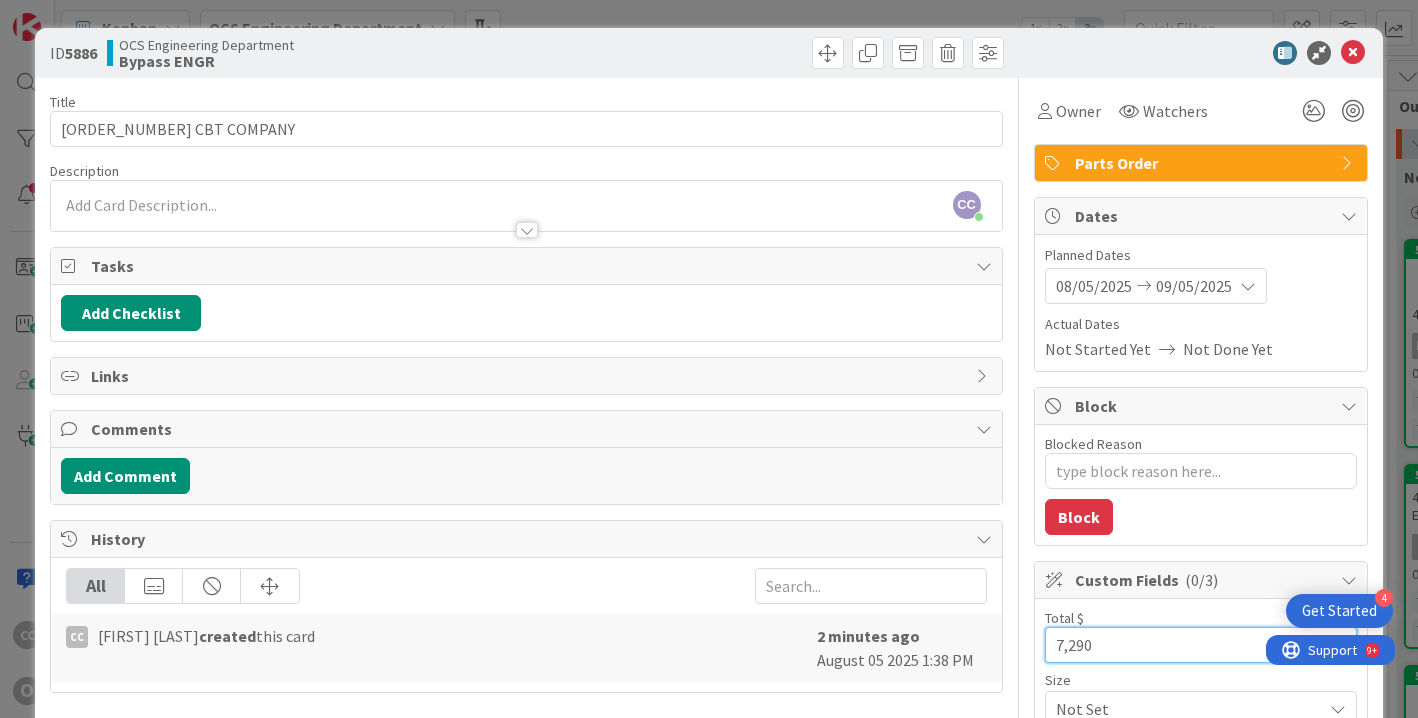 type on "x" 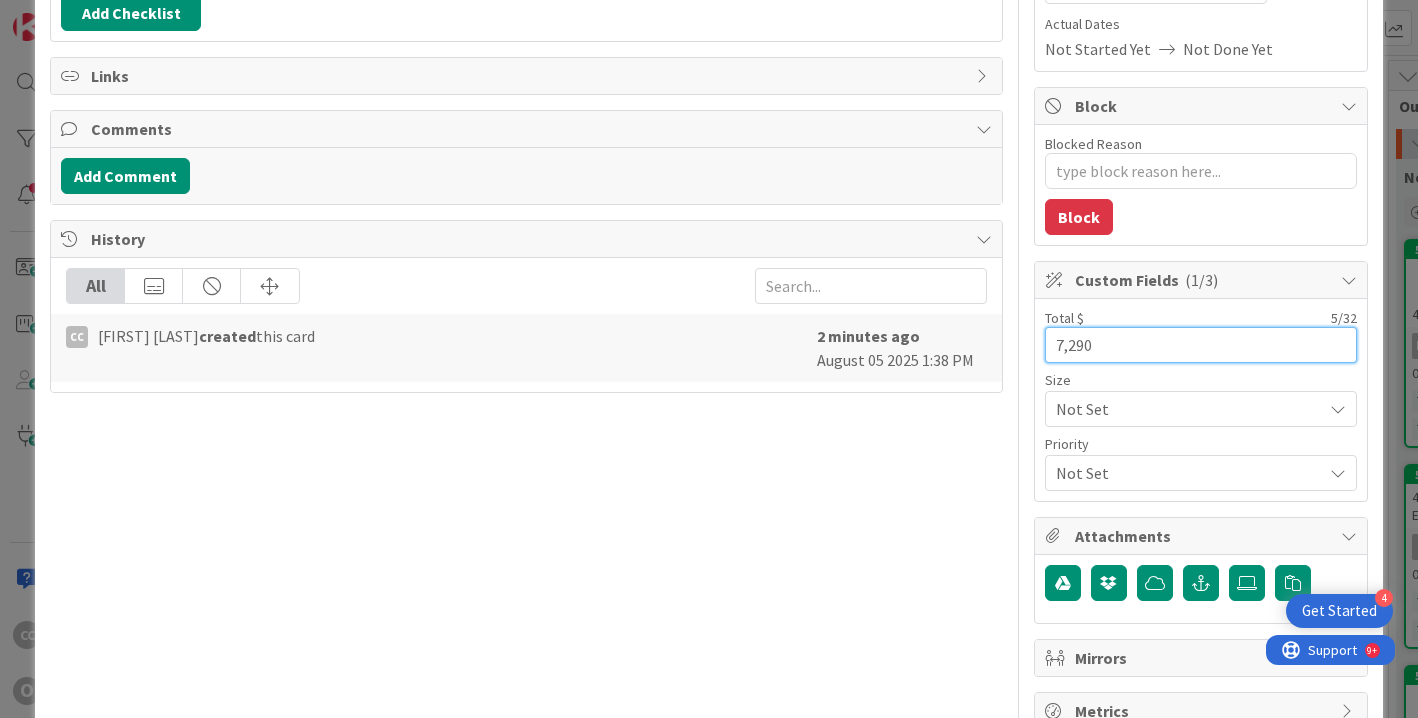 scroll, scrollTop: 355, scrollLeft: 0, axis: vertical 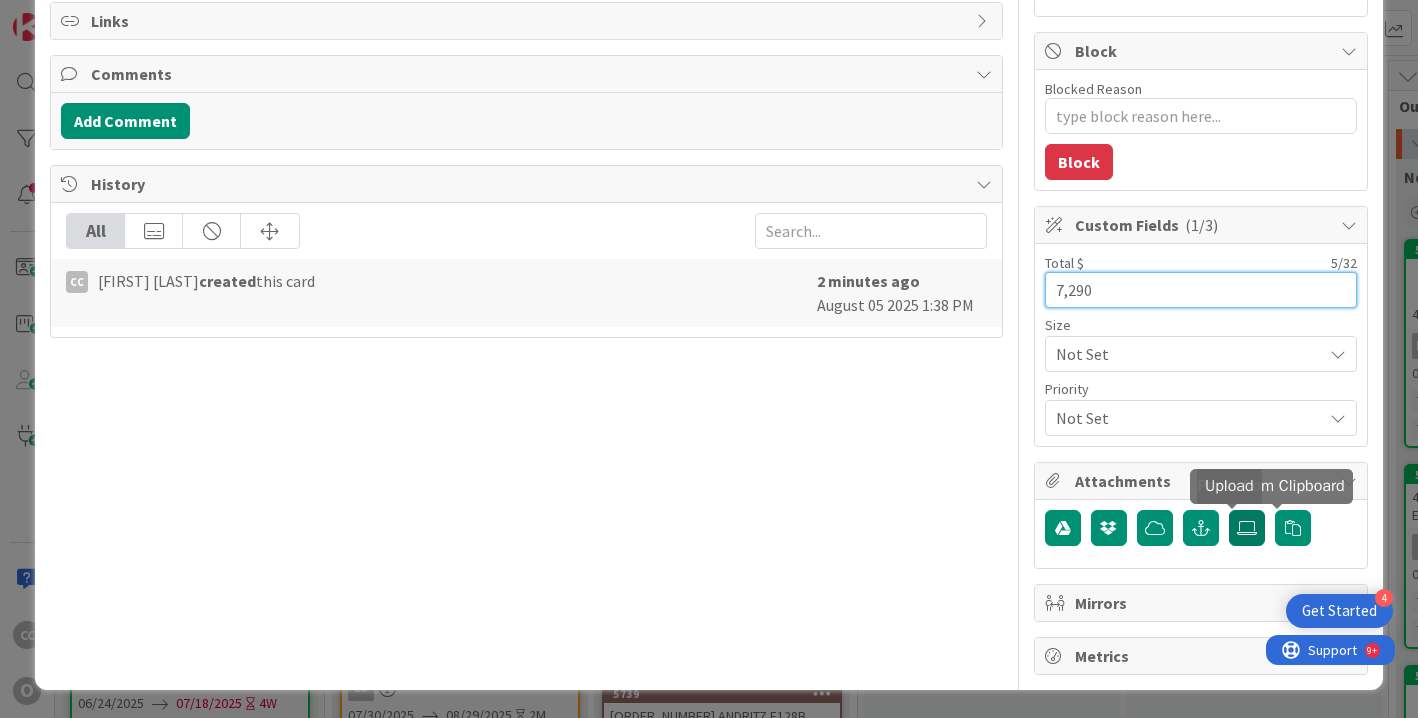 type on "7,290" 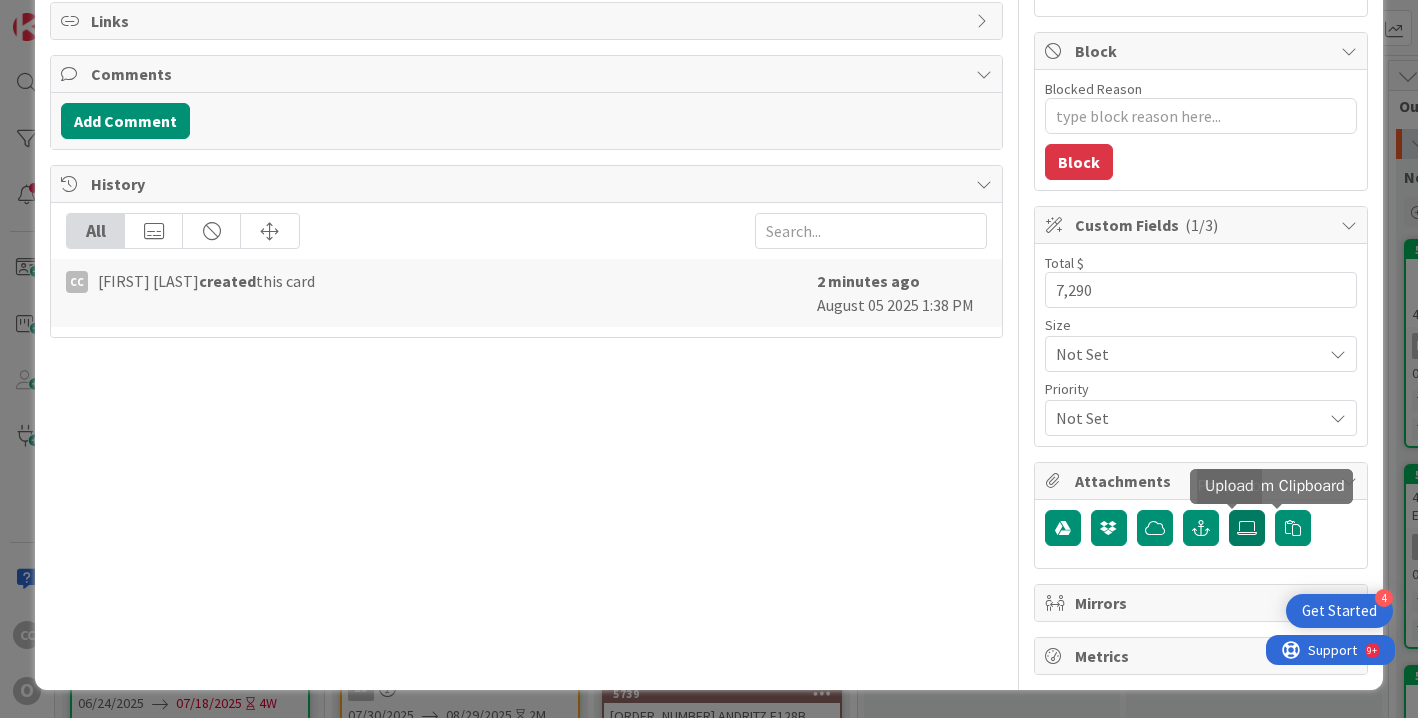 click at bounding box center (1247, 528) 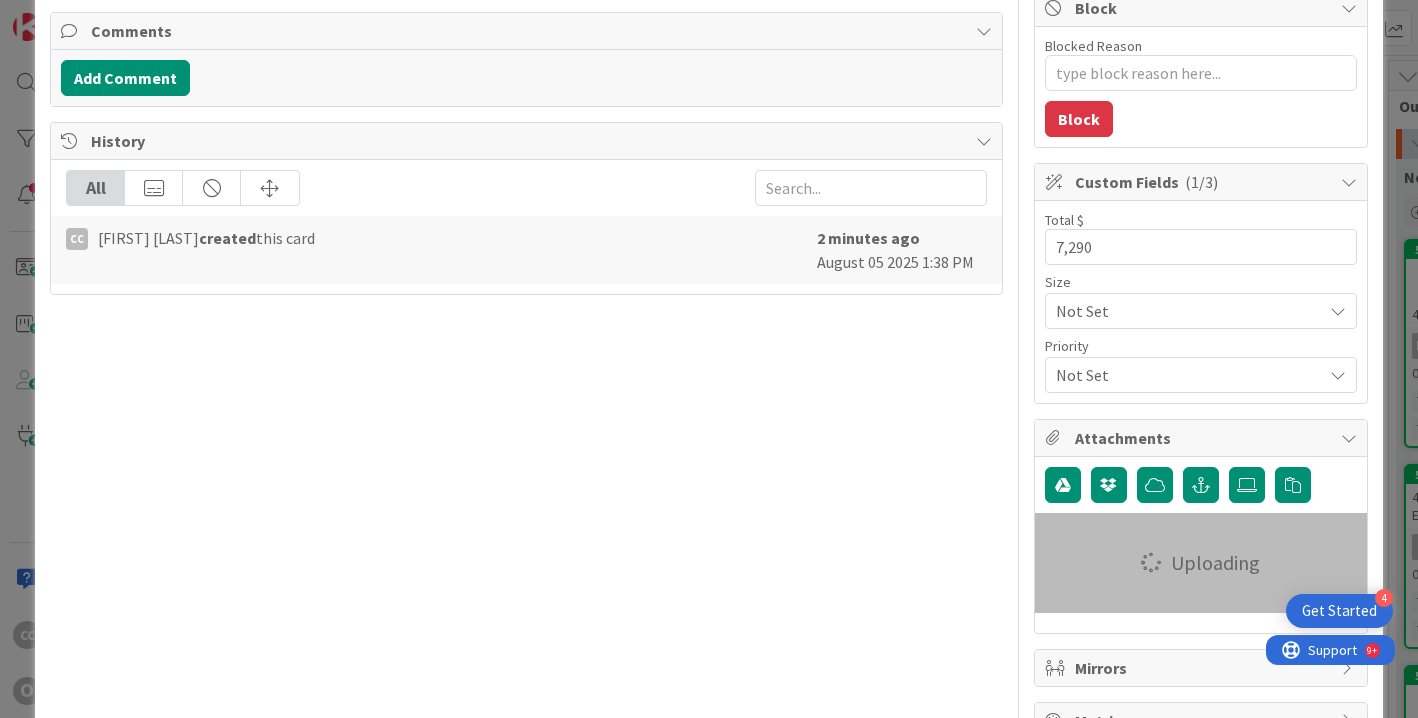 scroll, scrollTop: 363, scrollLeft: 0, axis: vertical 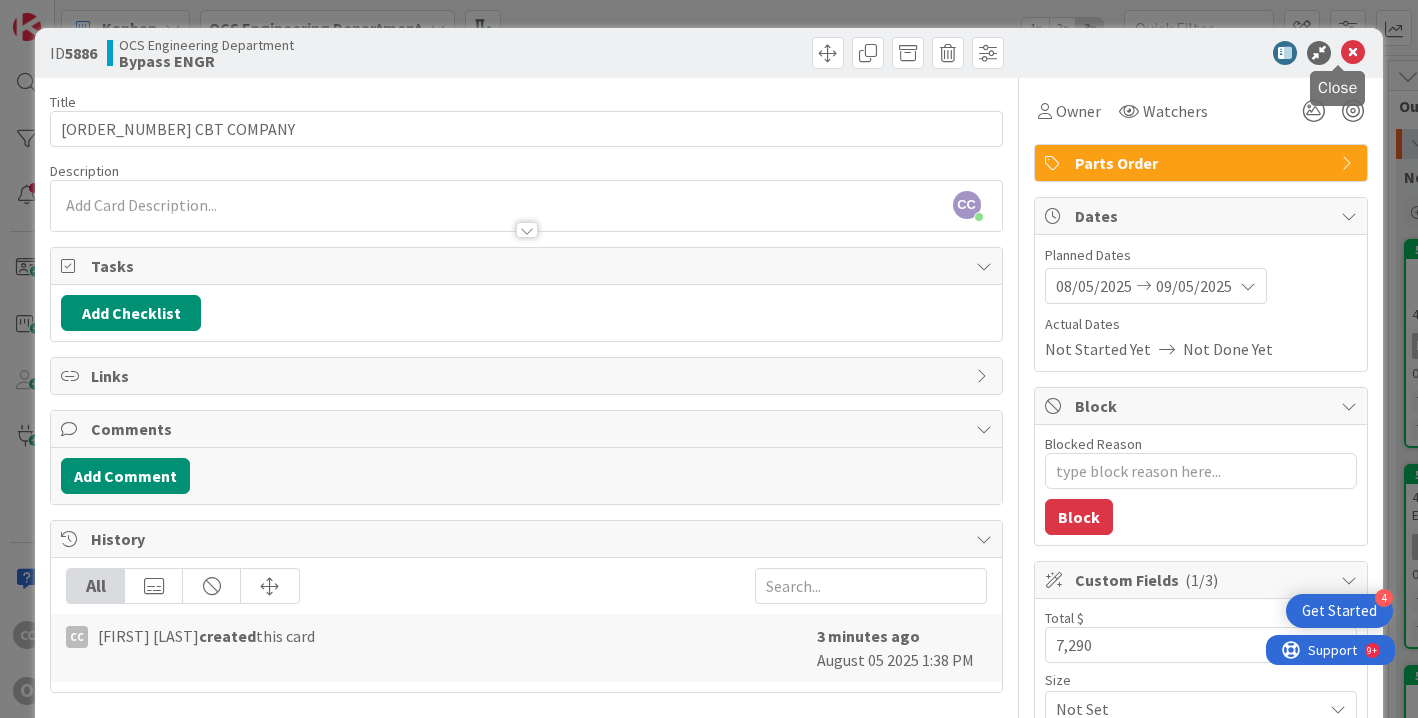 click at bounding box center [1353, 53] 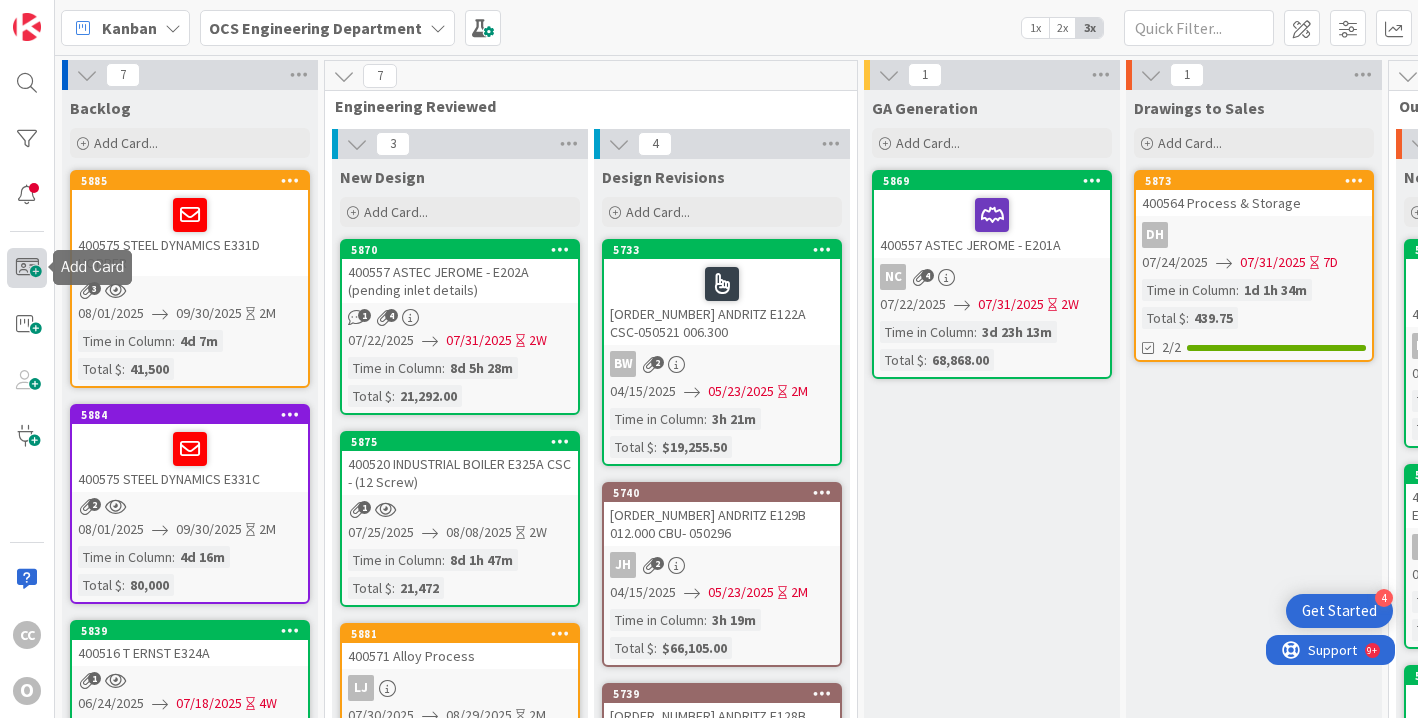scroll, scrollTop: 0, scrollLeft: 0, axis: both 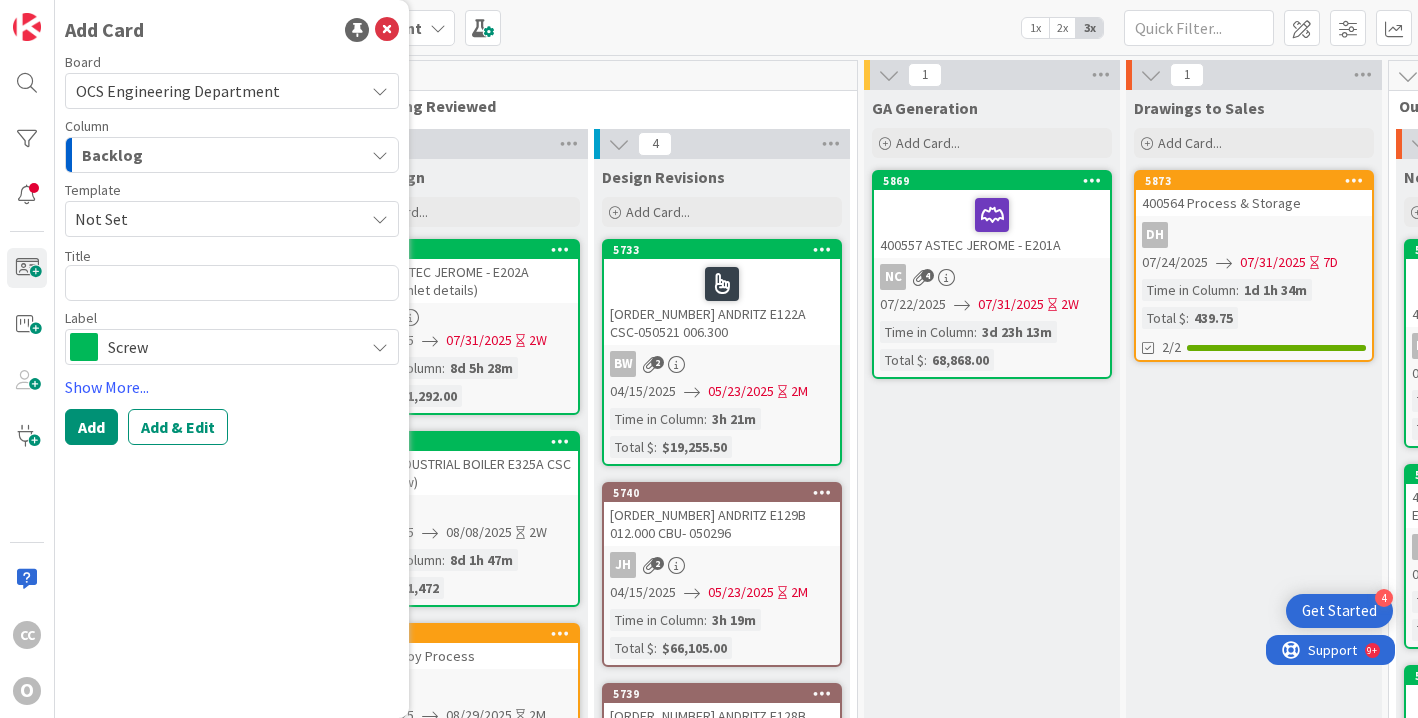click on "Backlog" at bounding box center (220, 155) 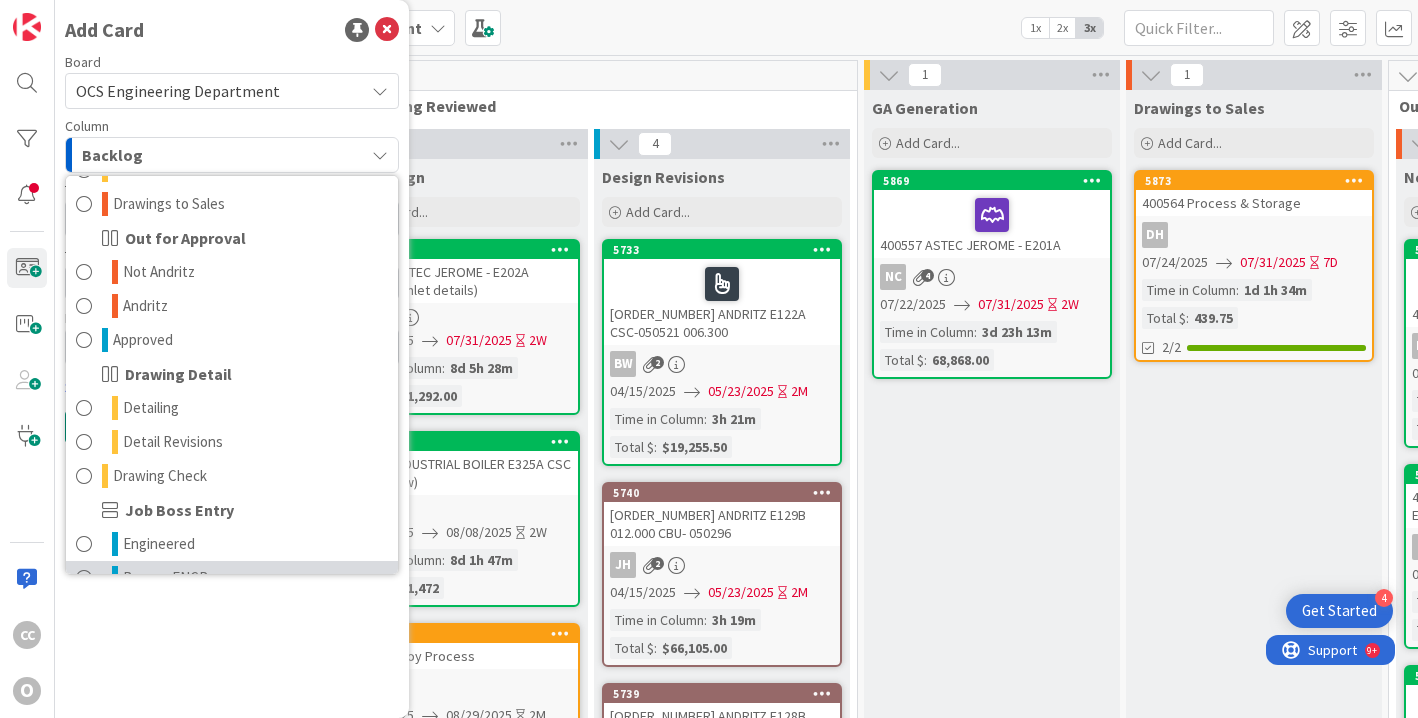 scroll, scrollTop: 264, scrollLeft: 0, axis: vertical 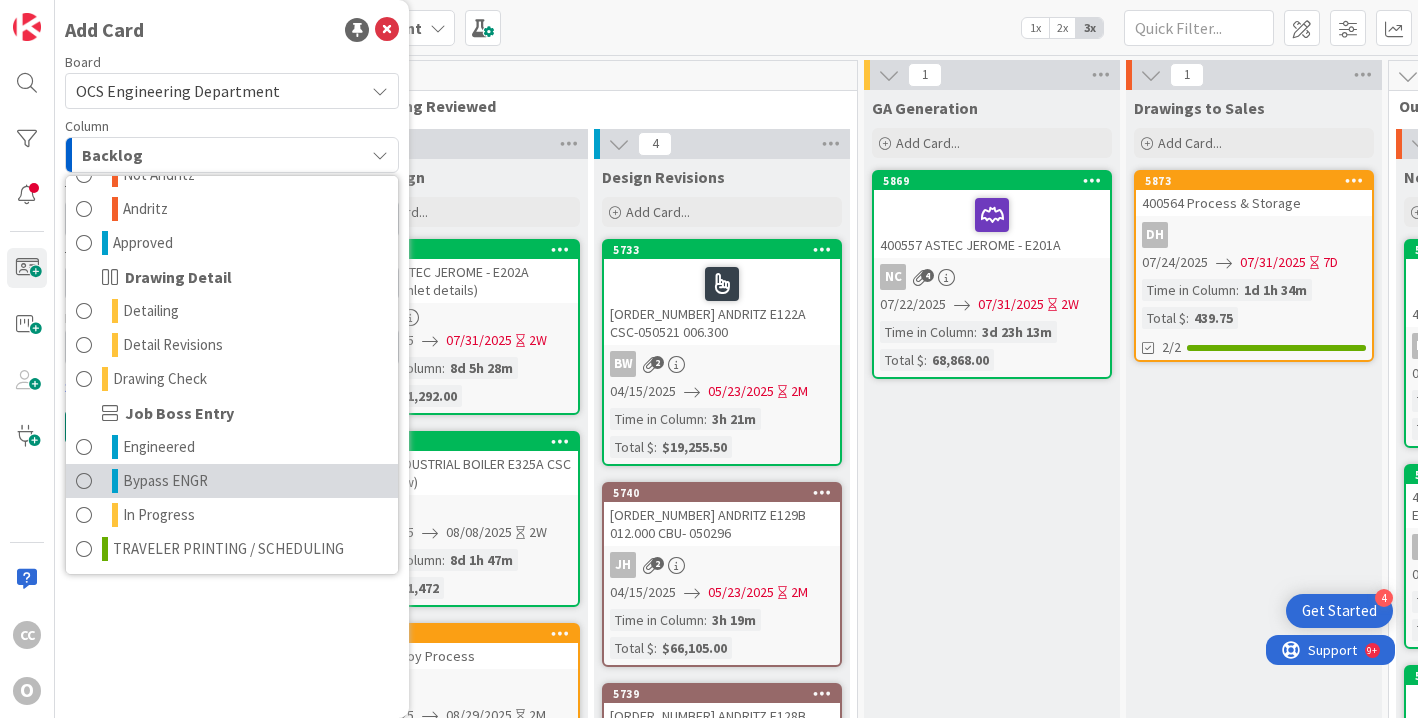 click on "Bypass ENGR" at bounding box center (165, 481) 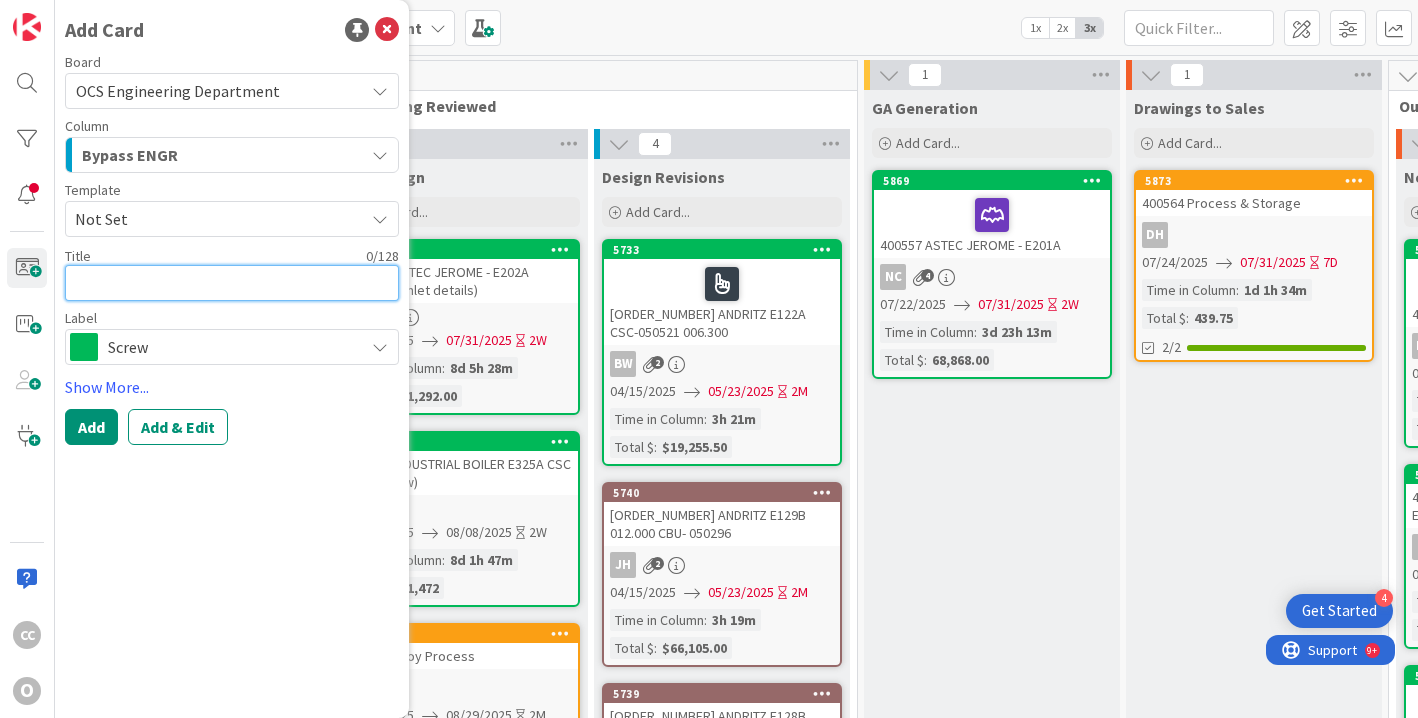 click at bounding box center (232, 283) 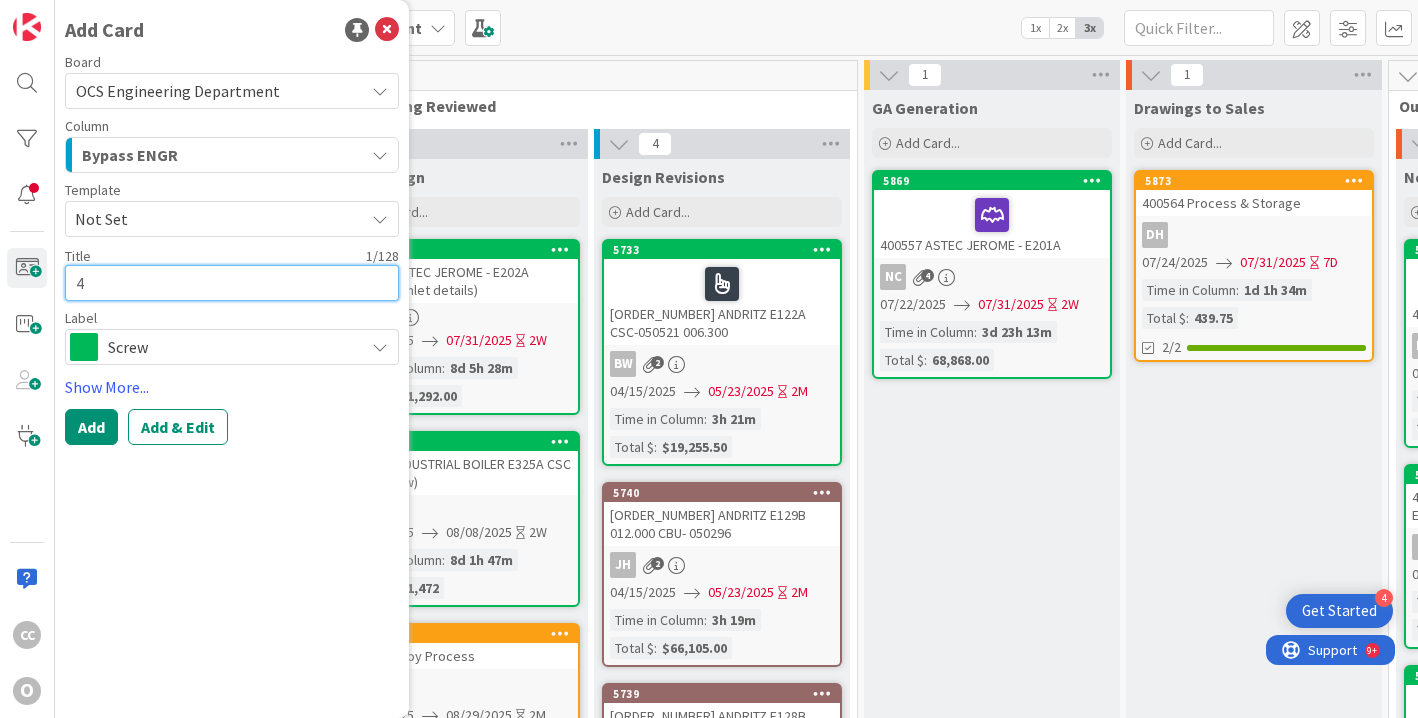 type on "x" 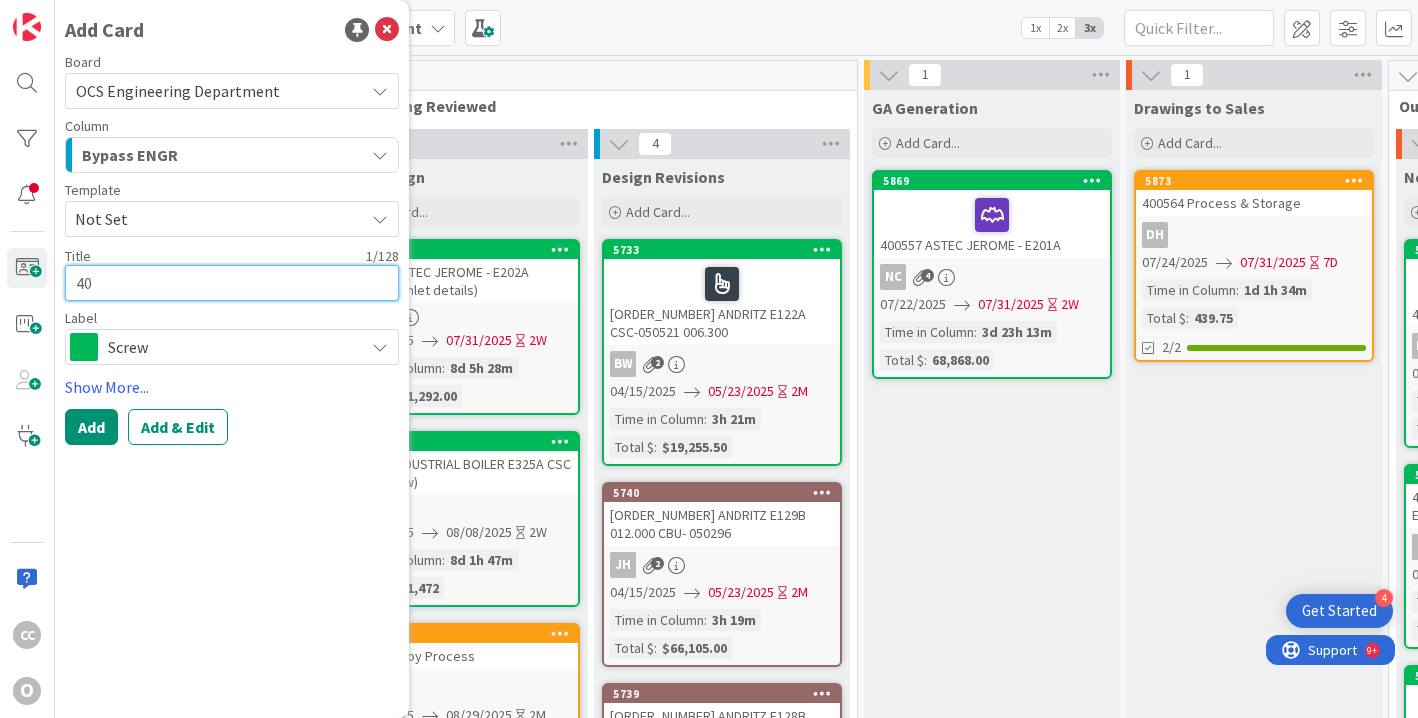 type on "x" 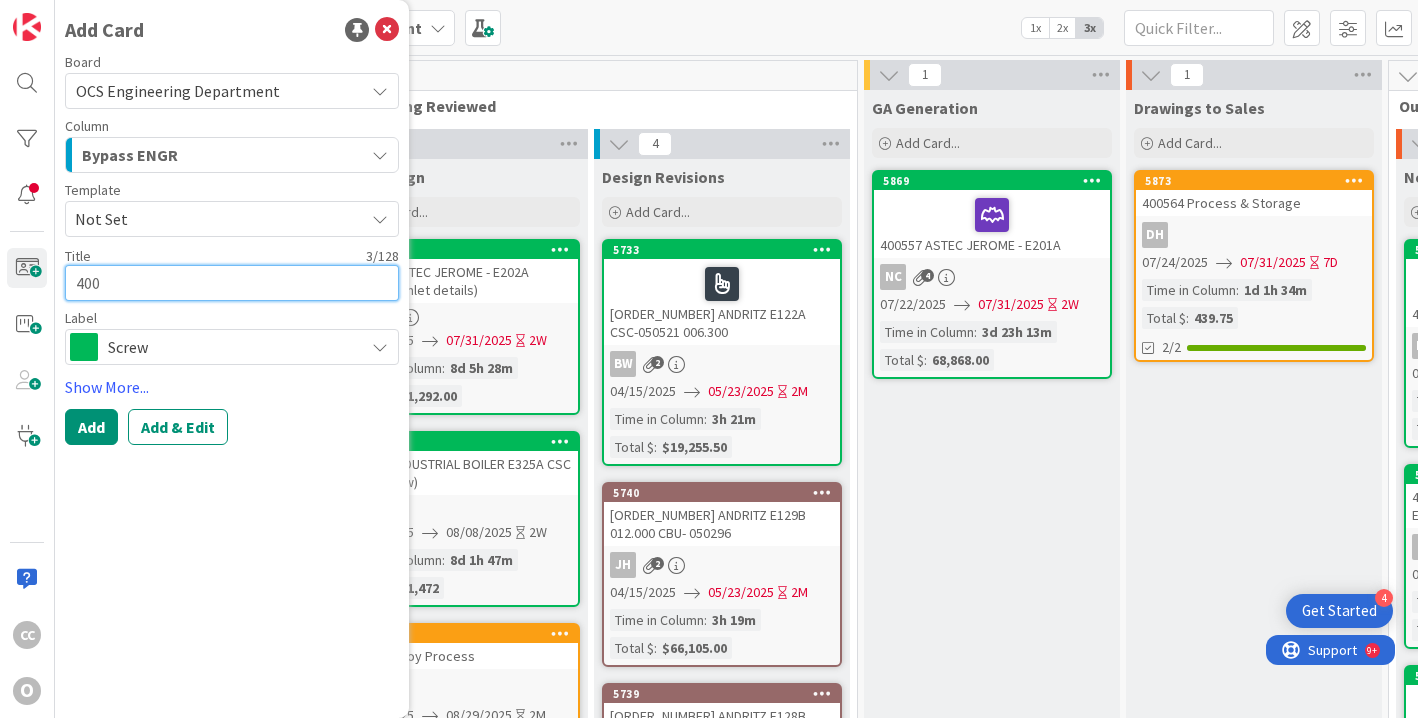 type on "x" 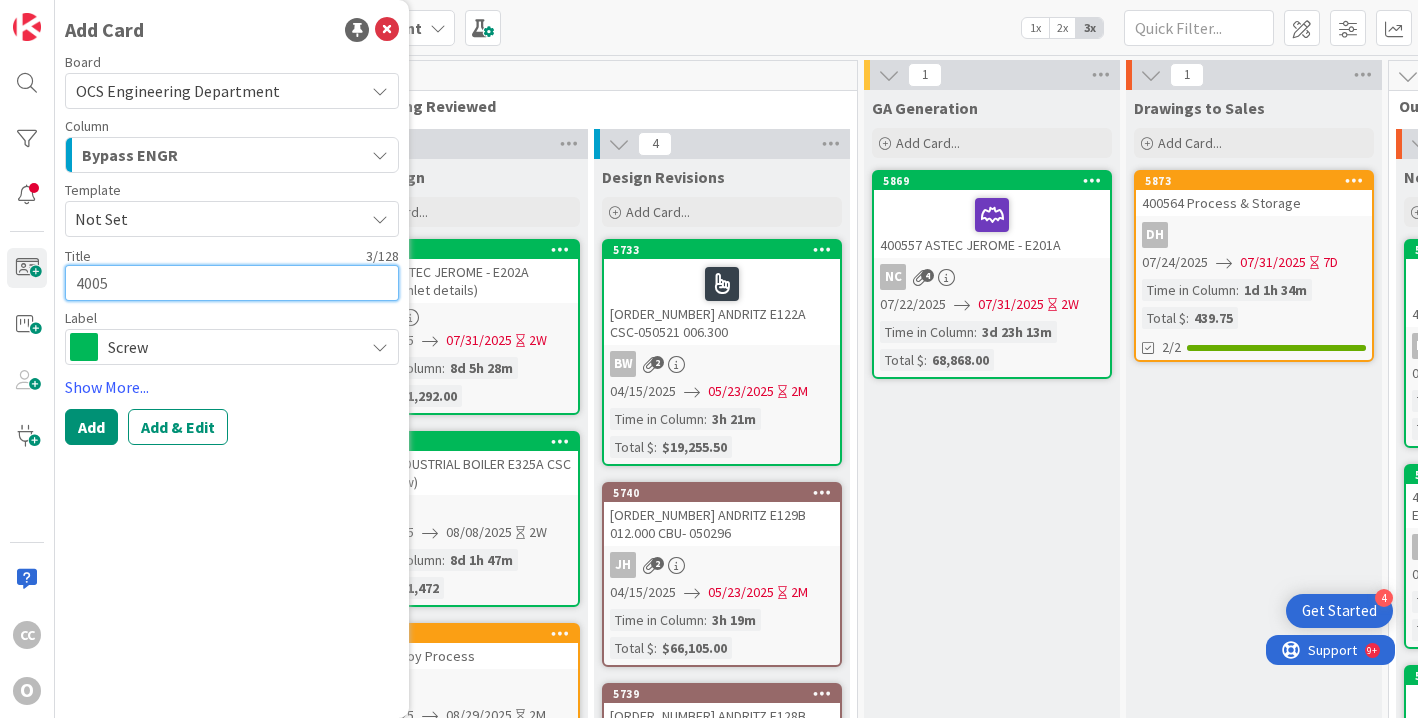type on "x" 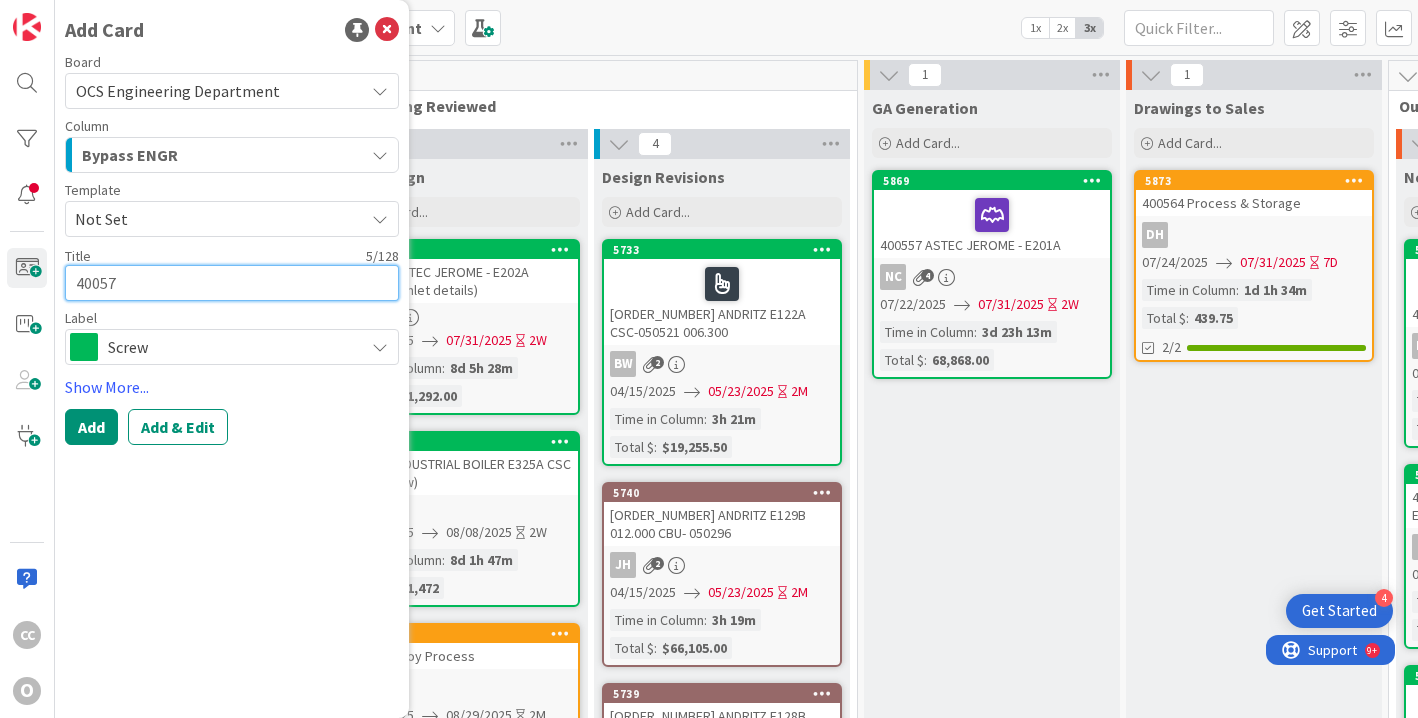 type on "x" 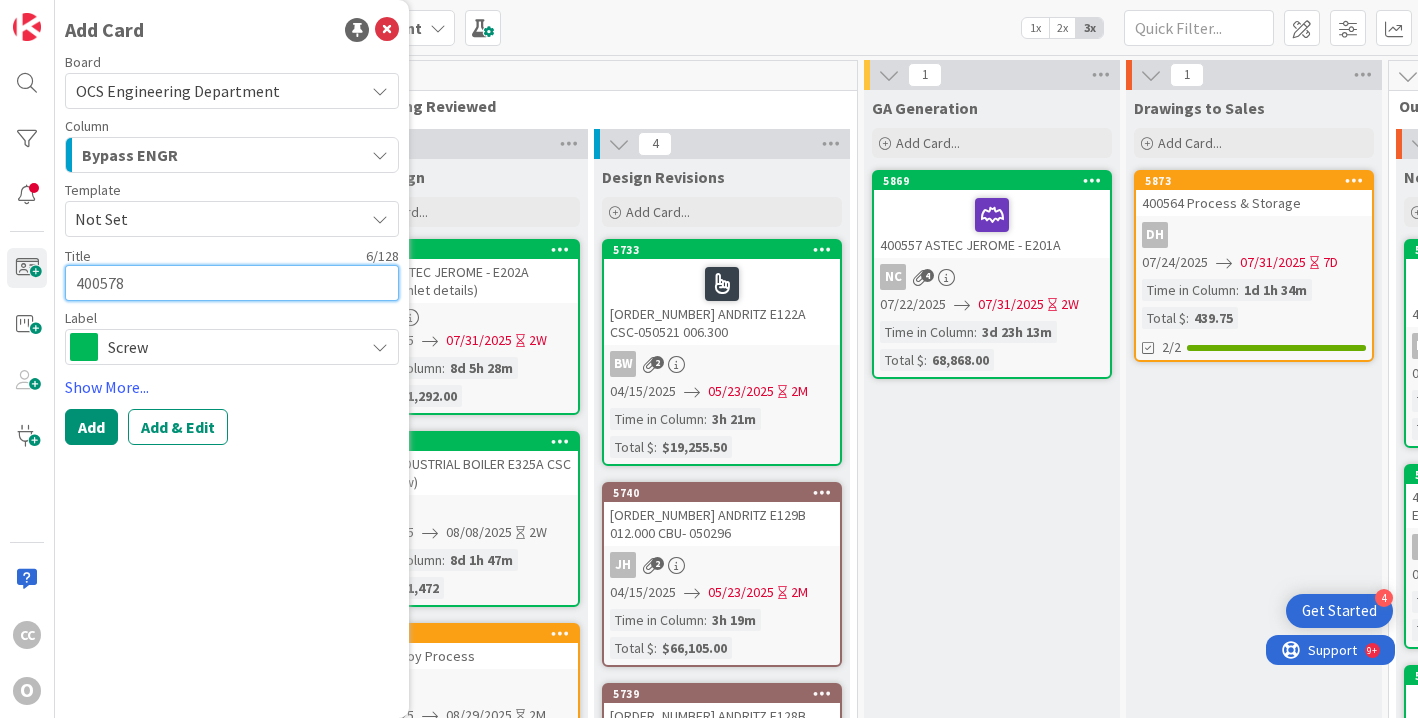 type on "x" 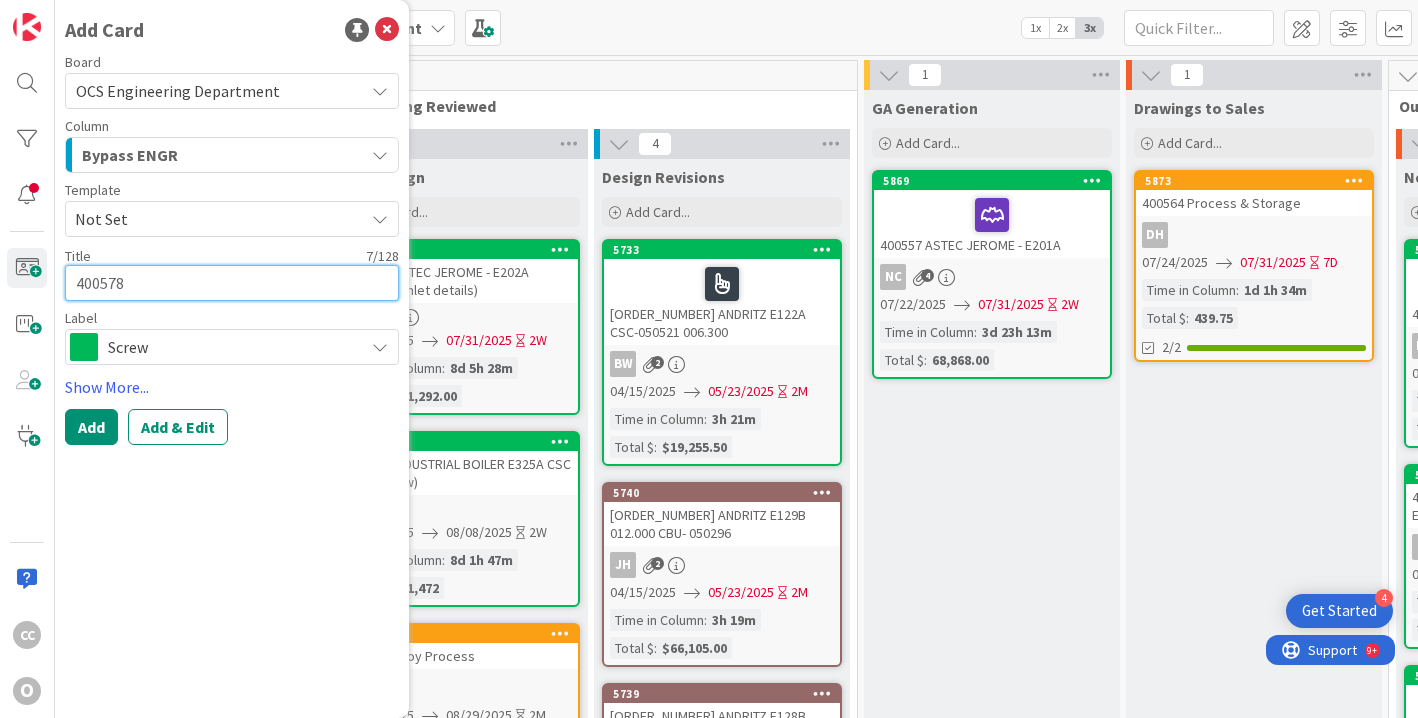 type on "x" 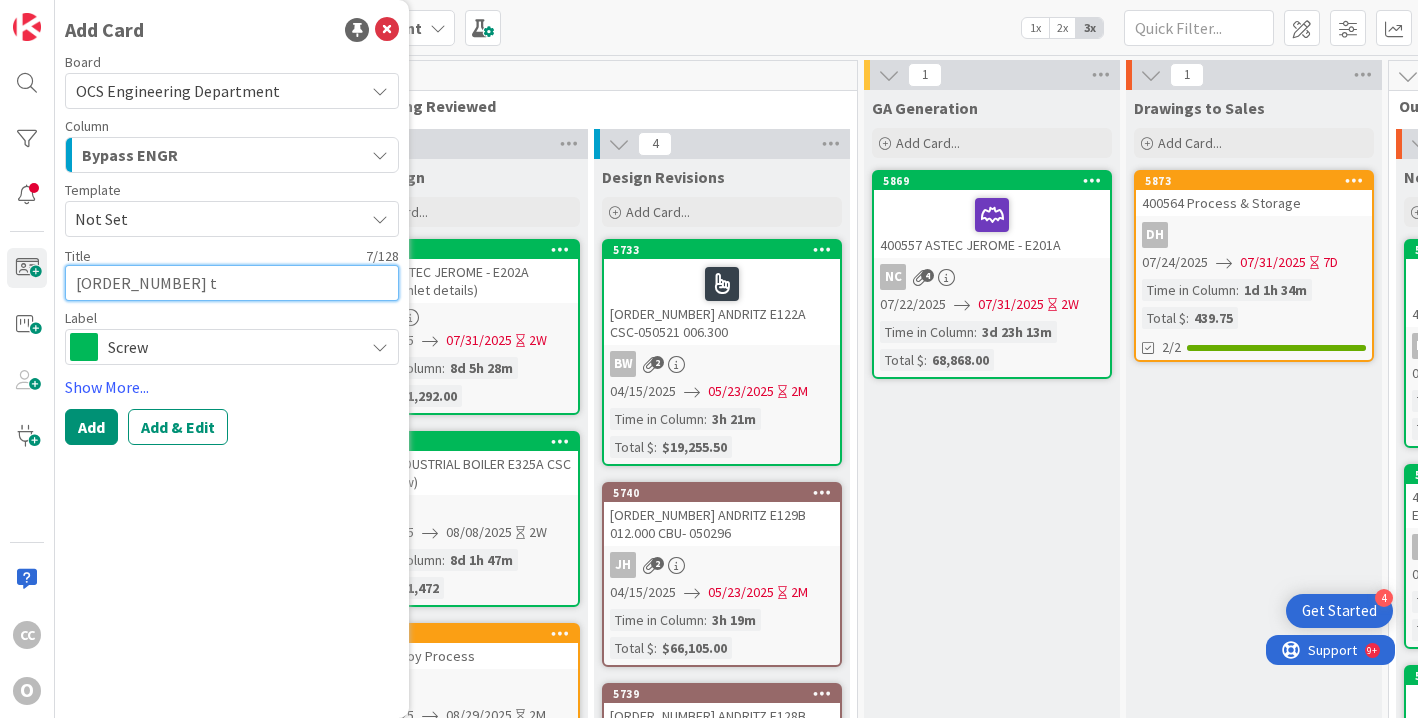 type on "x" 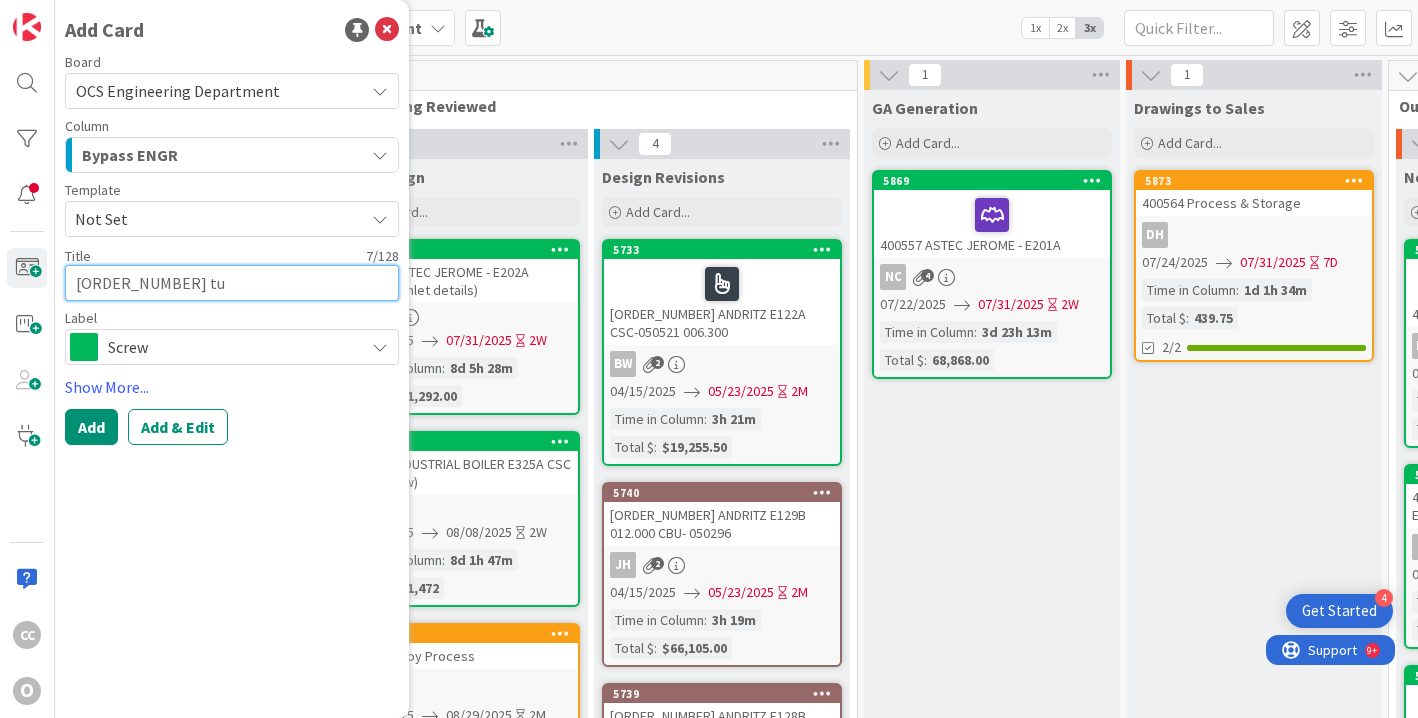 type on "x" 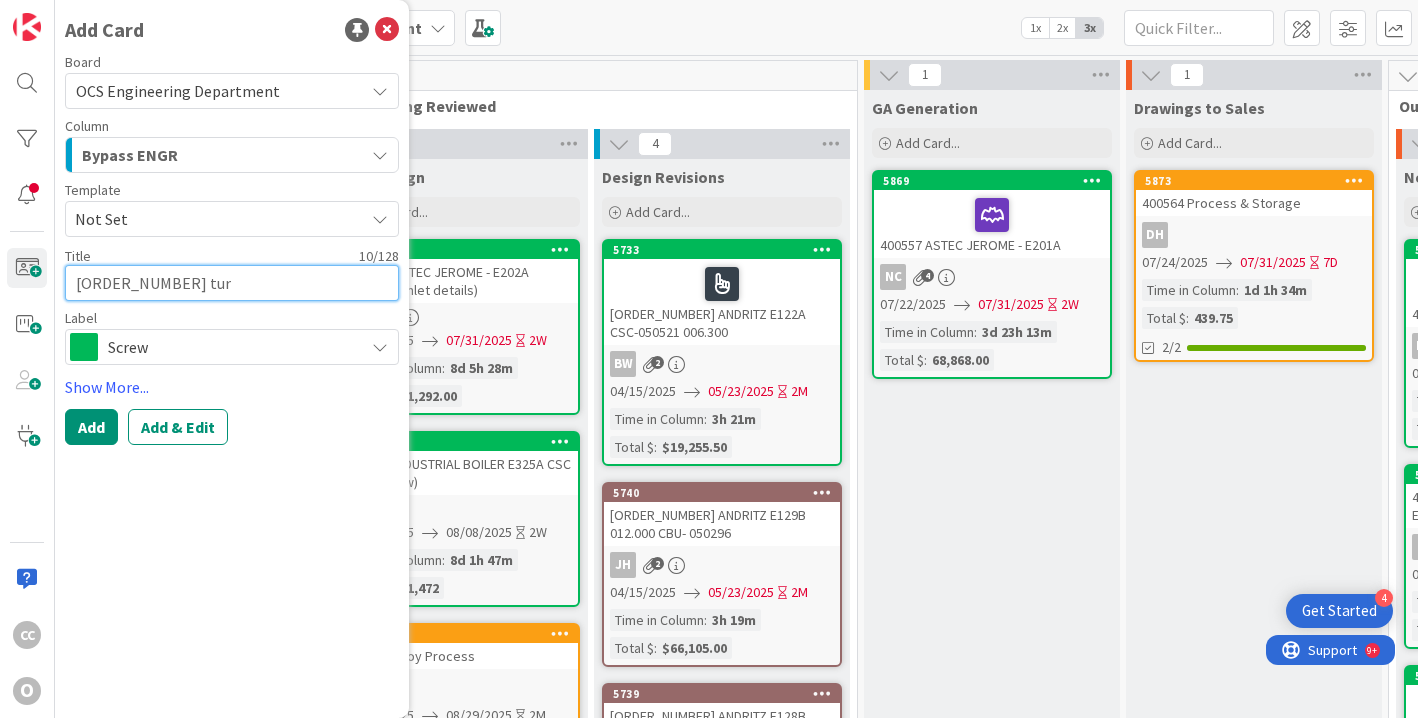 type on "x" 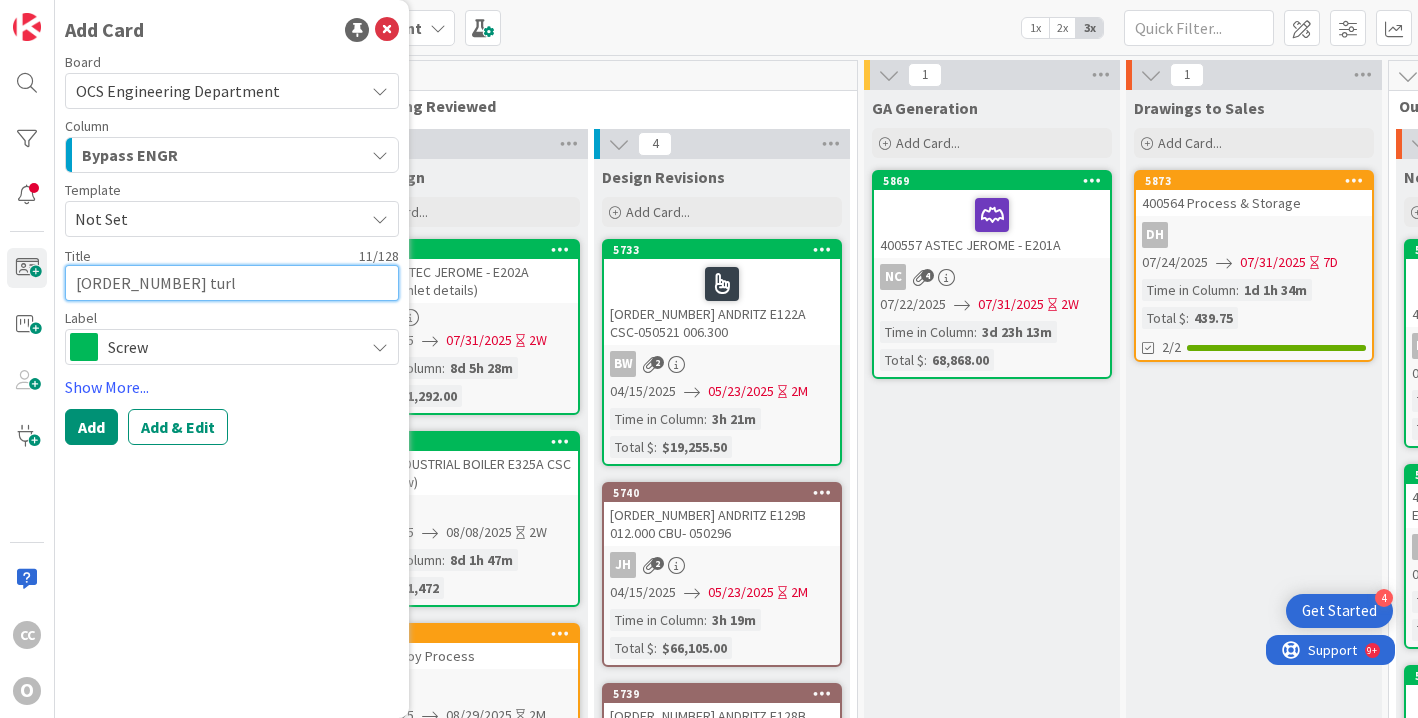 type on "x" 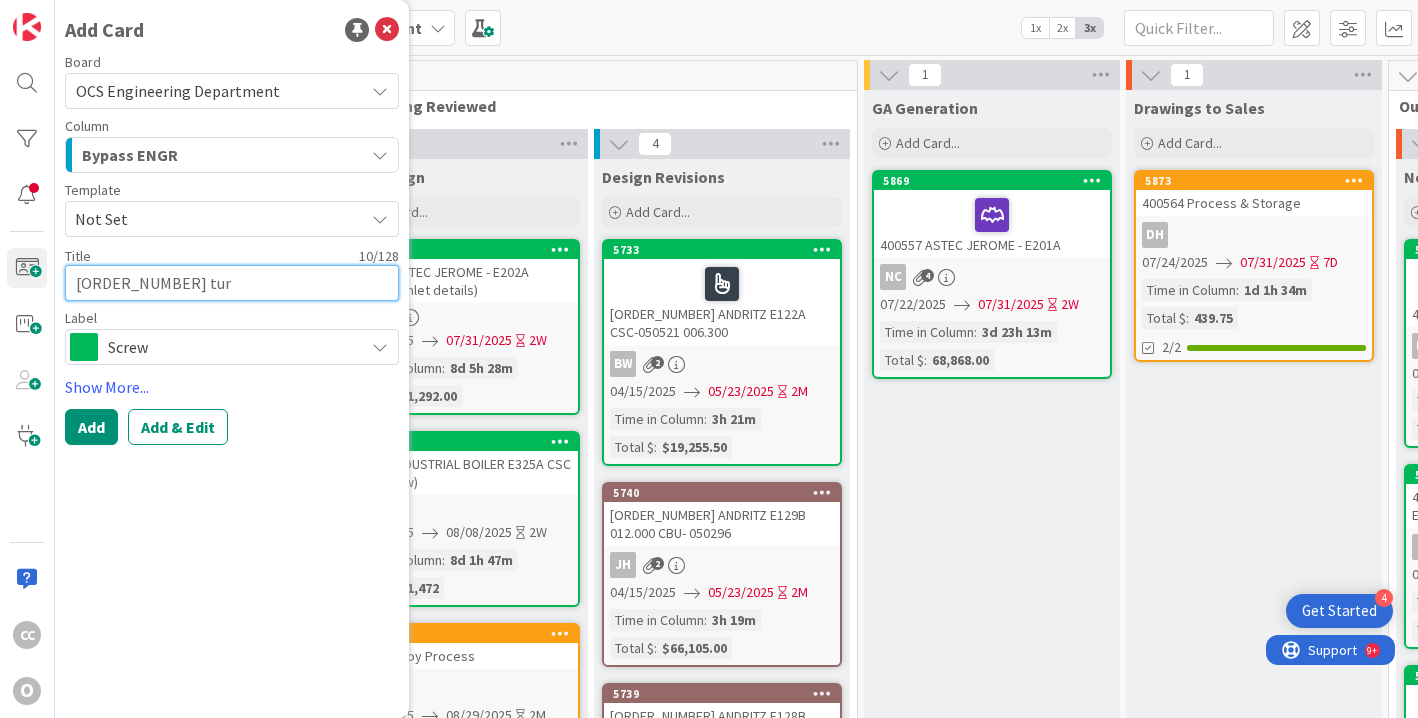 type on "x" 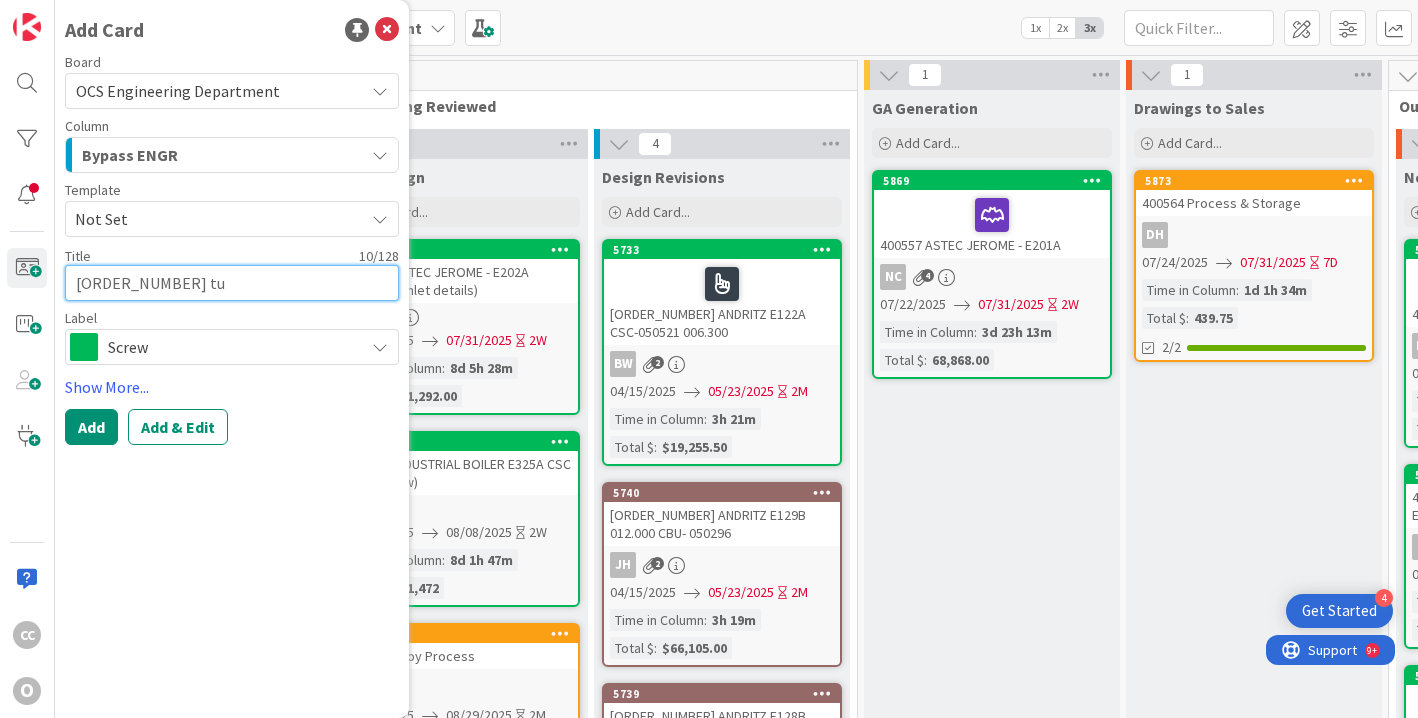 type on "x" 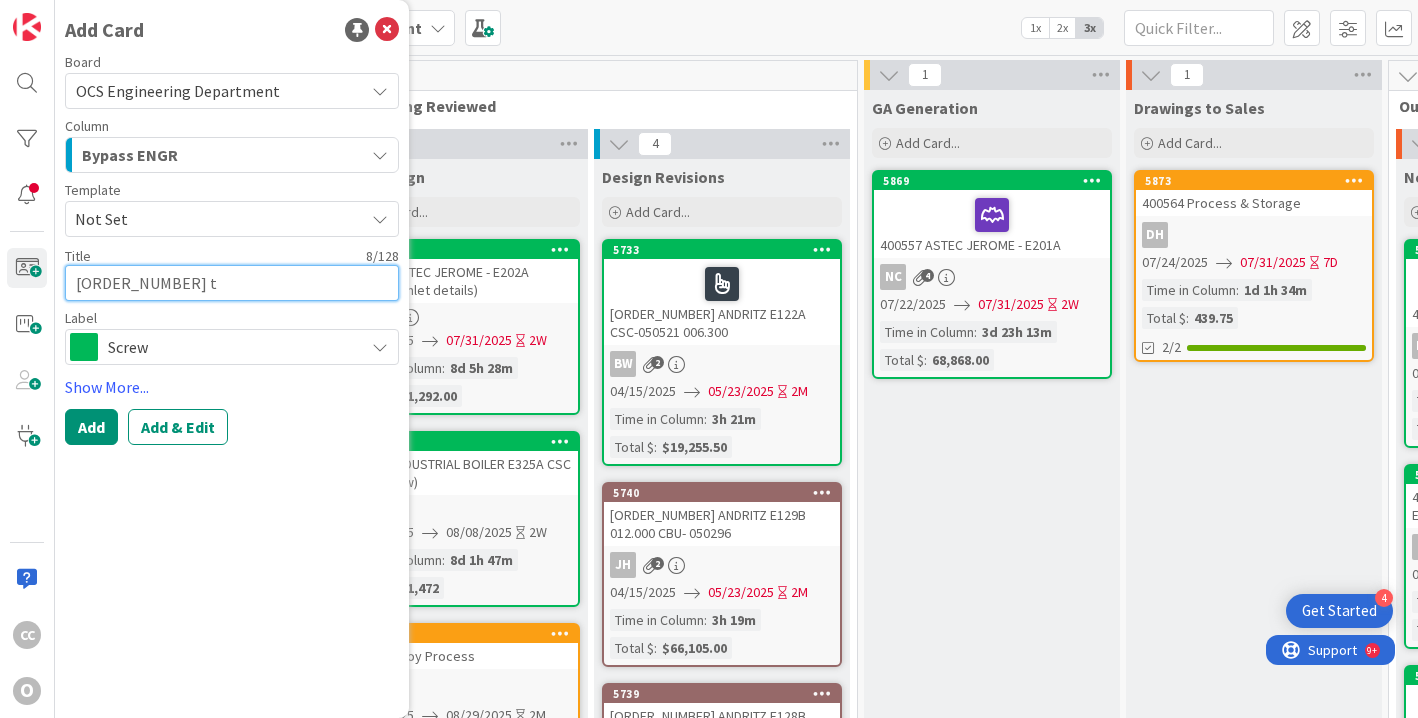 type on "x" 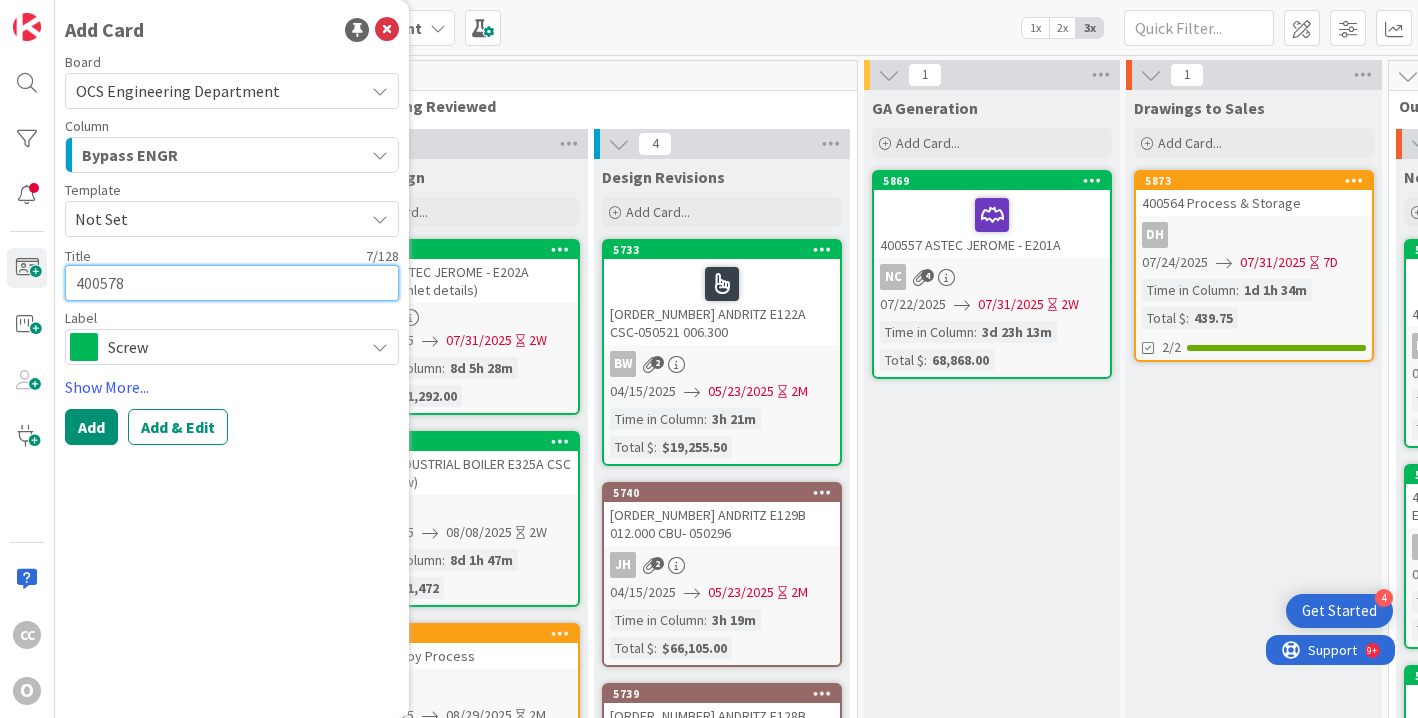 type on "x" 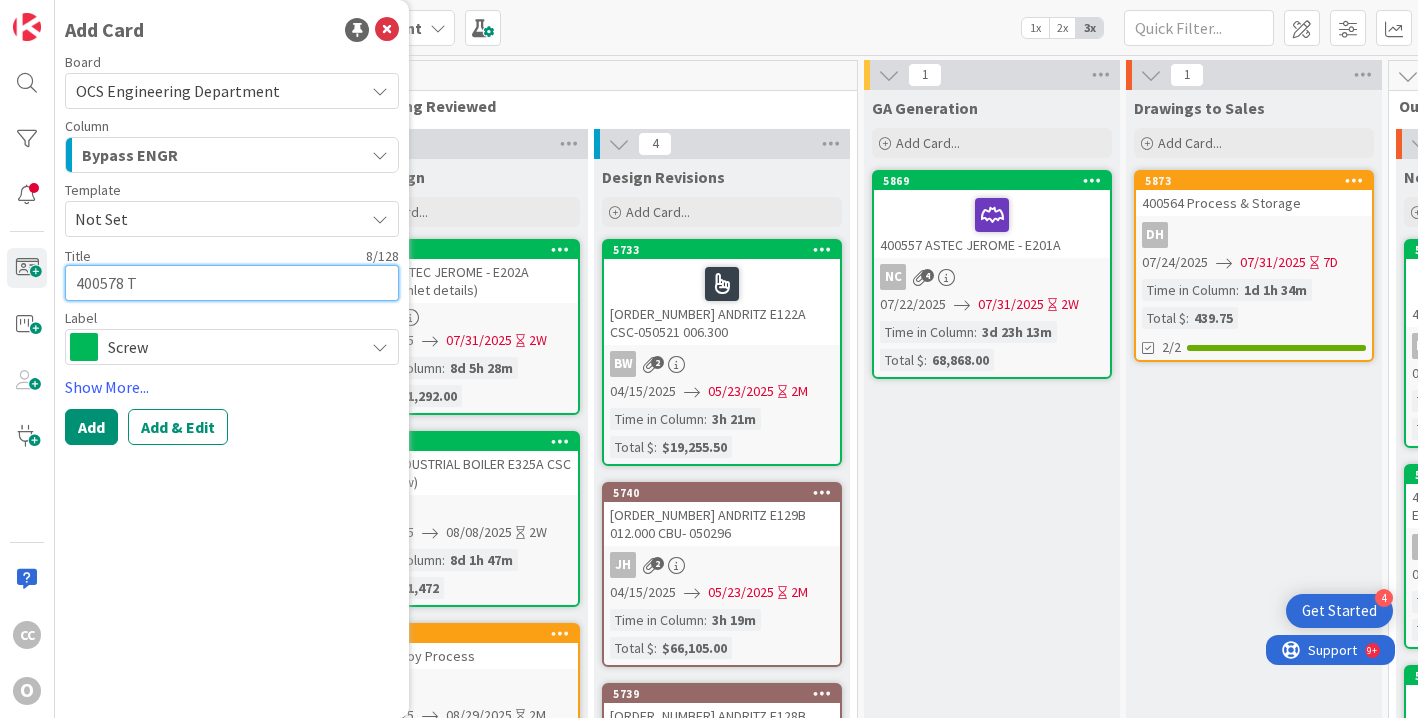 type on "x" 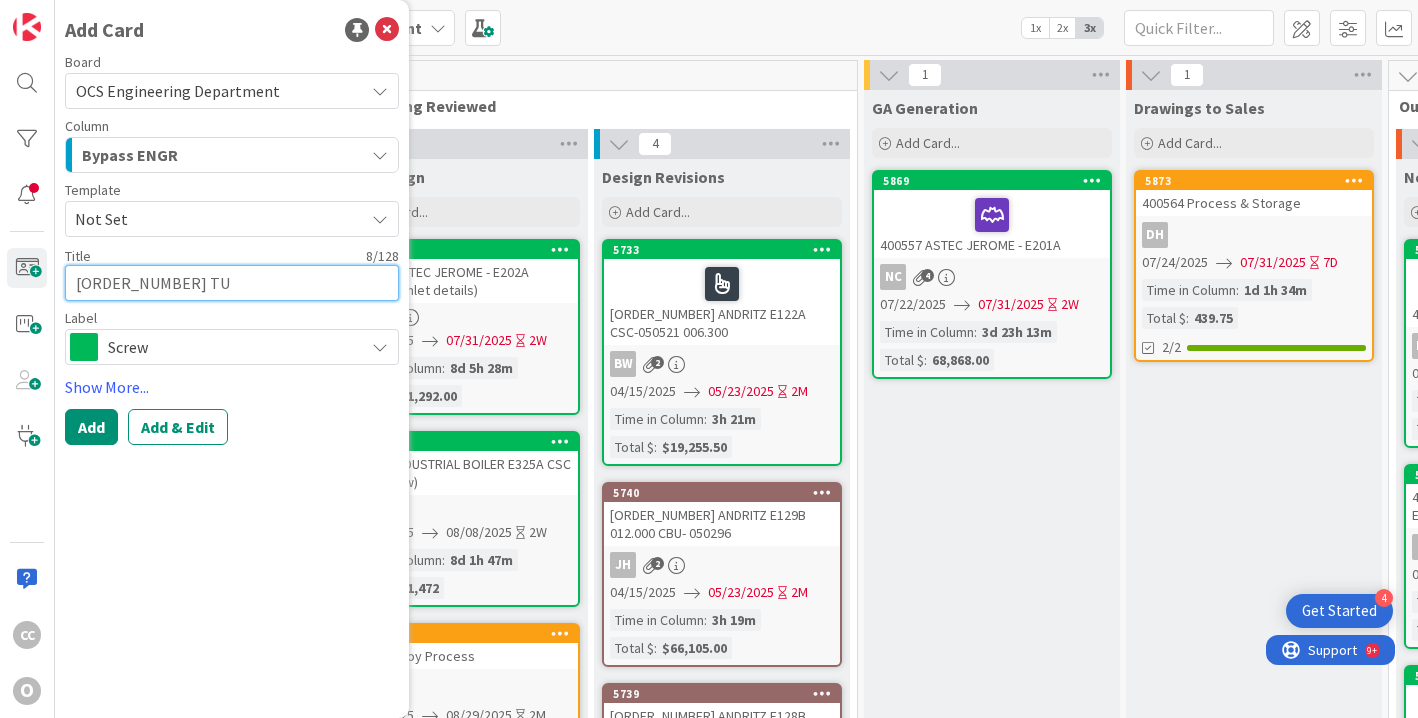 type on "x" 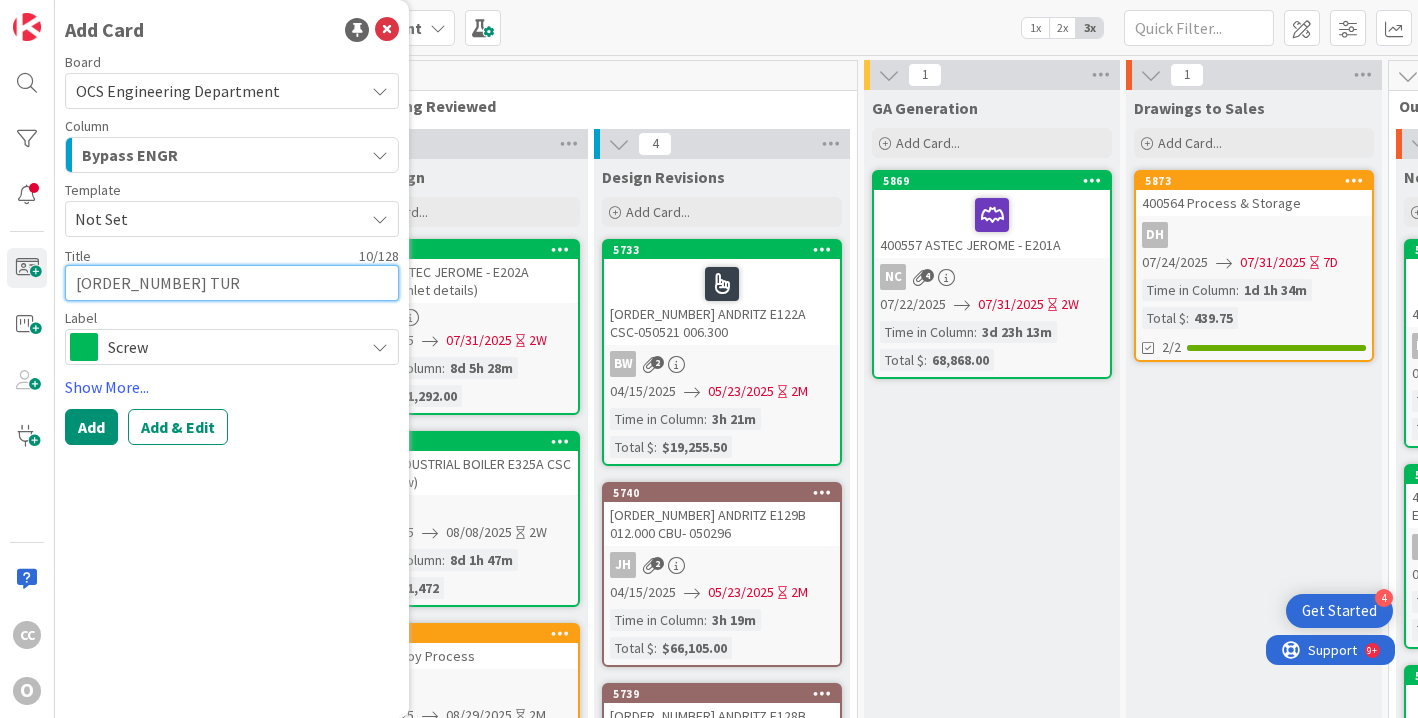 type on "x" 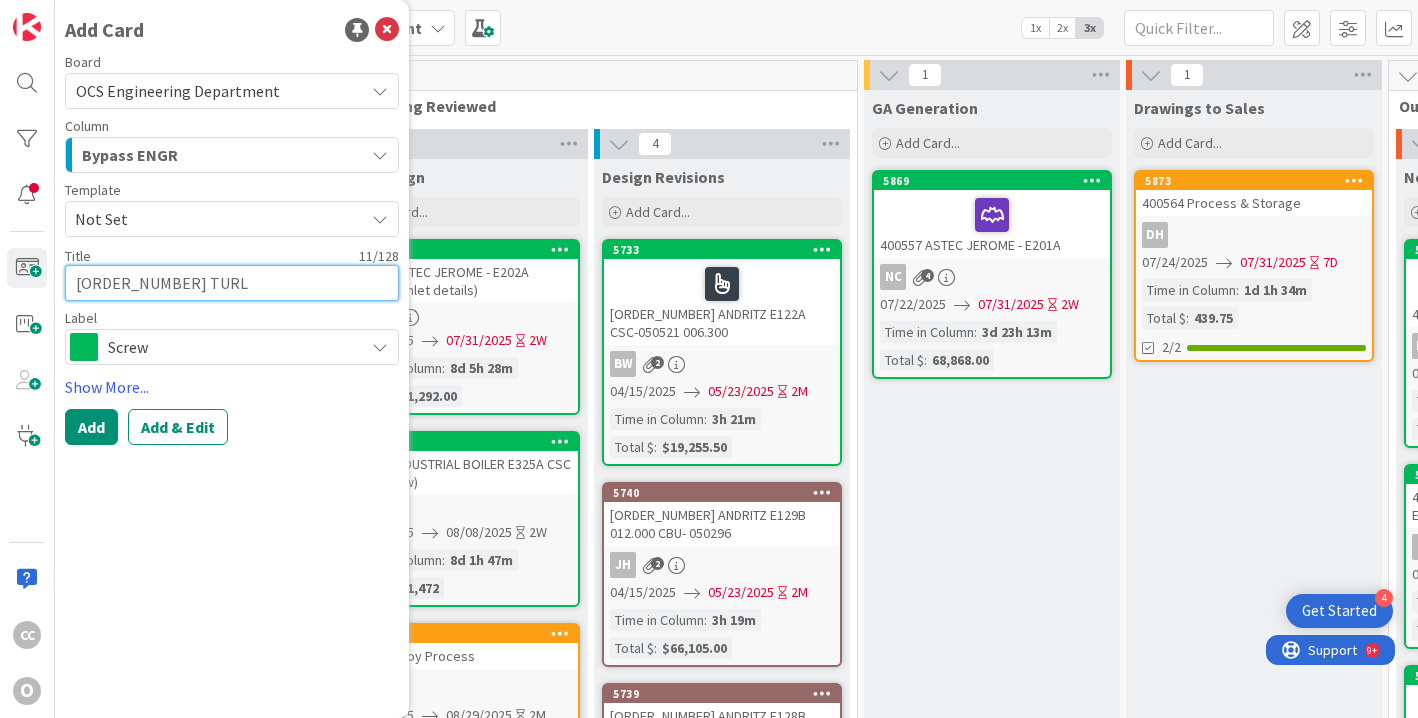 type on "x" 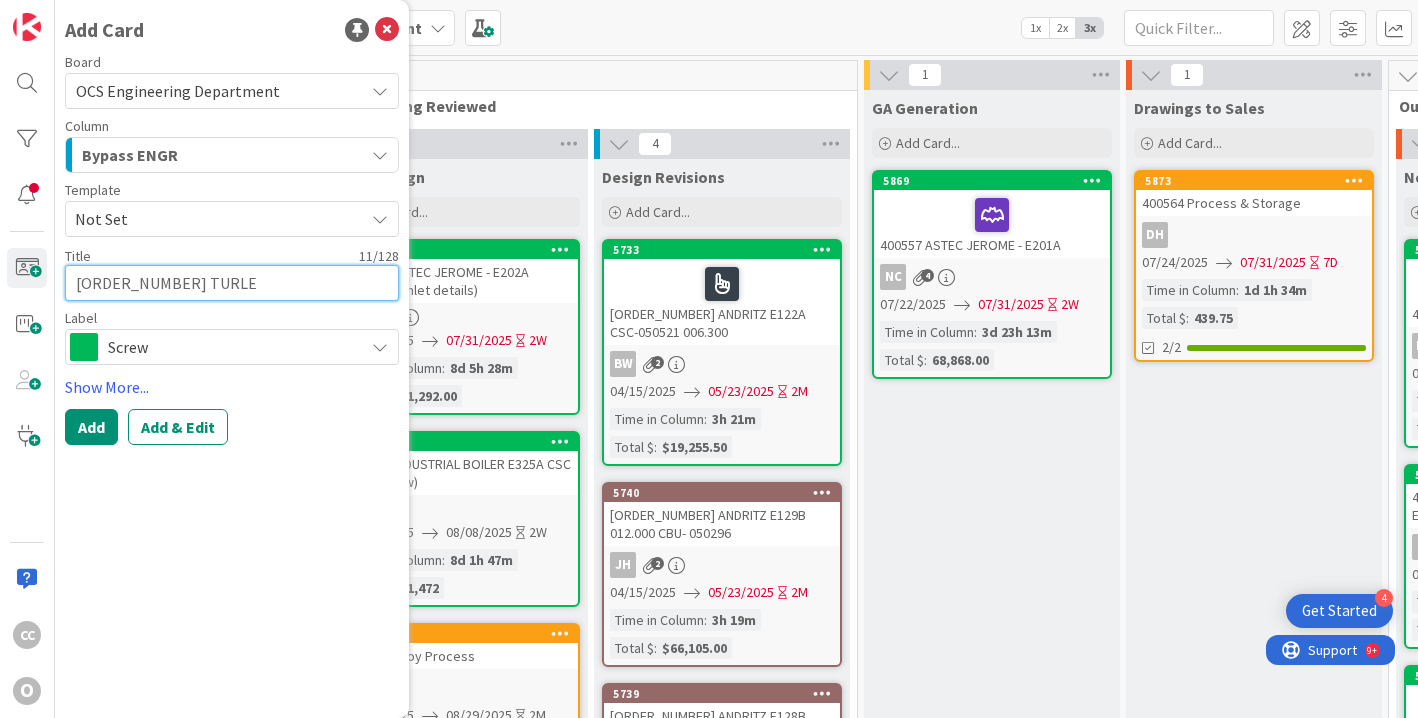 type on "x" 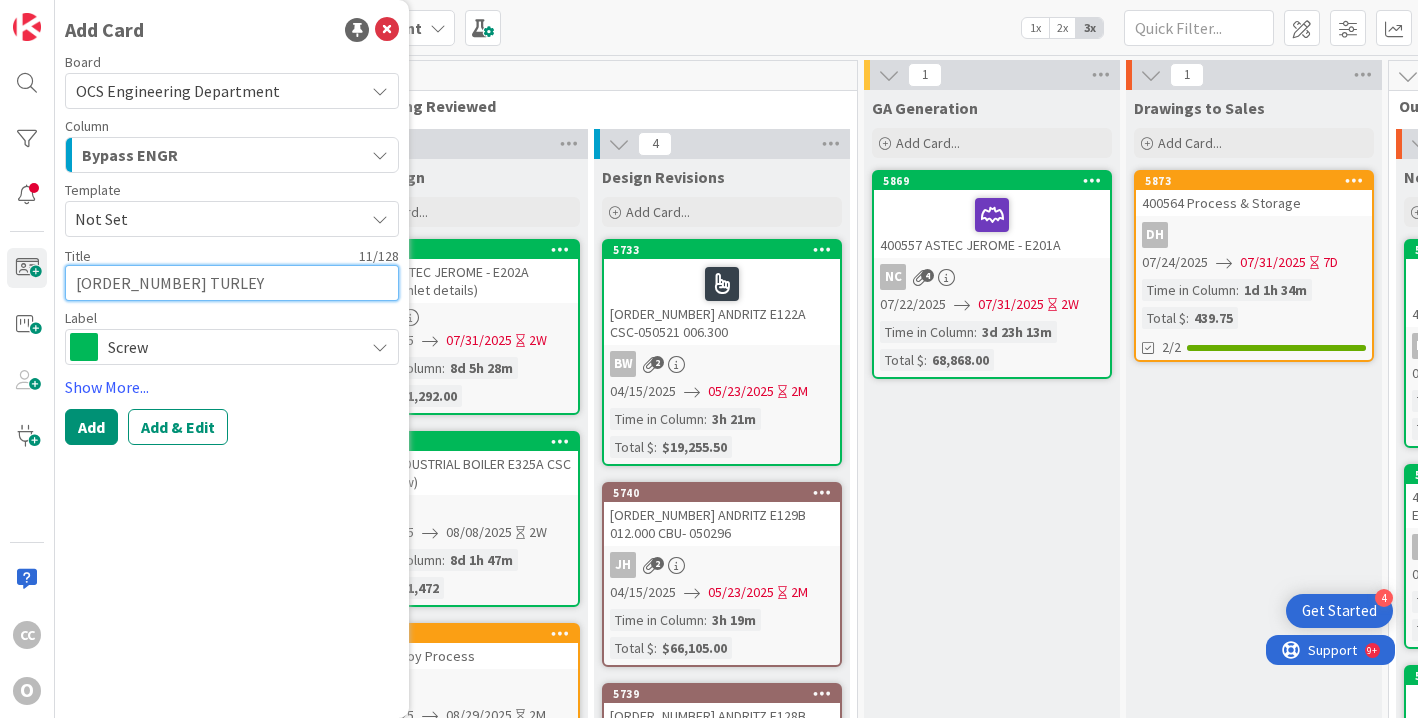 type on "x" 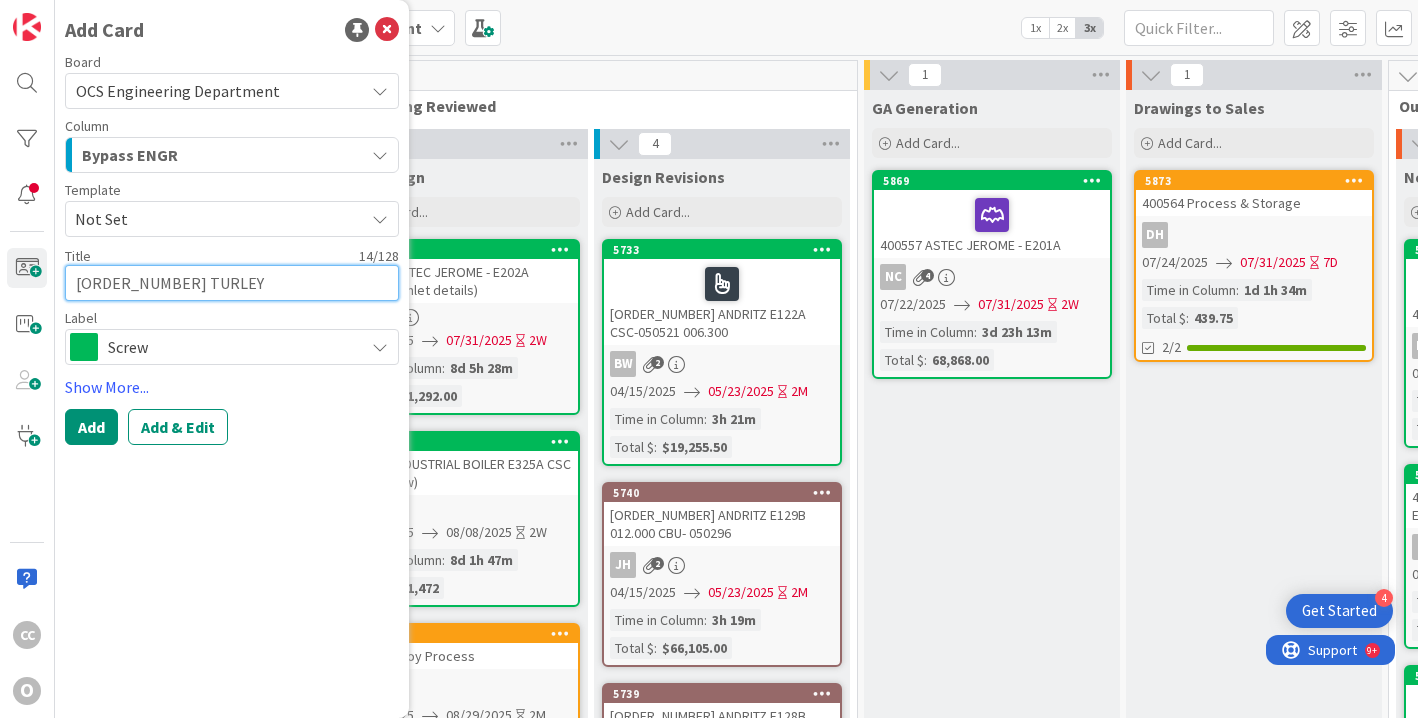 type on "x" 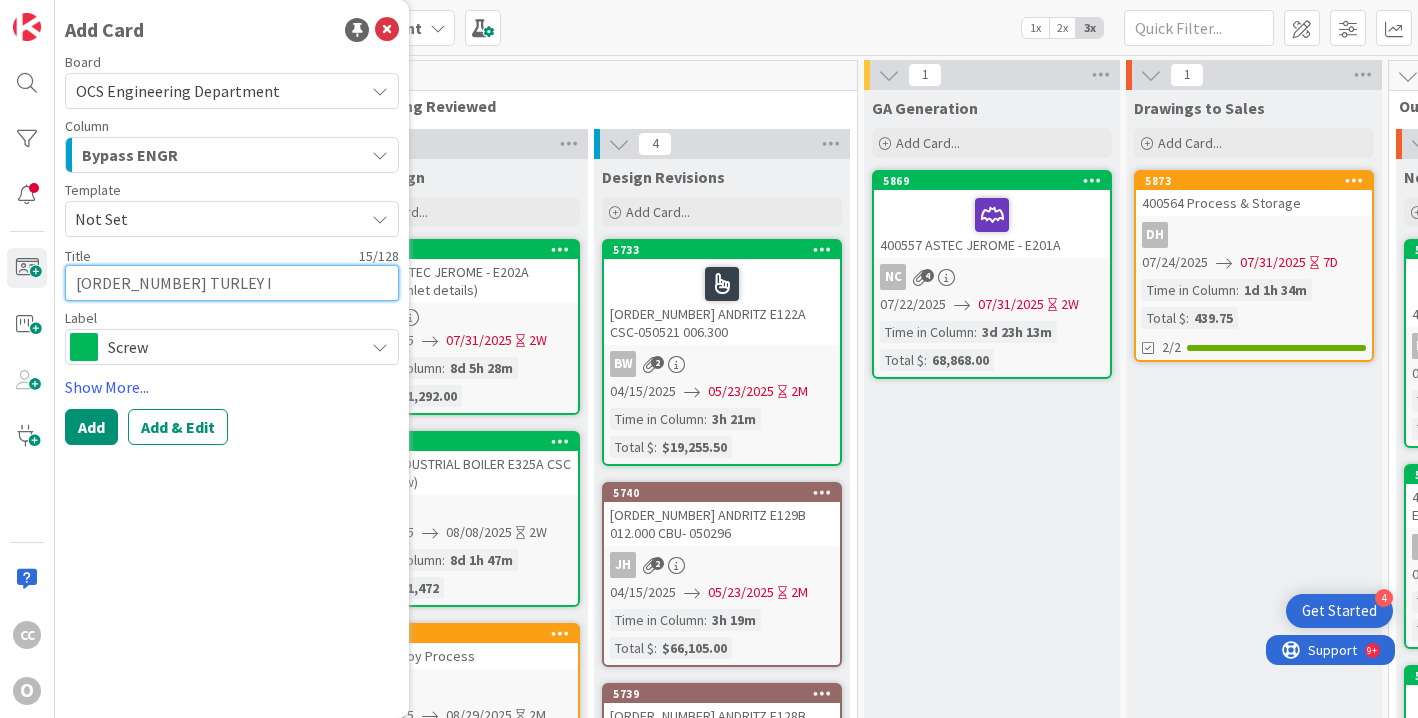 type on "x" 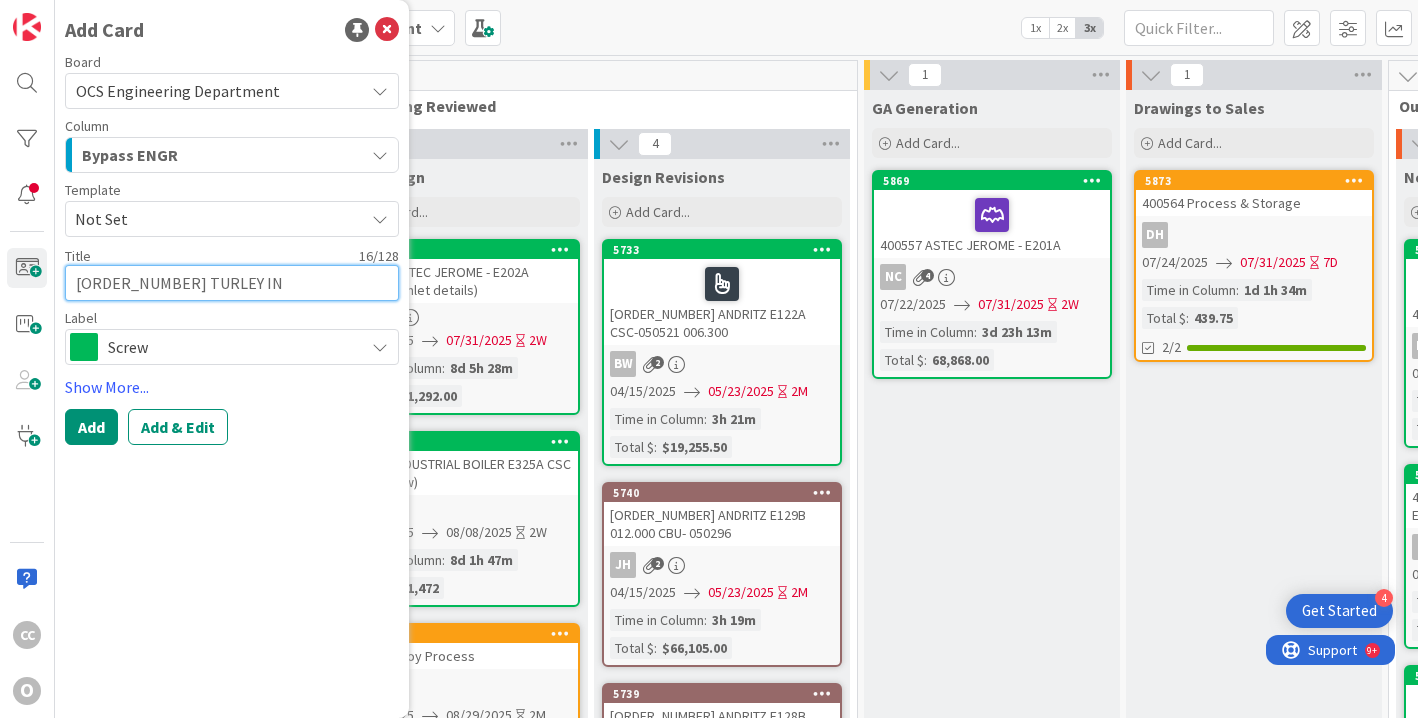 type on "x" 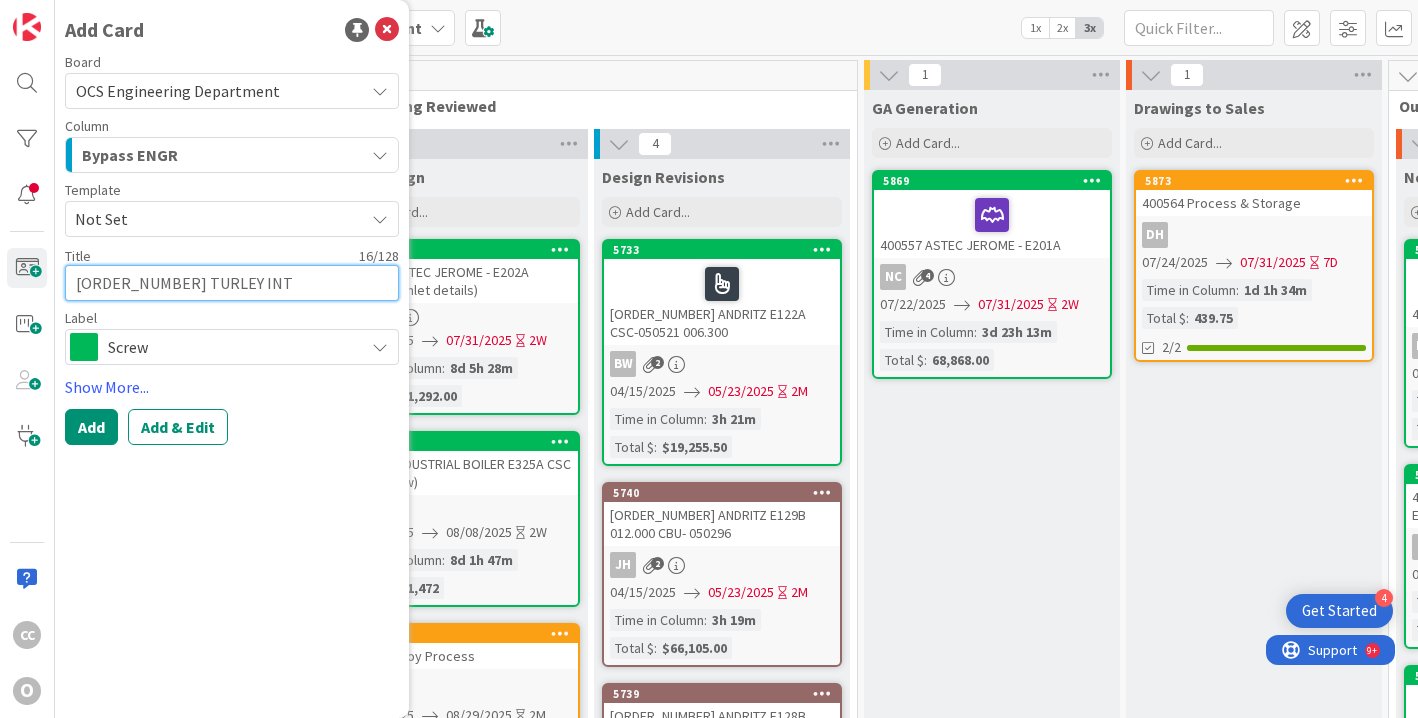 type on "x" 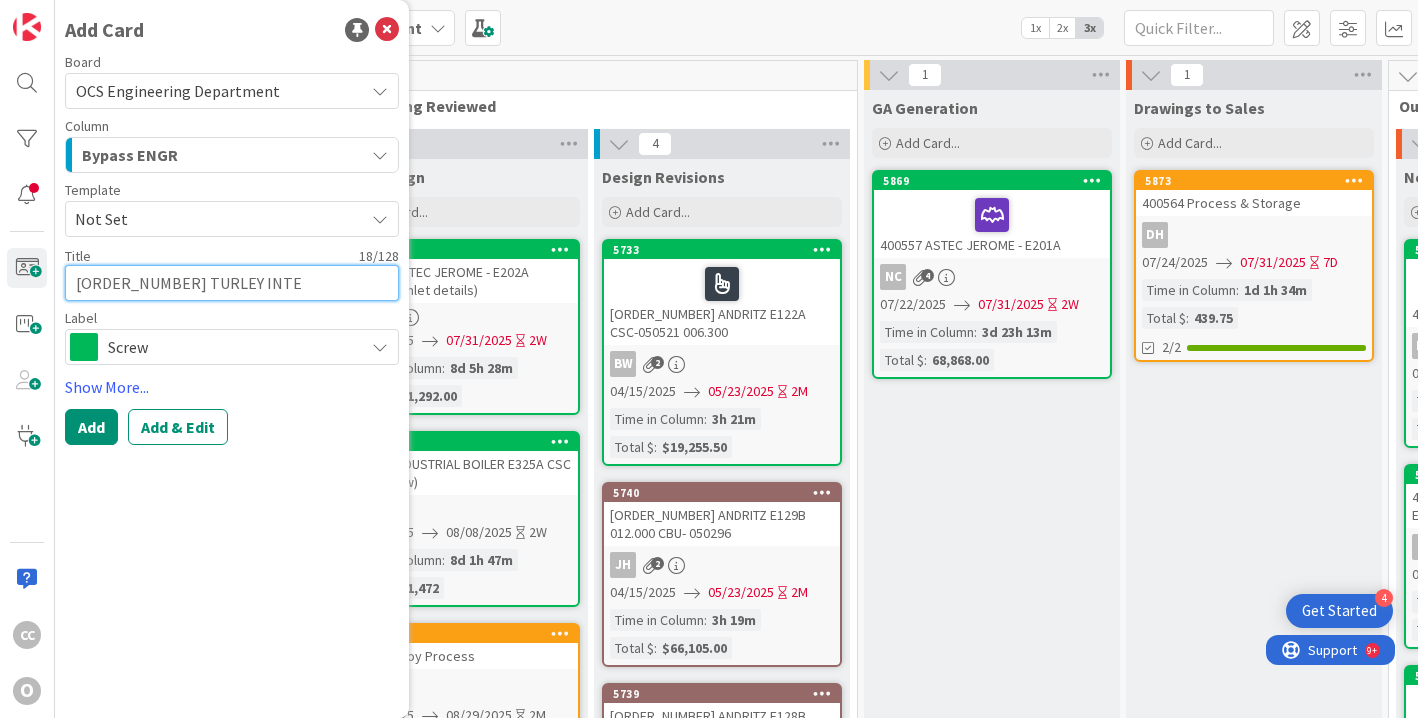 type on "x" 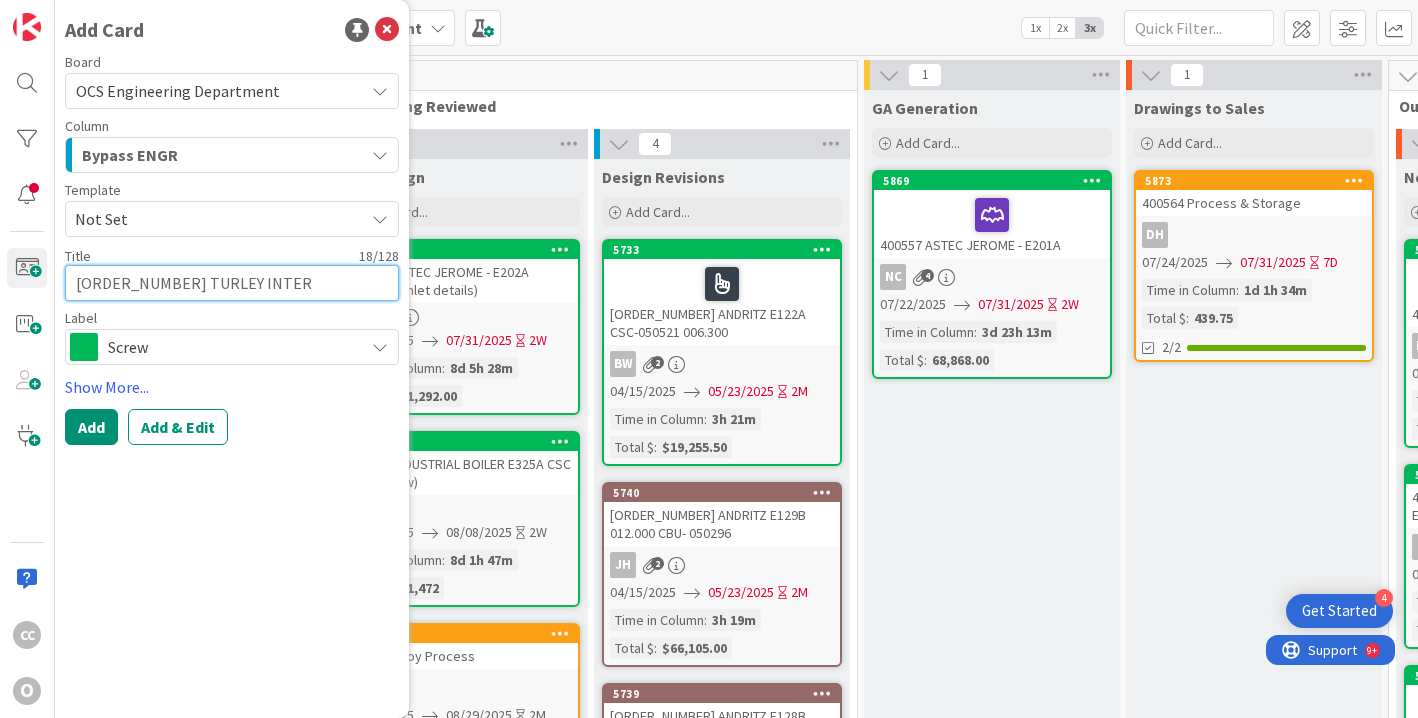 type on "x" 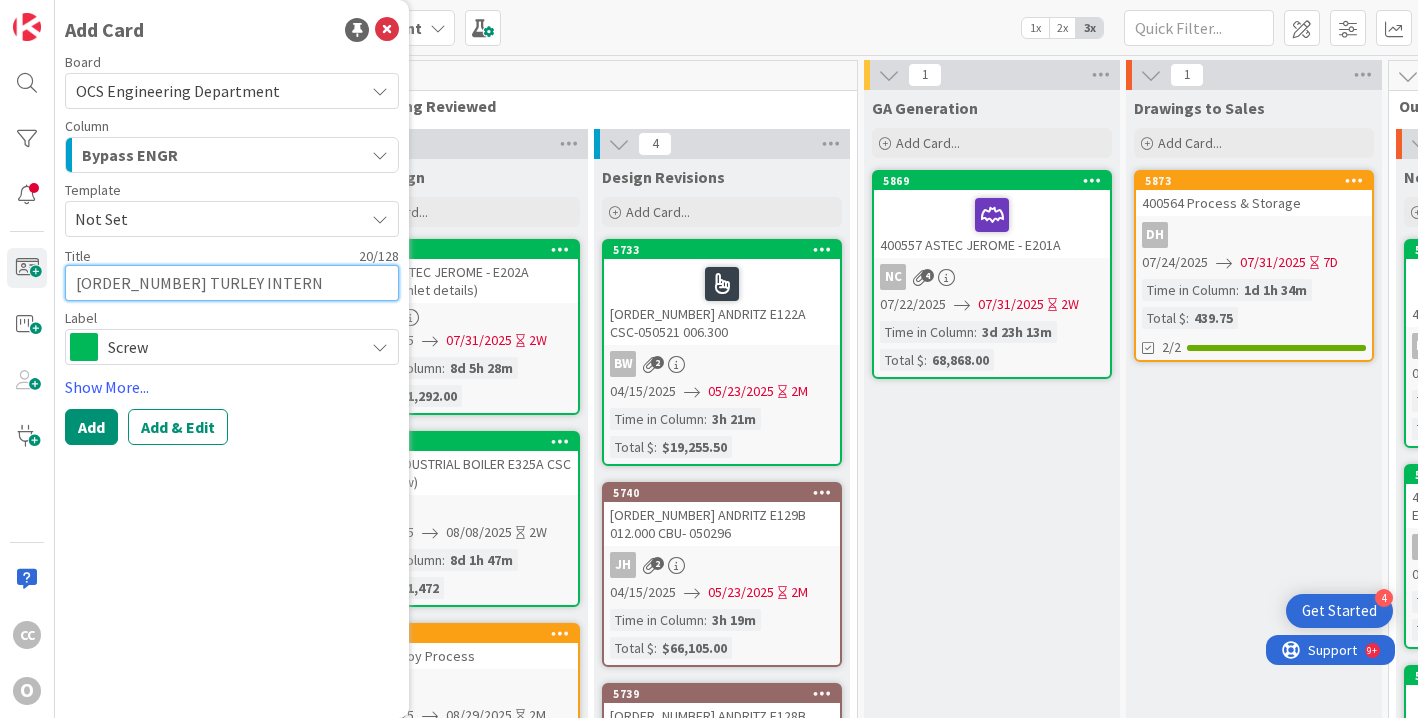 type on "x" 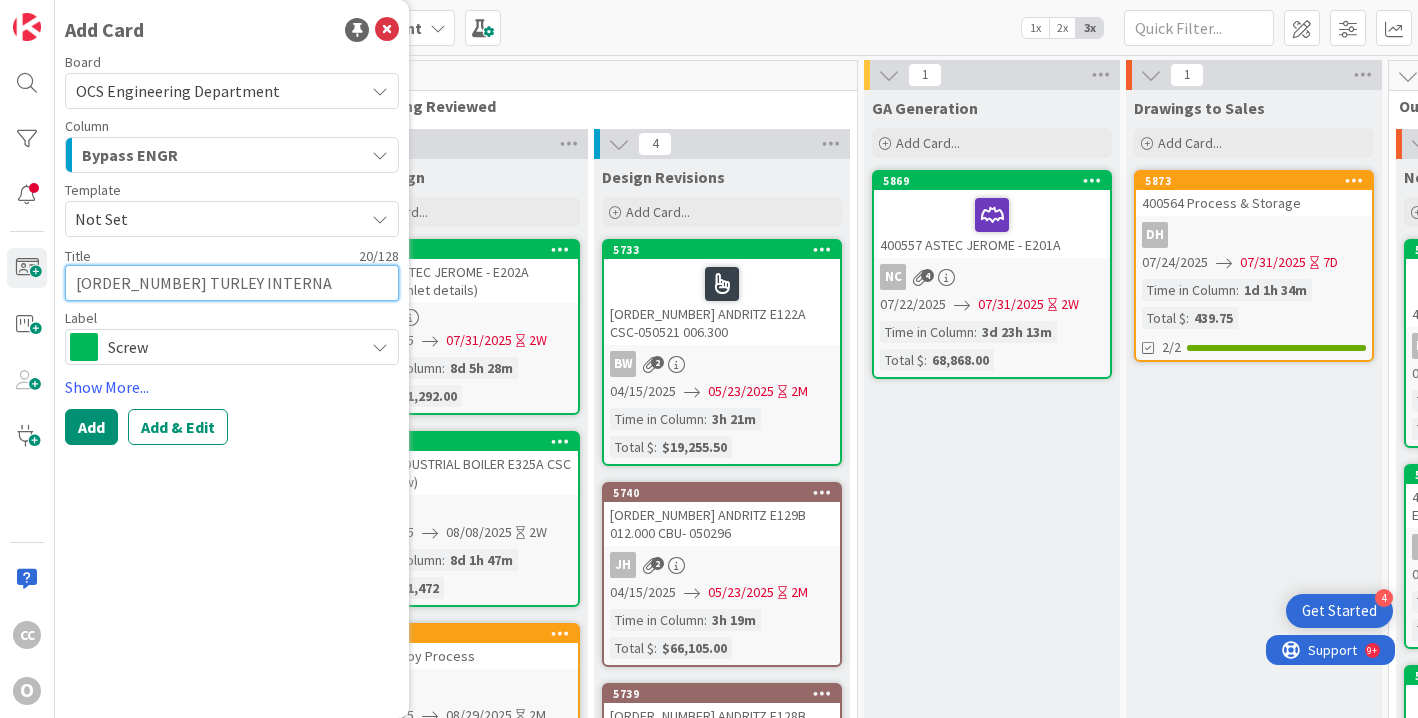 type on "x" 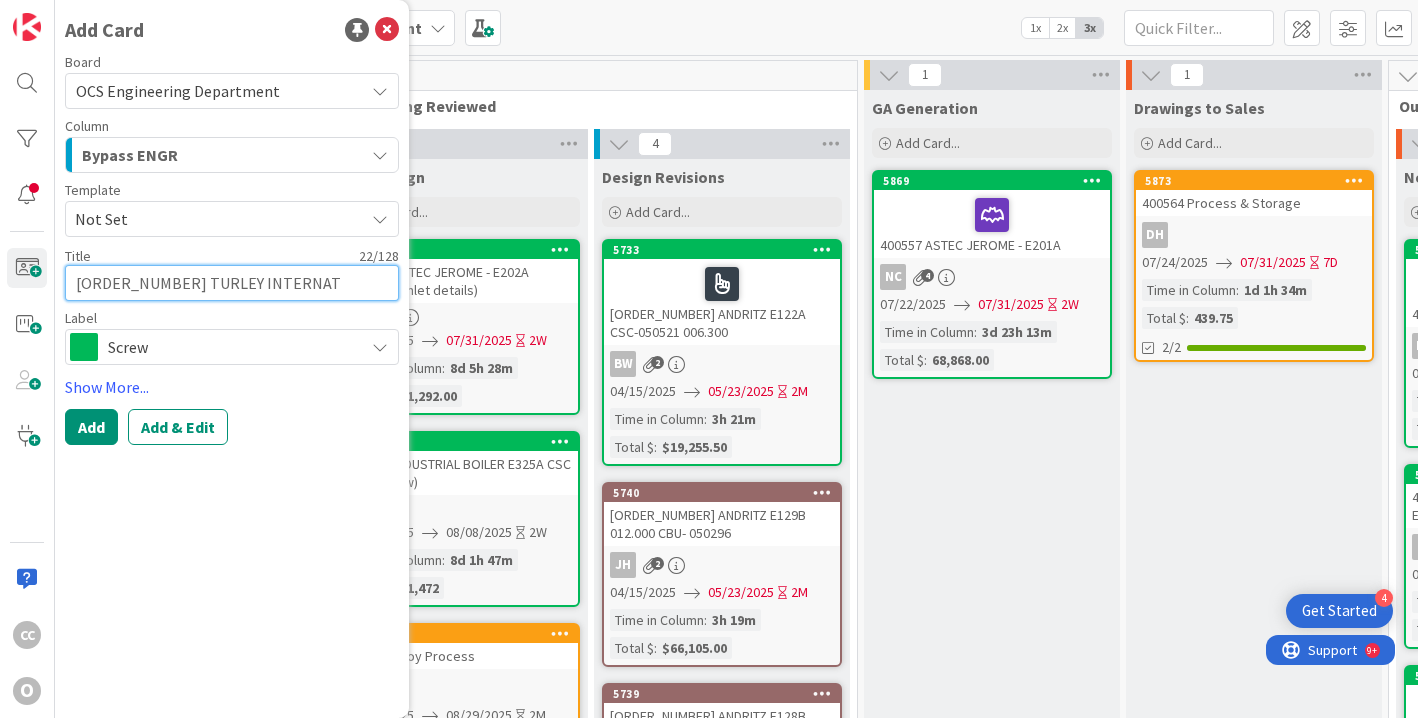type on "x" 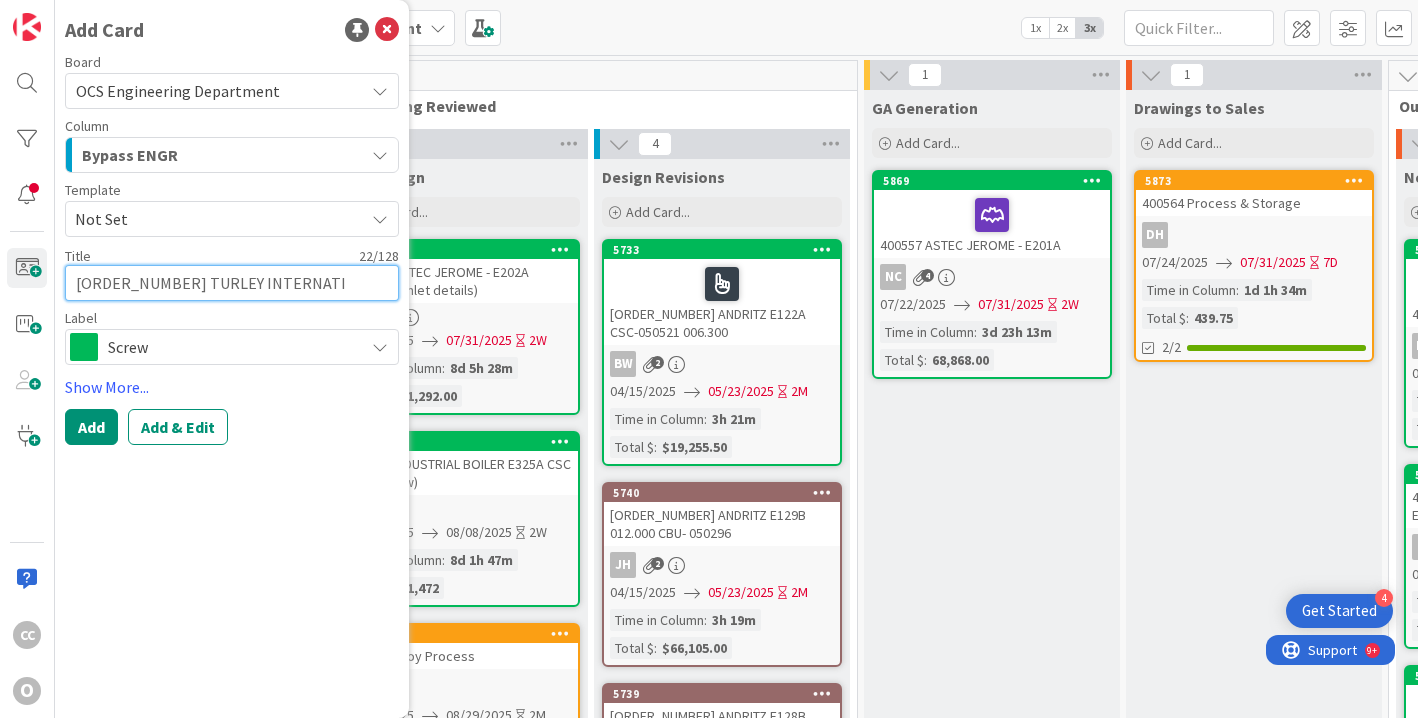type on "x" 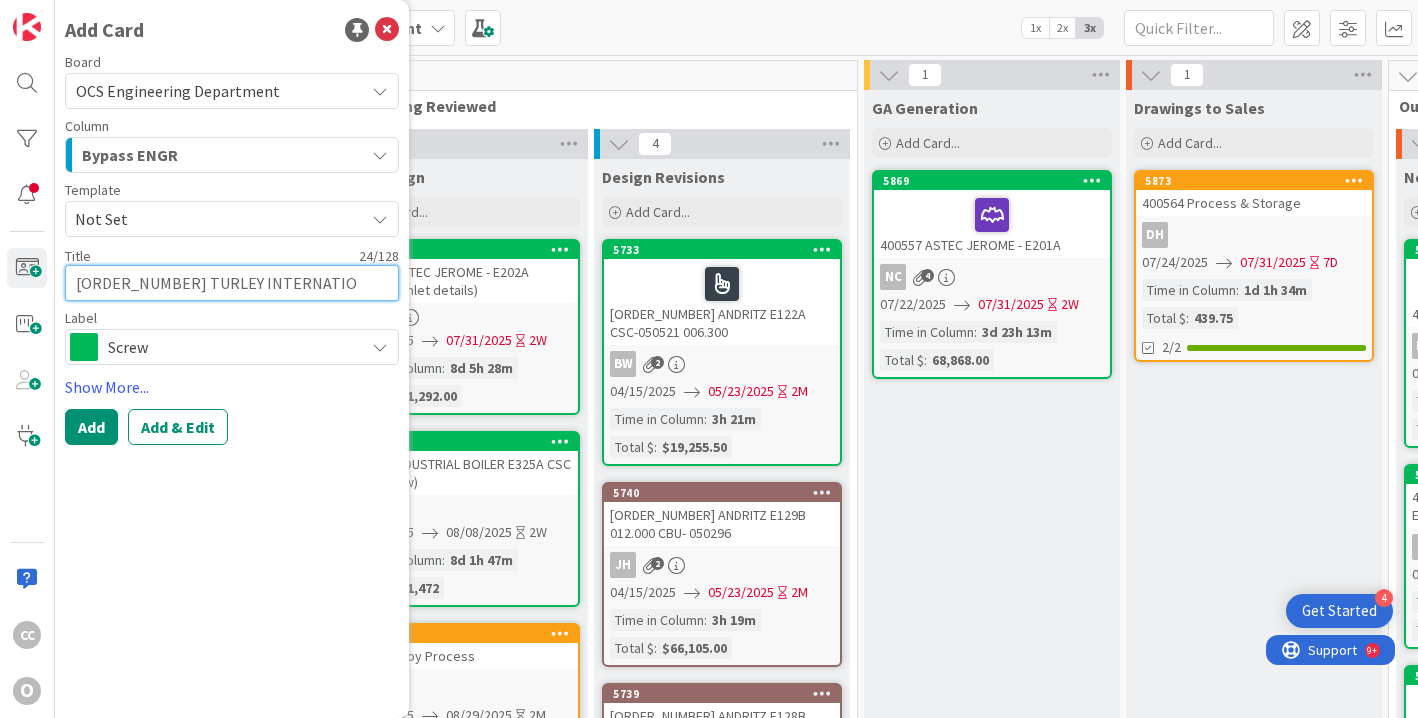 type on "x" 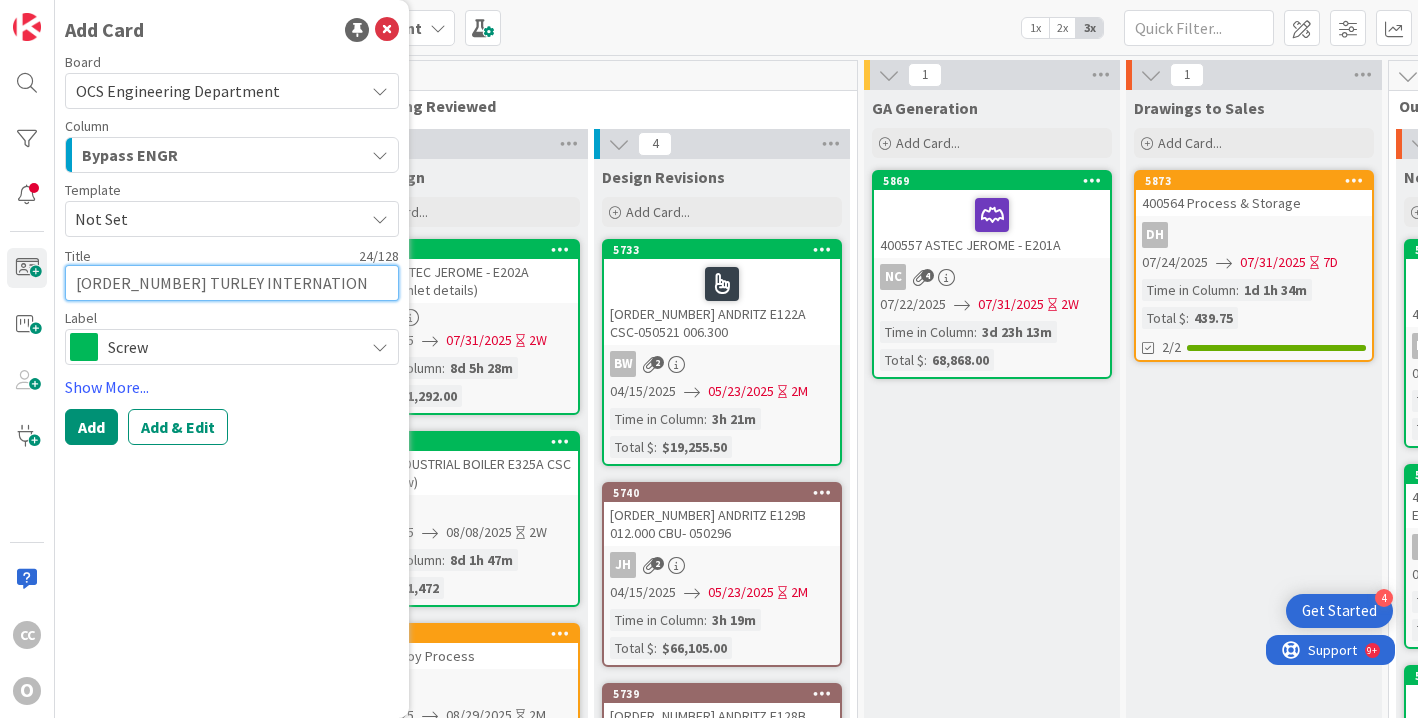 type on "x" 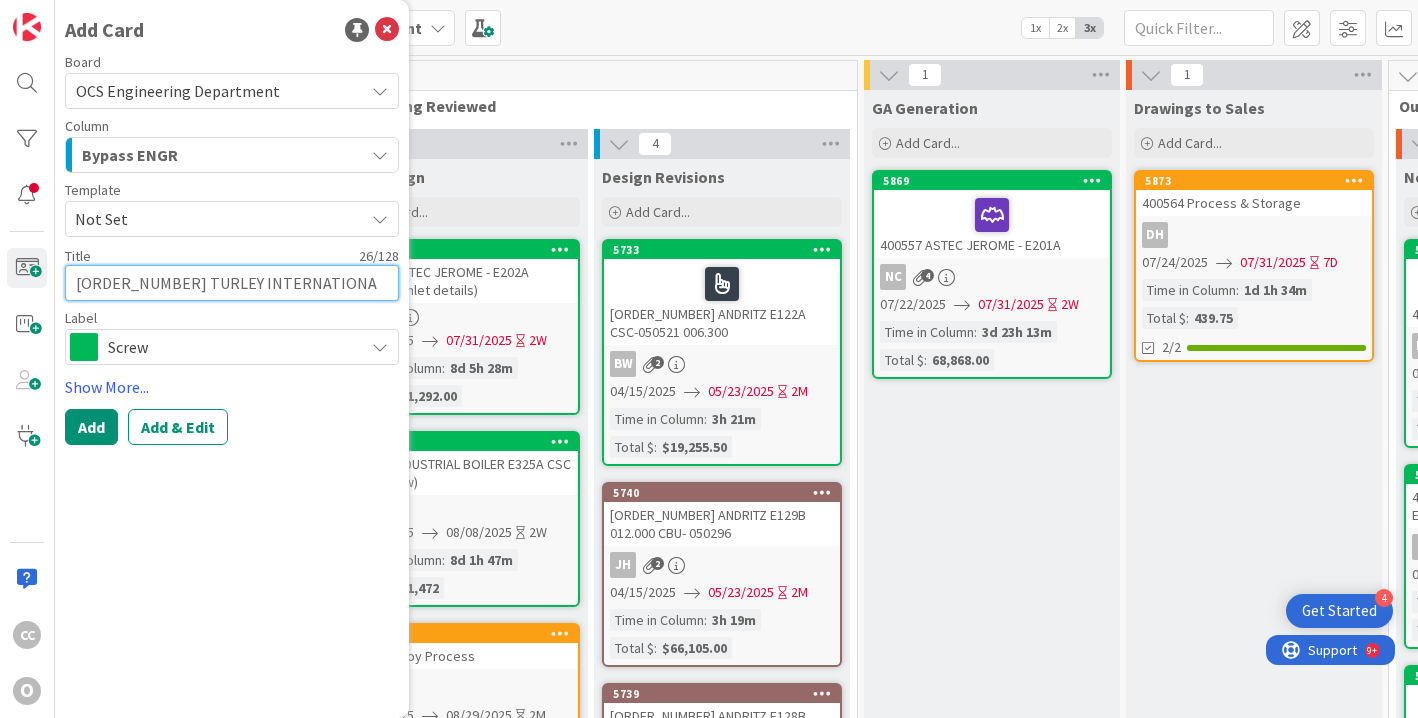 type on "x" 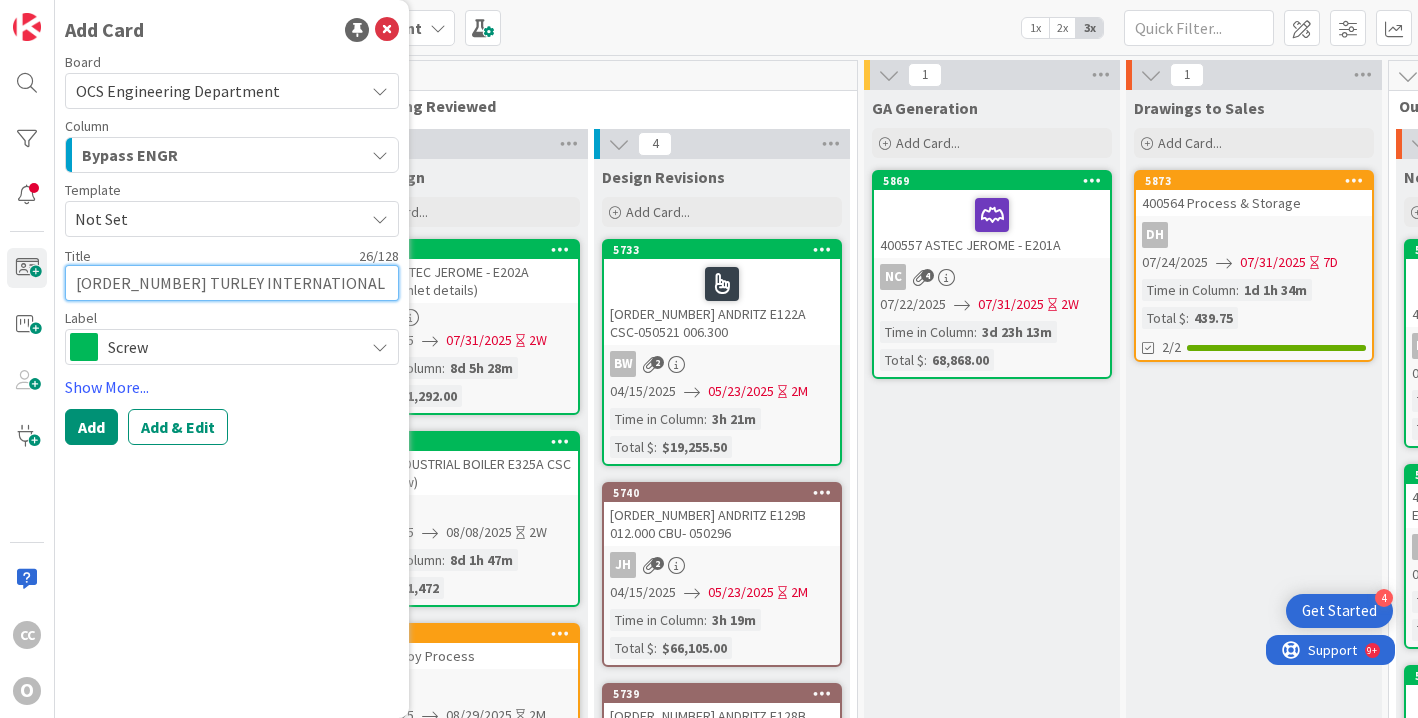 type on "x" 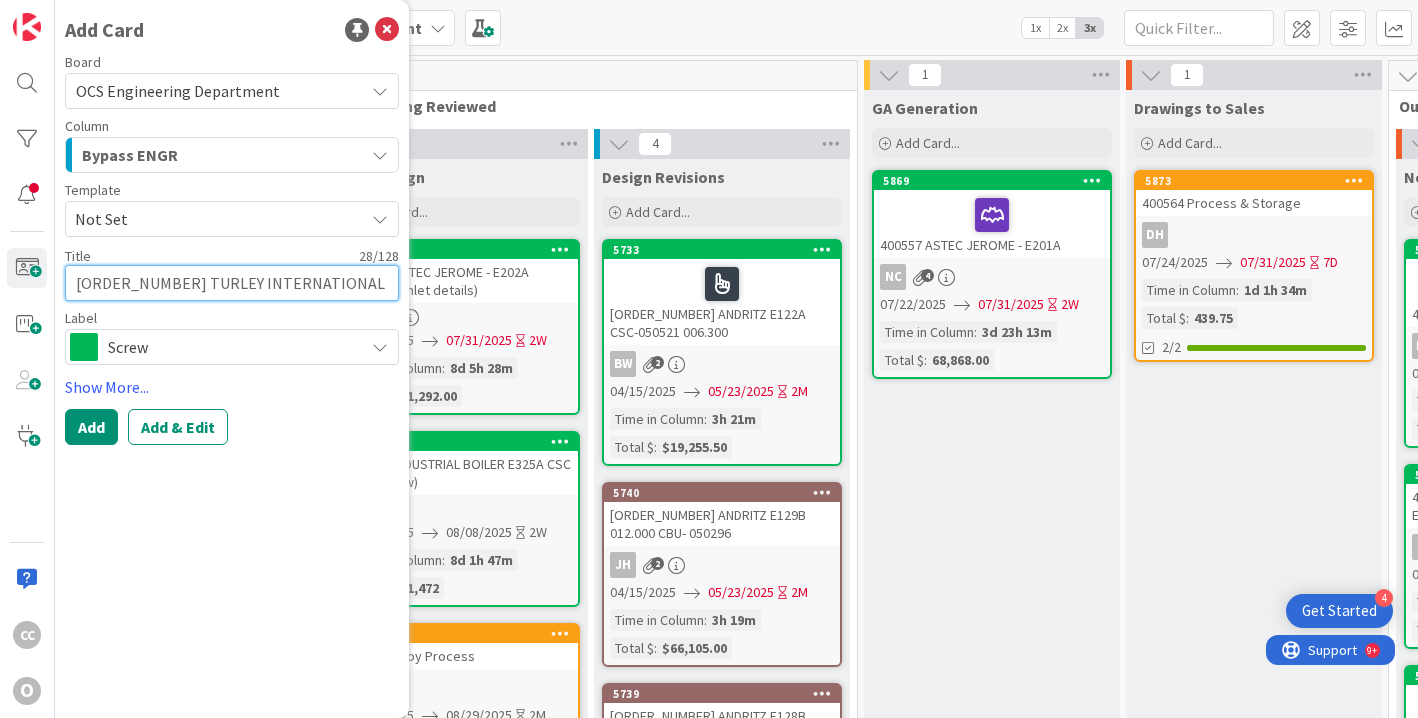 type on "[ORDER_NUMBER] TURLEY INTERNATIONAL" 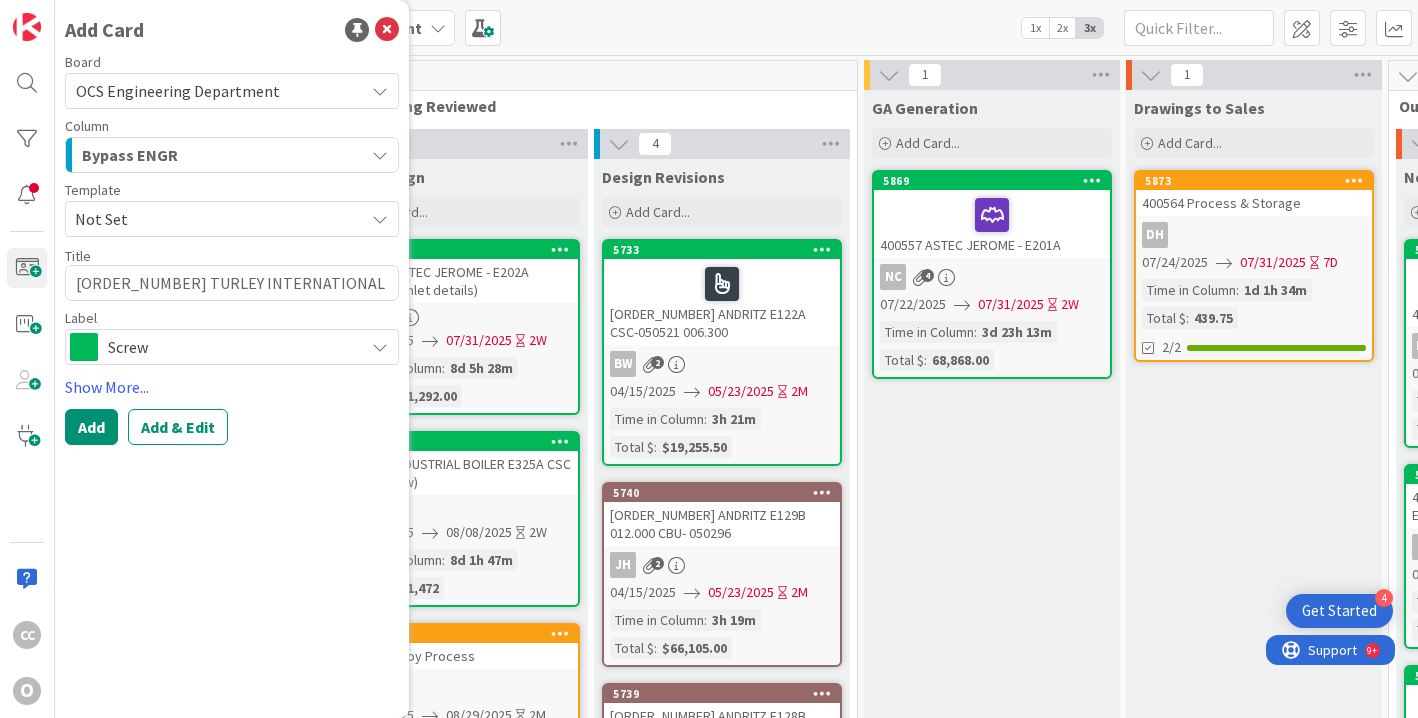 click on "Screw" at bounding box center (231, 347) 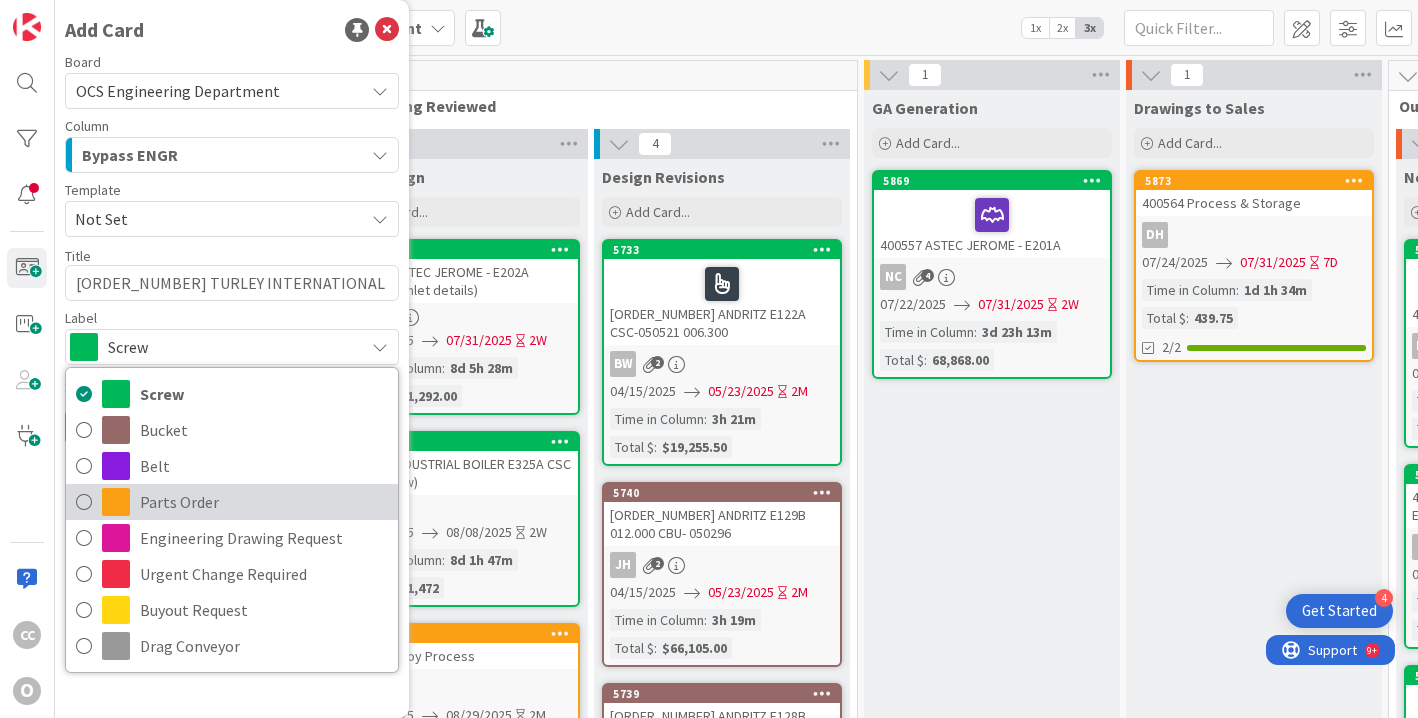 click on "Parts Order" at bounding box center (264, 502) 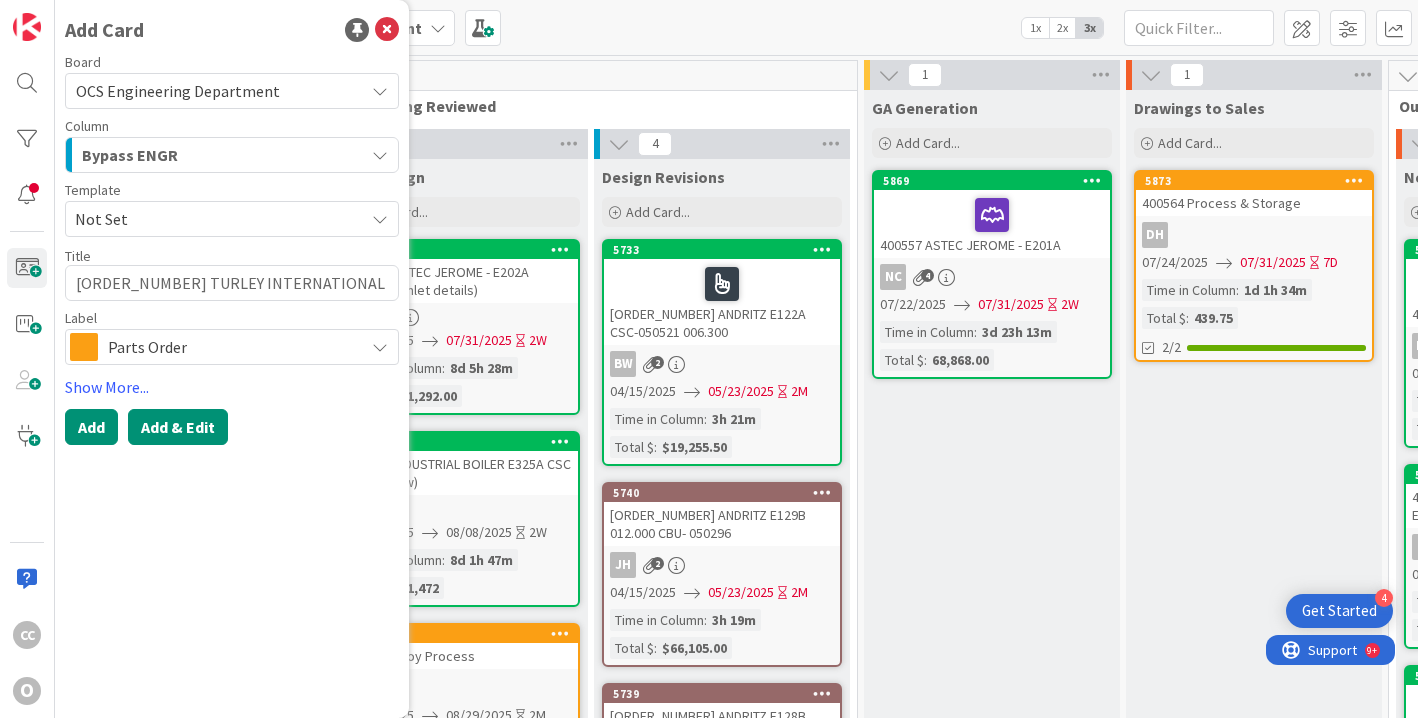 click on "Add & Edit" at bounding box center (178, 427) 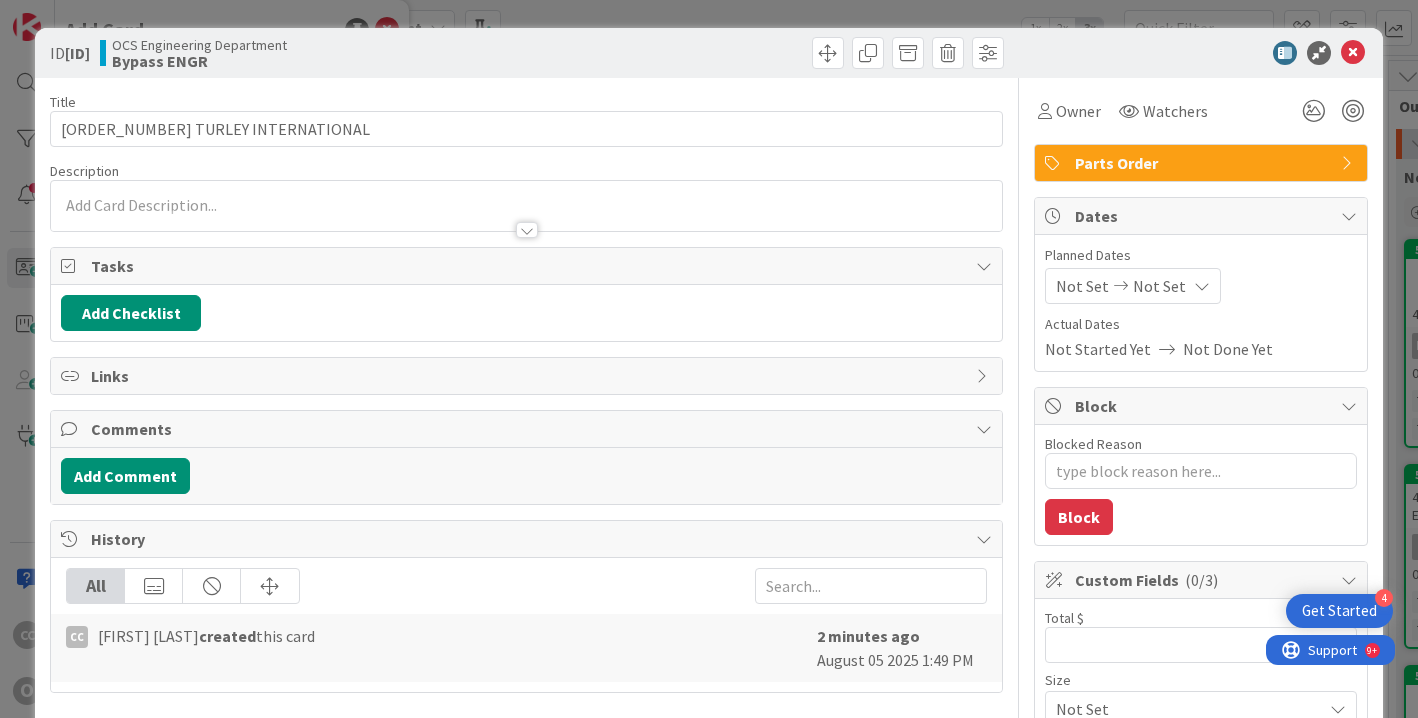 type on "x" 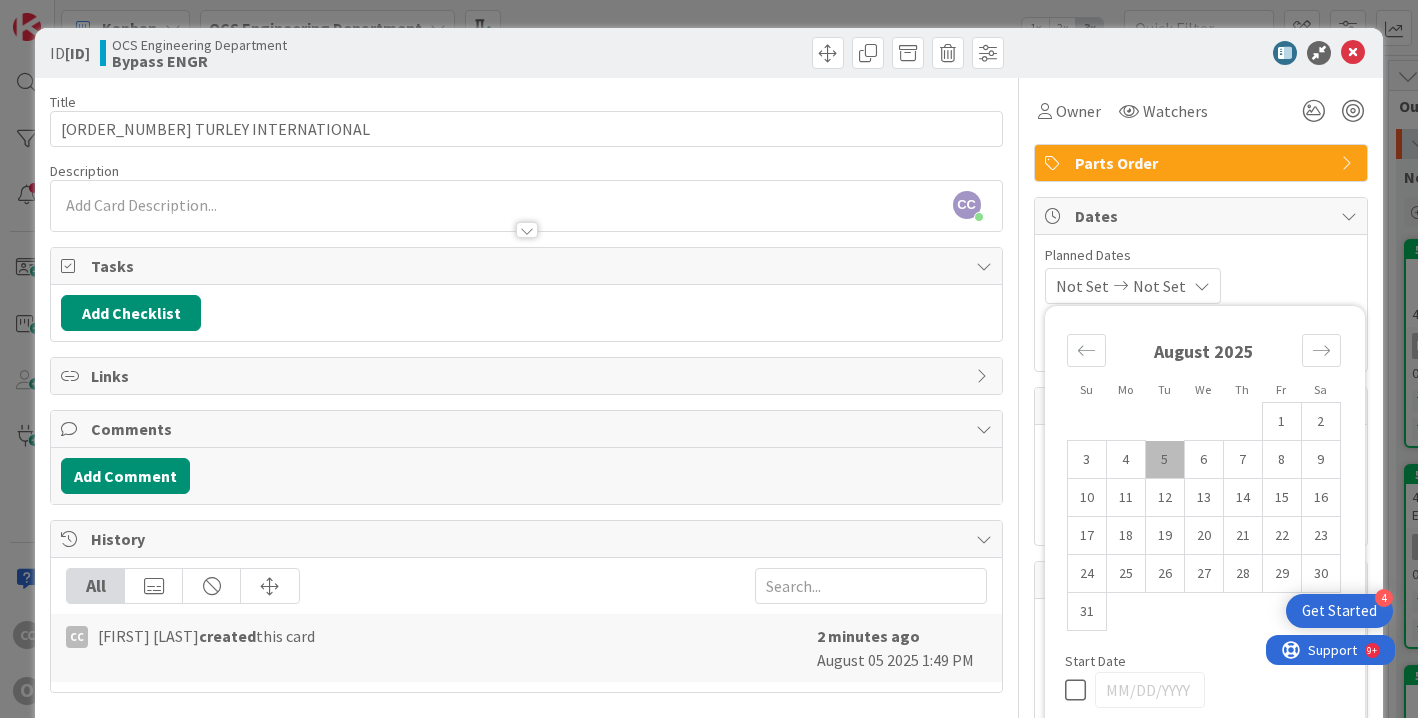 click on "5" at bounding box center (1164, 460) 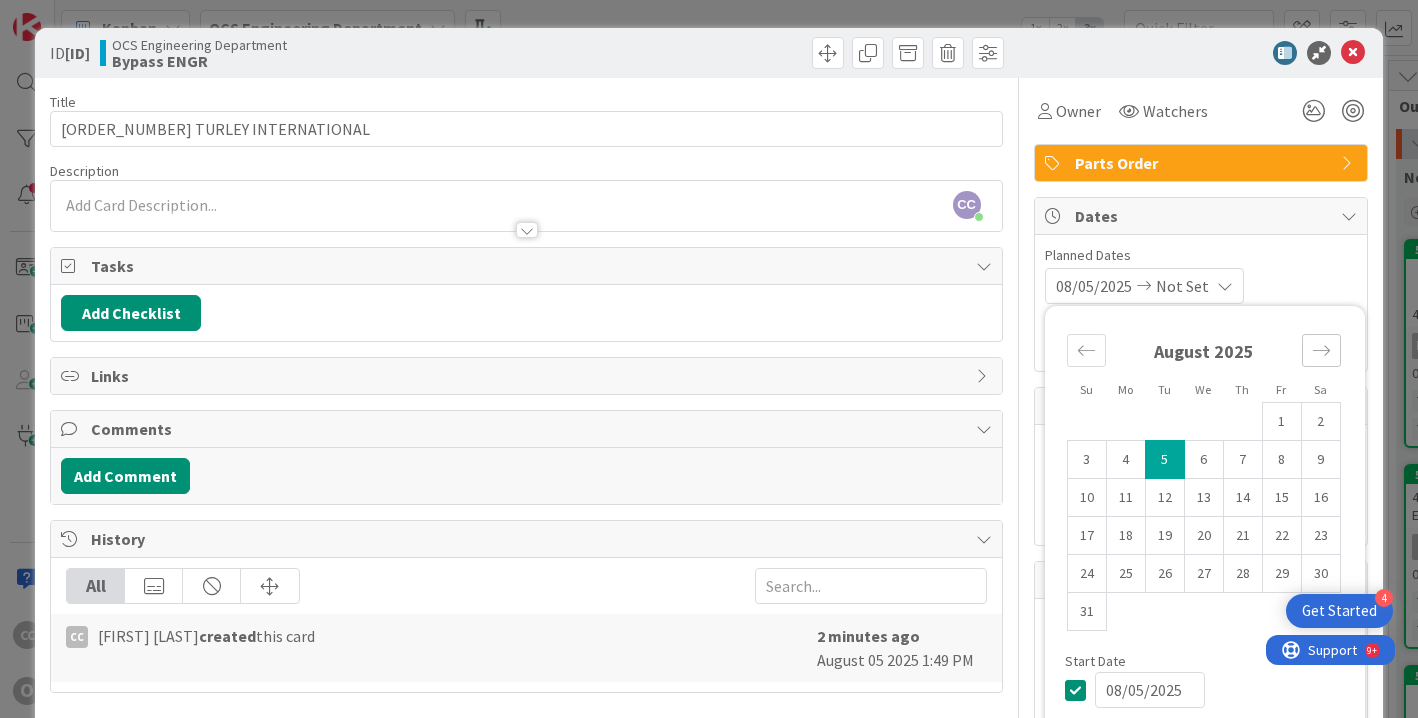 click 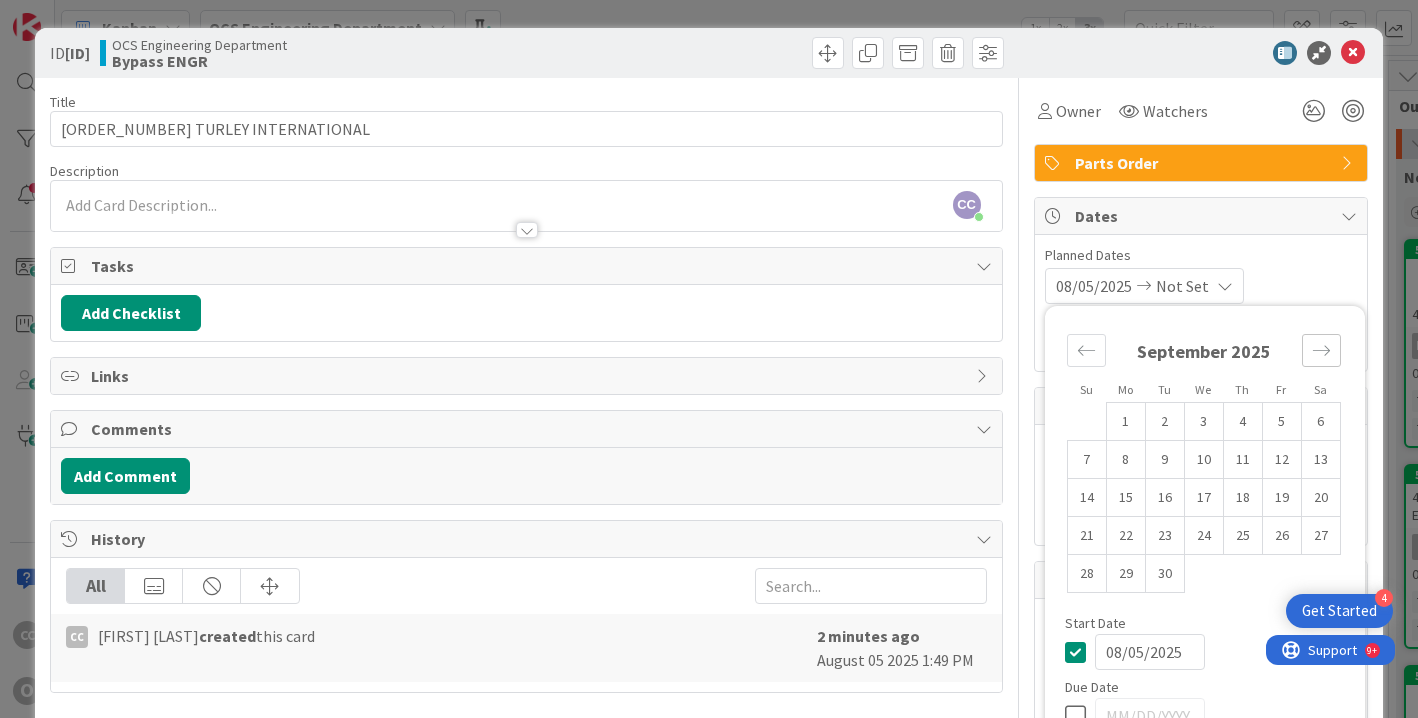 type on "x" 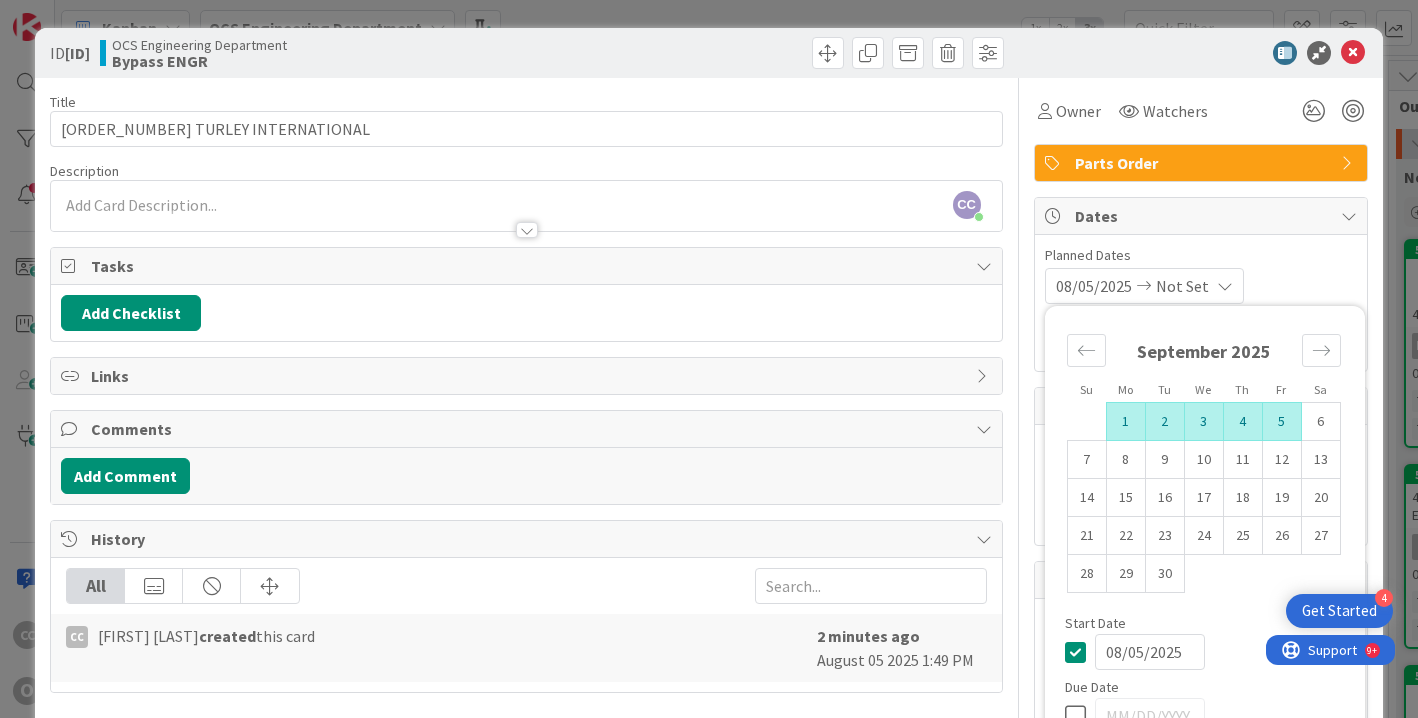 click on "5" at bounding box center (1281, 422) 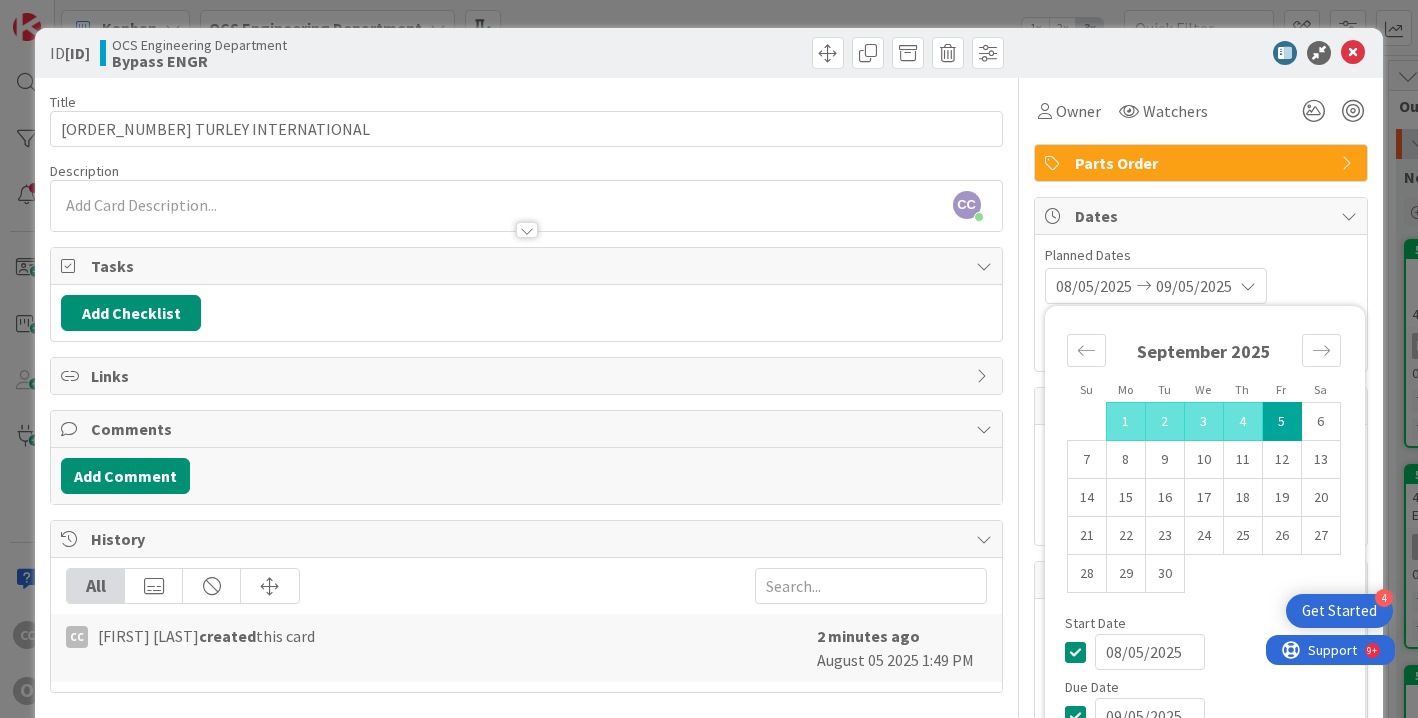 click on "Start Date" at bounding box center [1205, 623] 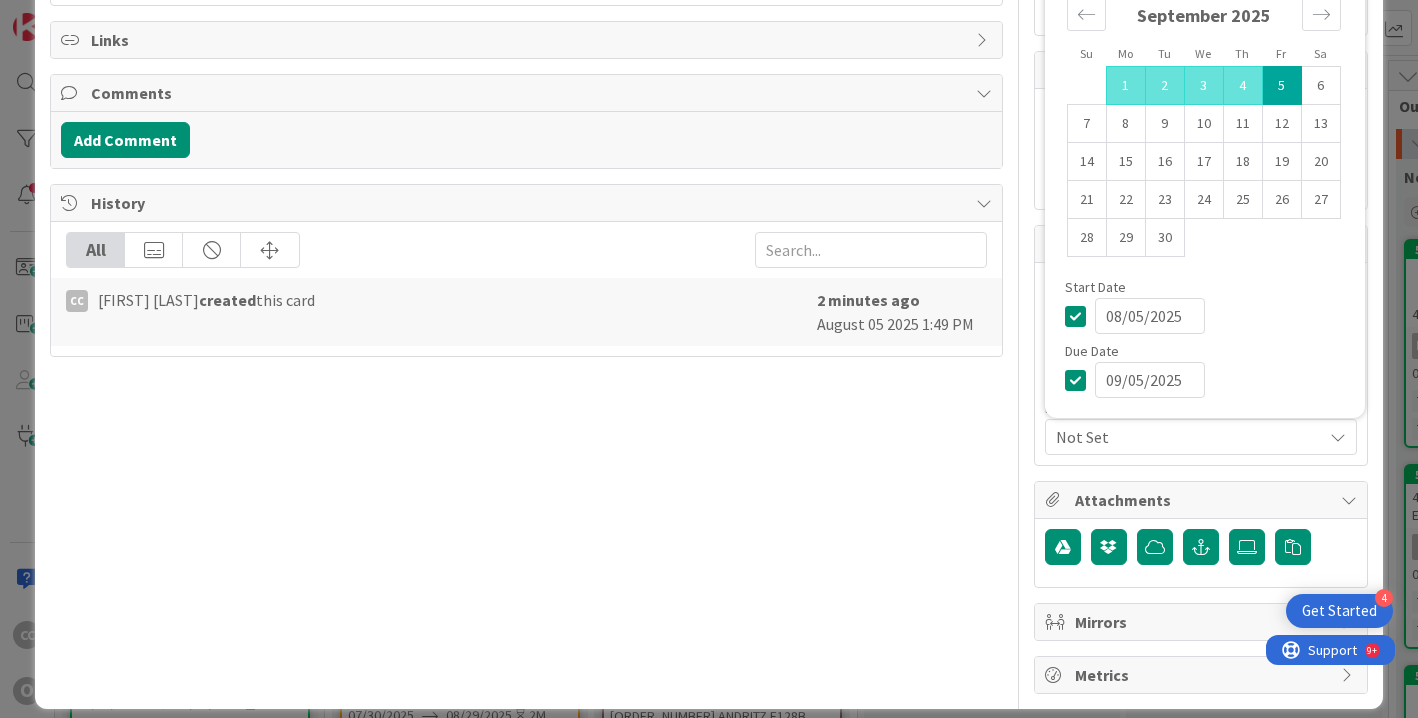 scroll, scrollTop: 355, scrollLeft: 0, axis: vertical 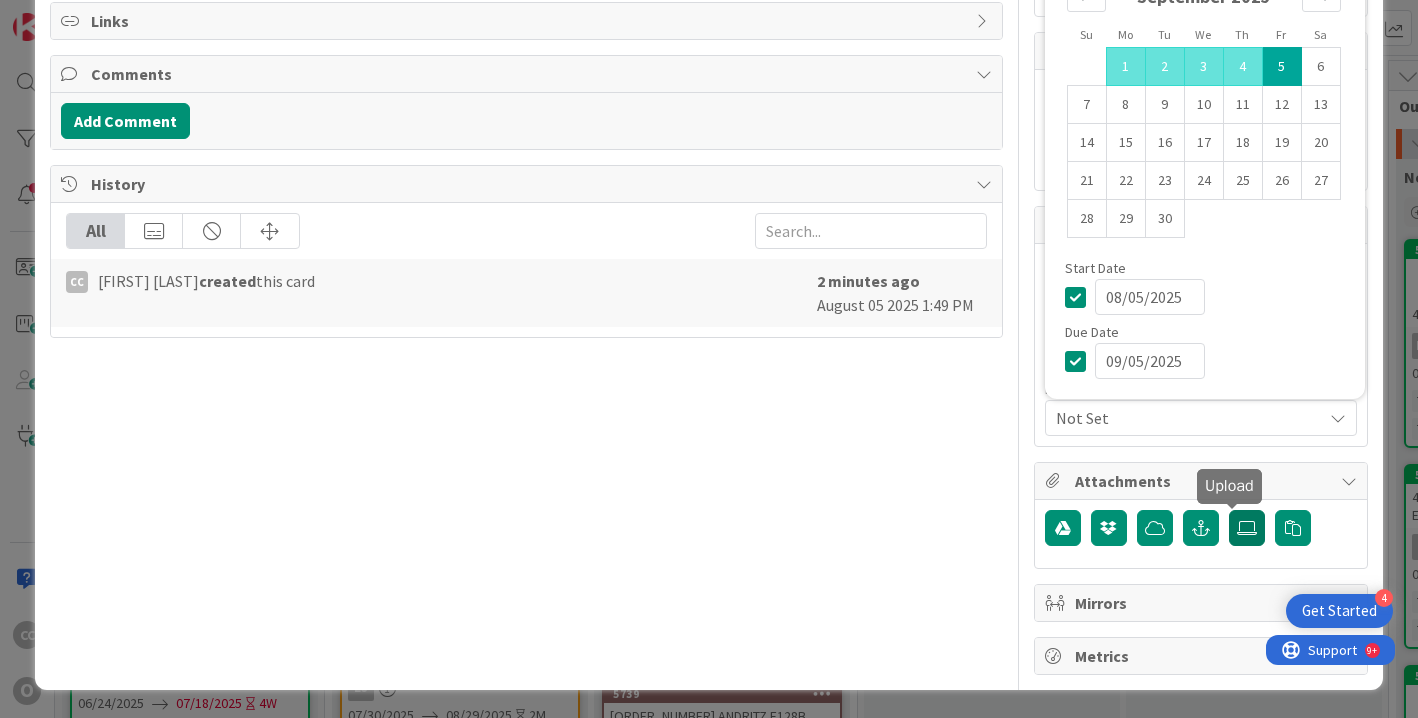 click at bounding box center [1247, 528] 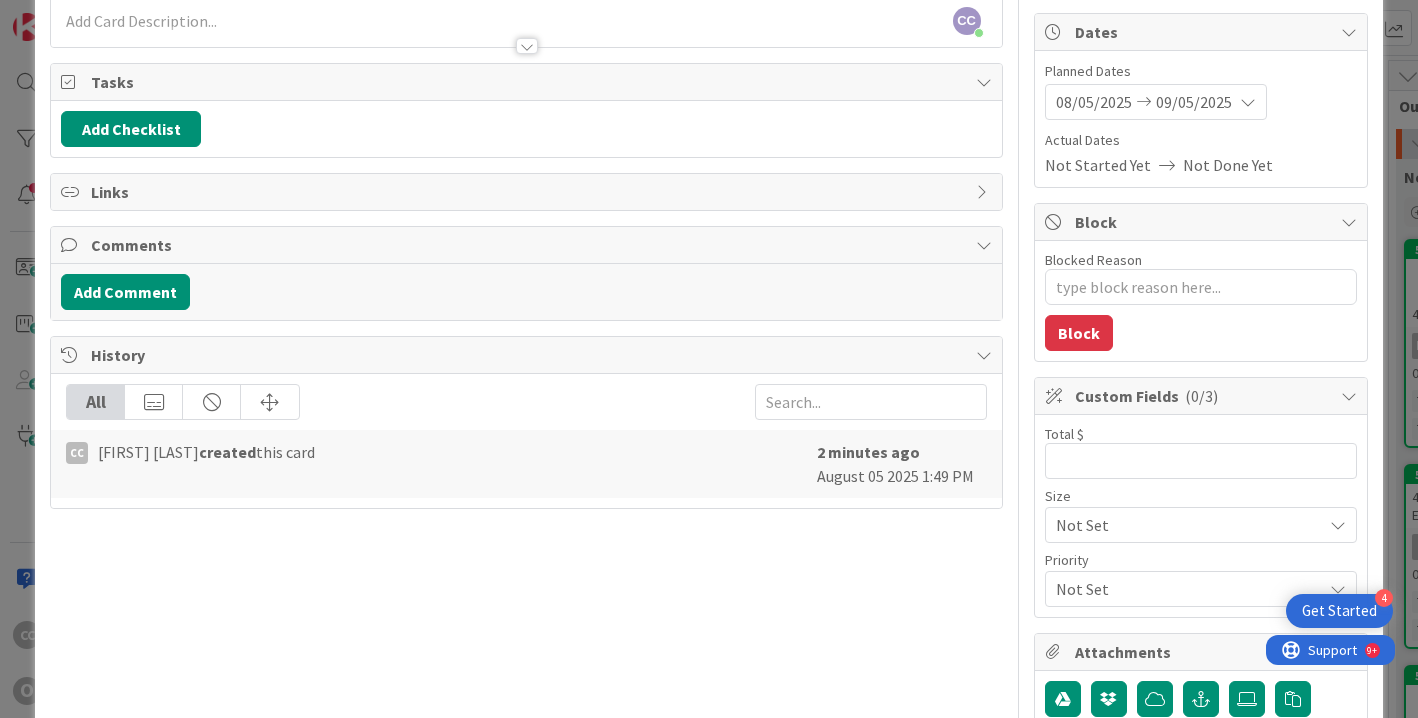 scroll, scrollTop: 355, scrollLeft: 0, axis: vertical 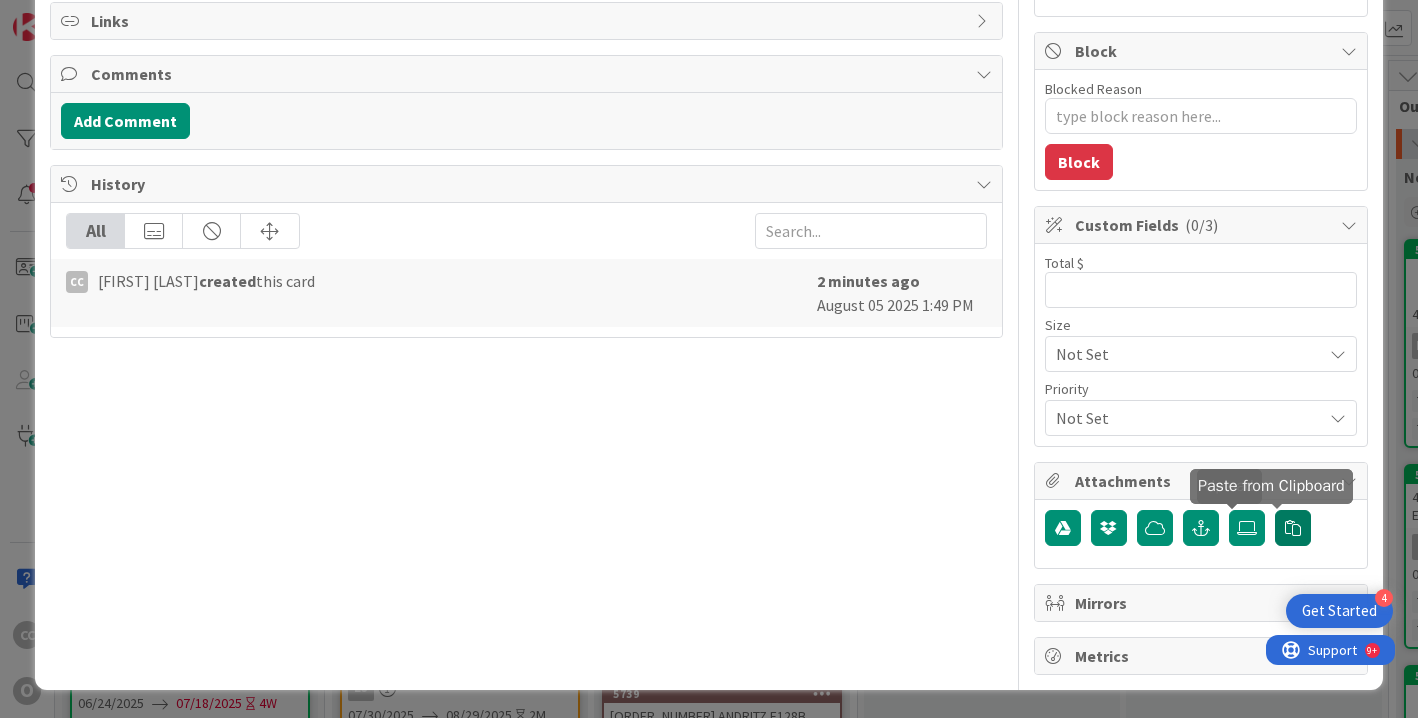 click at bounding box center (1293, 528) 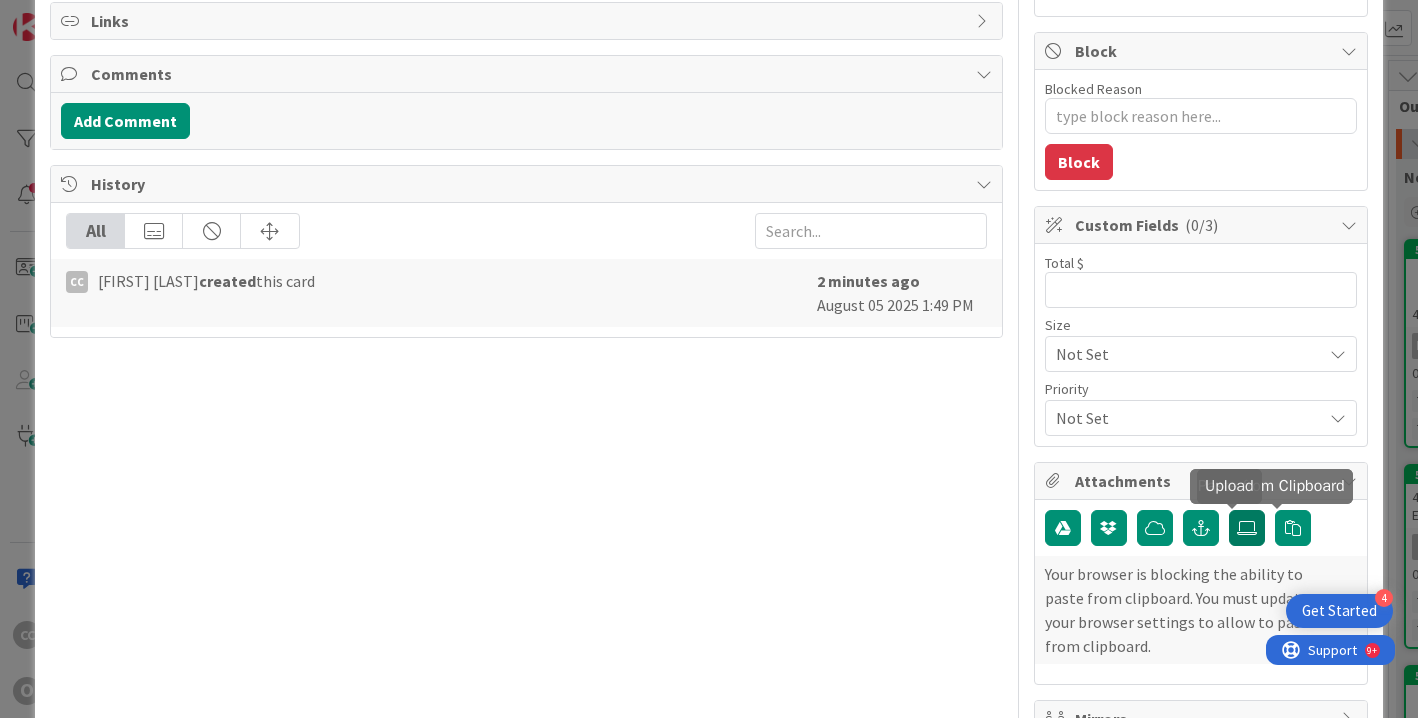 click at bounding box center (1247, 528) 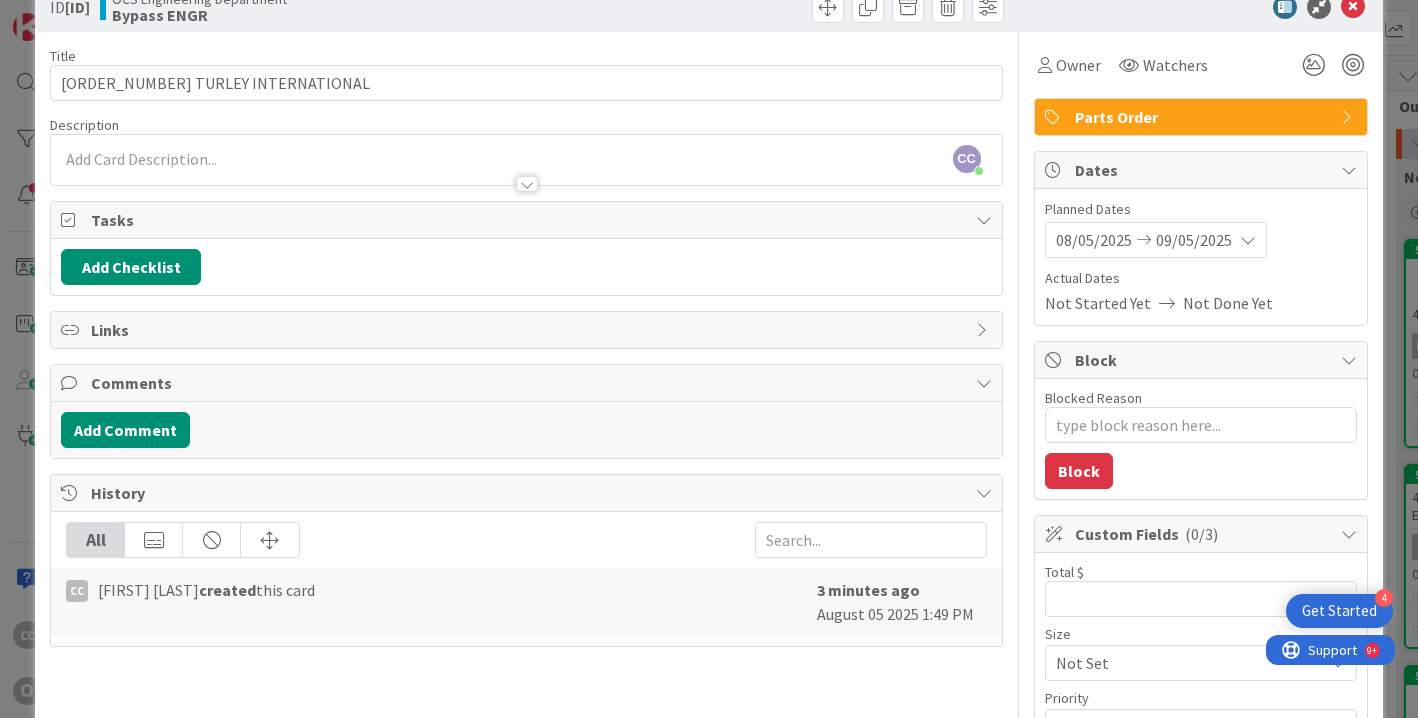 scroll, scrollTop: 0, scrollLeft: 0, axis: both 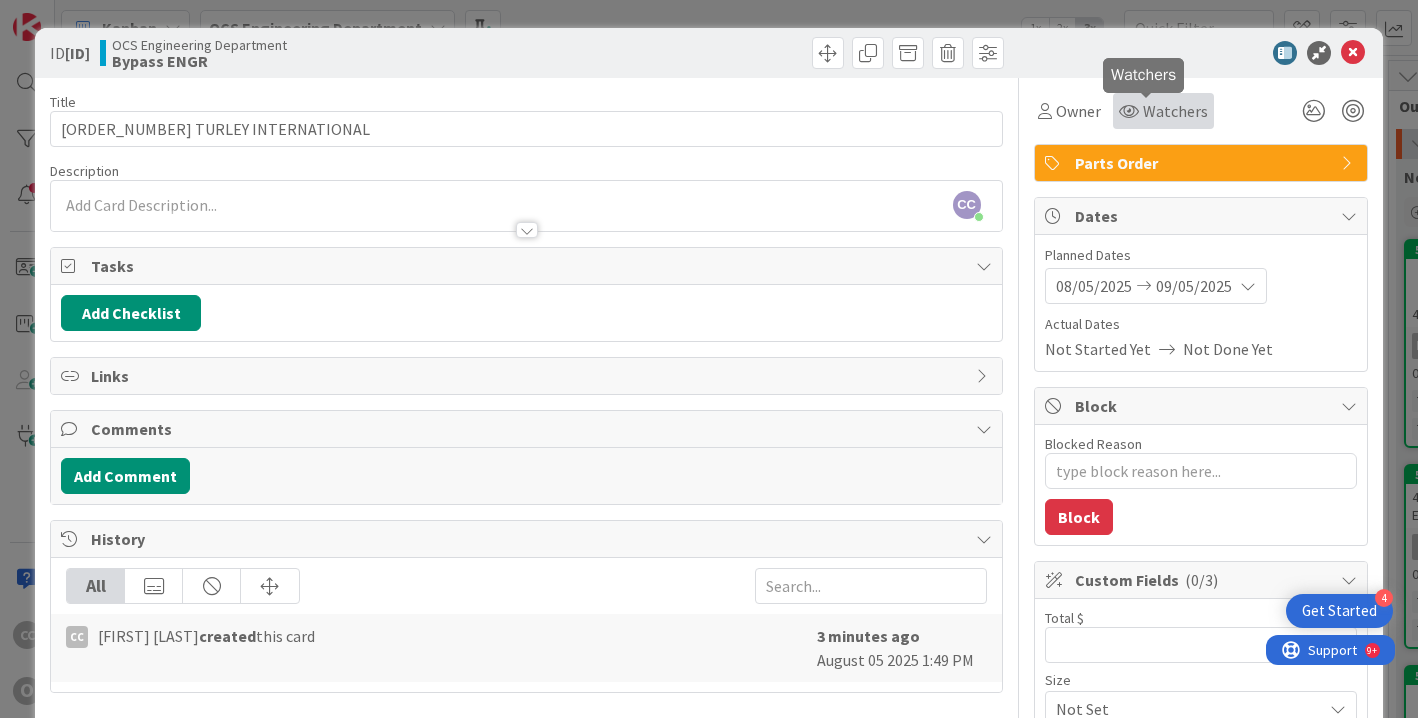 click on "Watchers" at bounding box center (1163, 111) 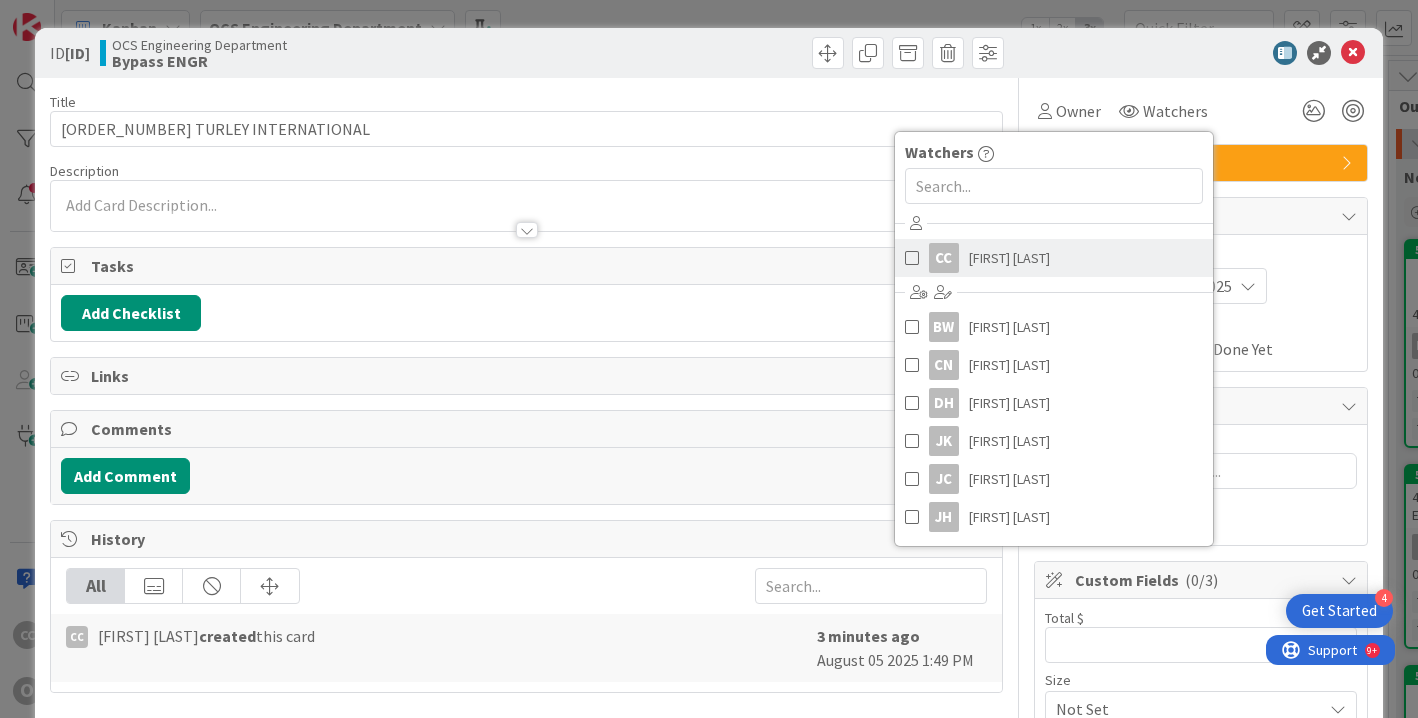 click on "[FIRST] [LAST]" at bounding box center (1009, 258) 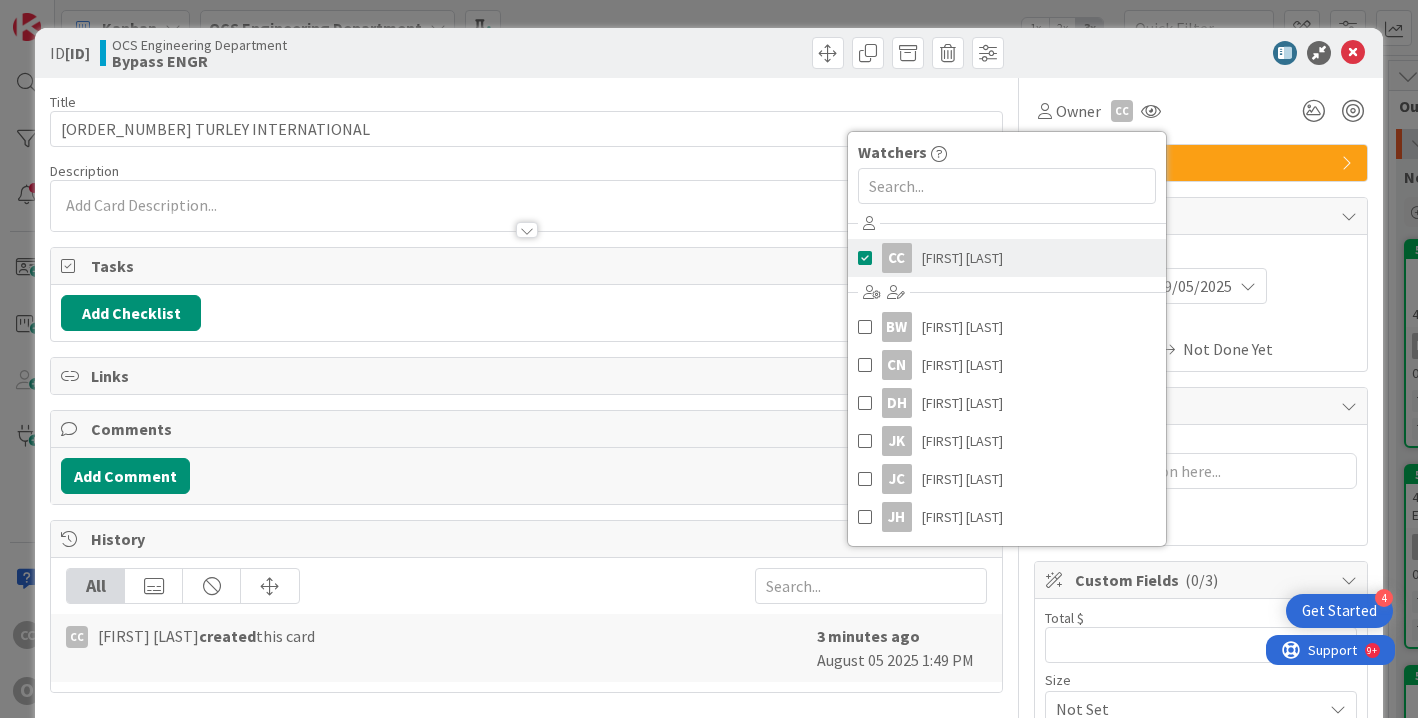 type on "x" 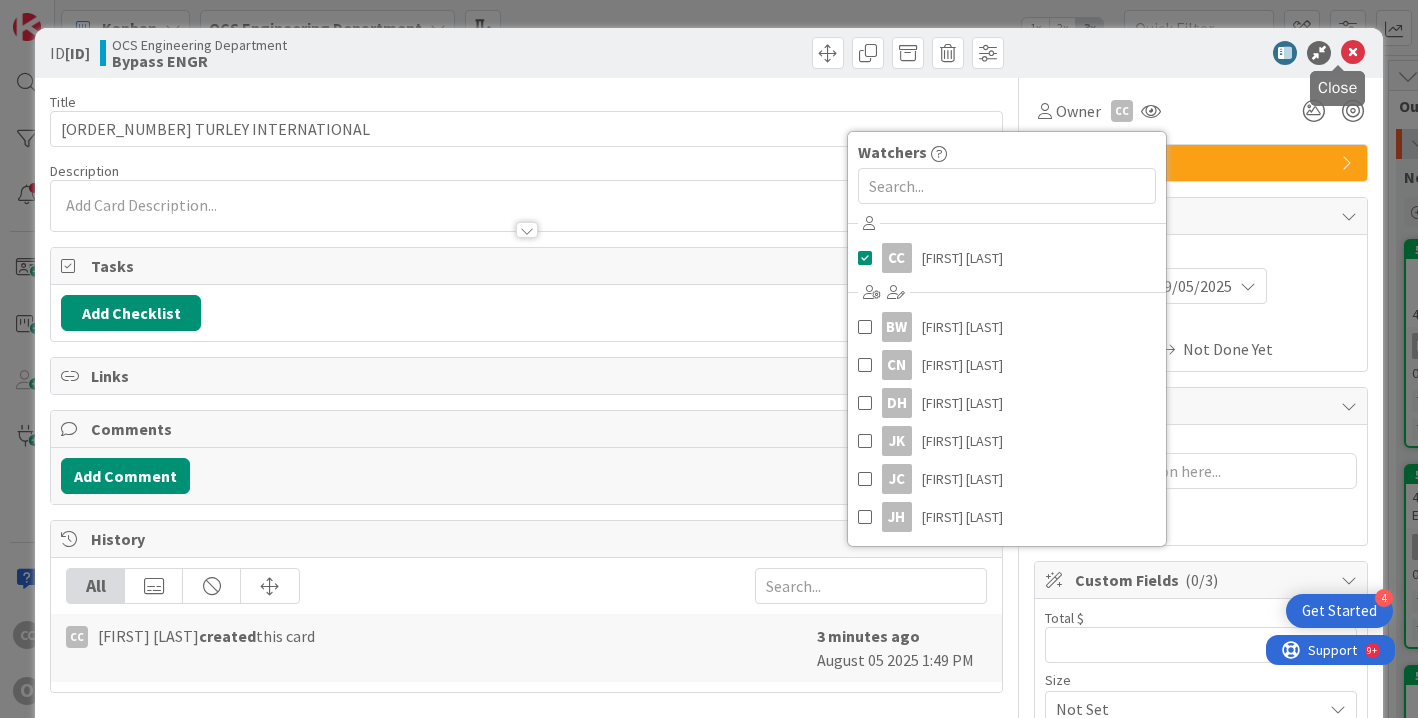 click at bounding box center (1353, 53) 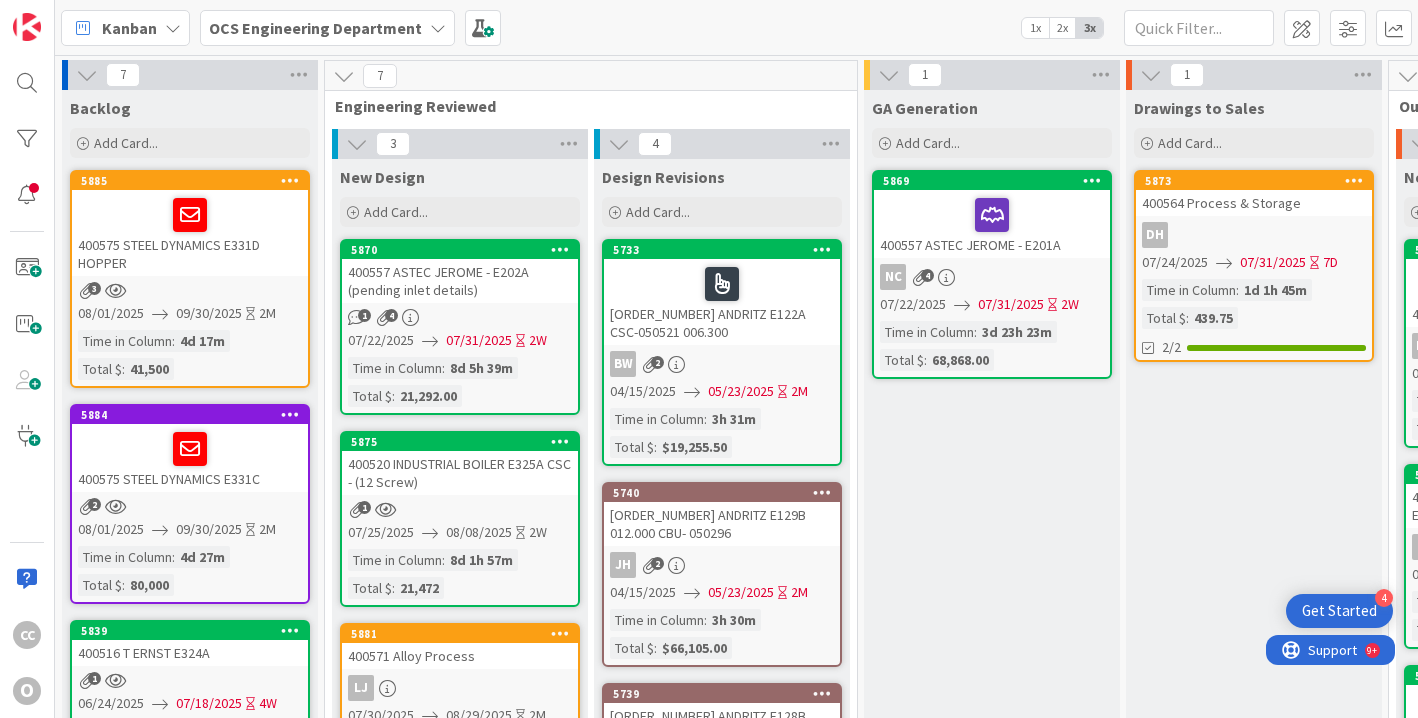 scroll, scrollTop: 0, scrollLeft: 0, axis: both 